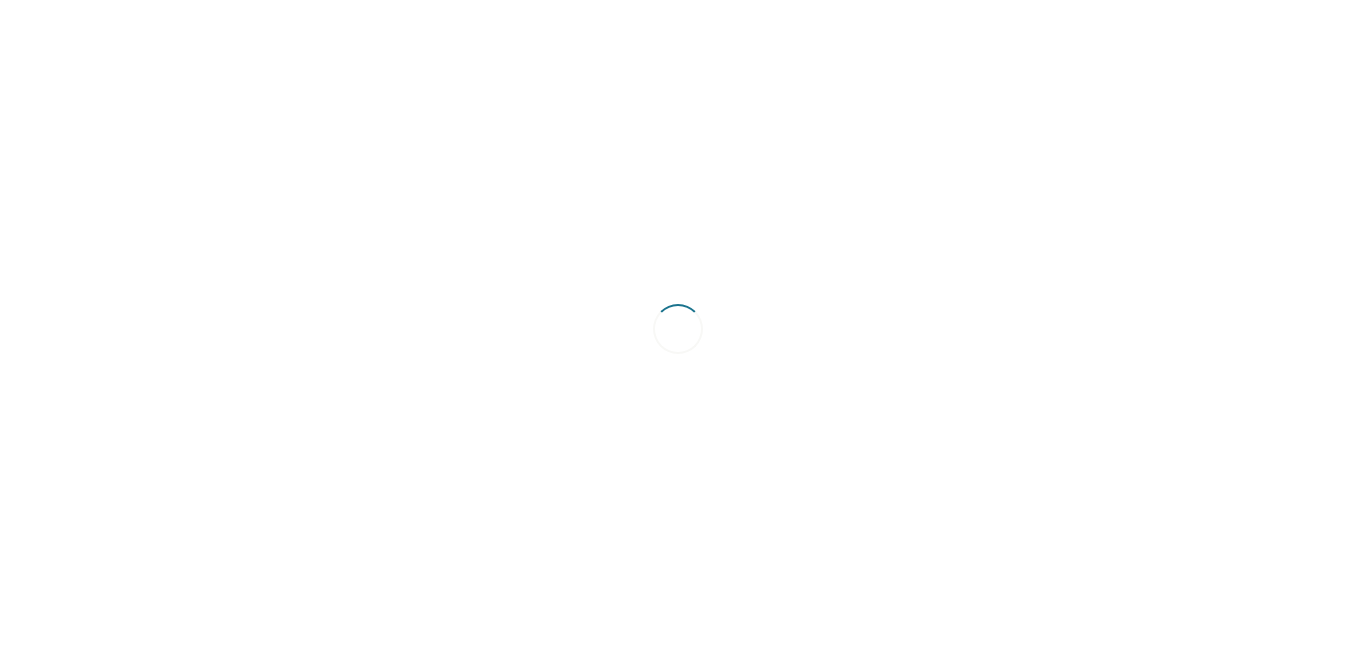 scroll, scrollTop: 0, scrollLeft: 0, axis: both 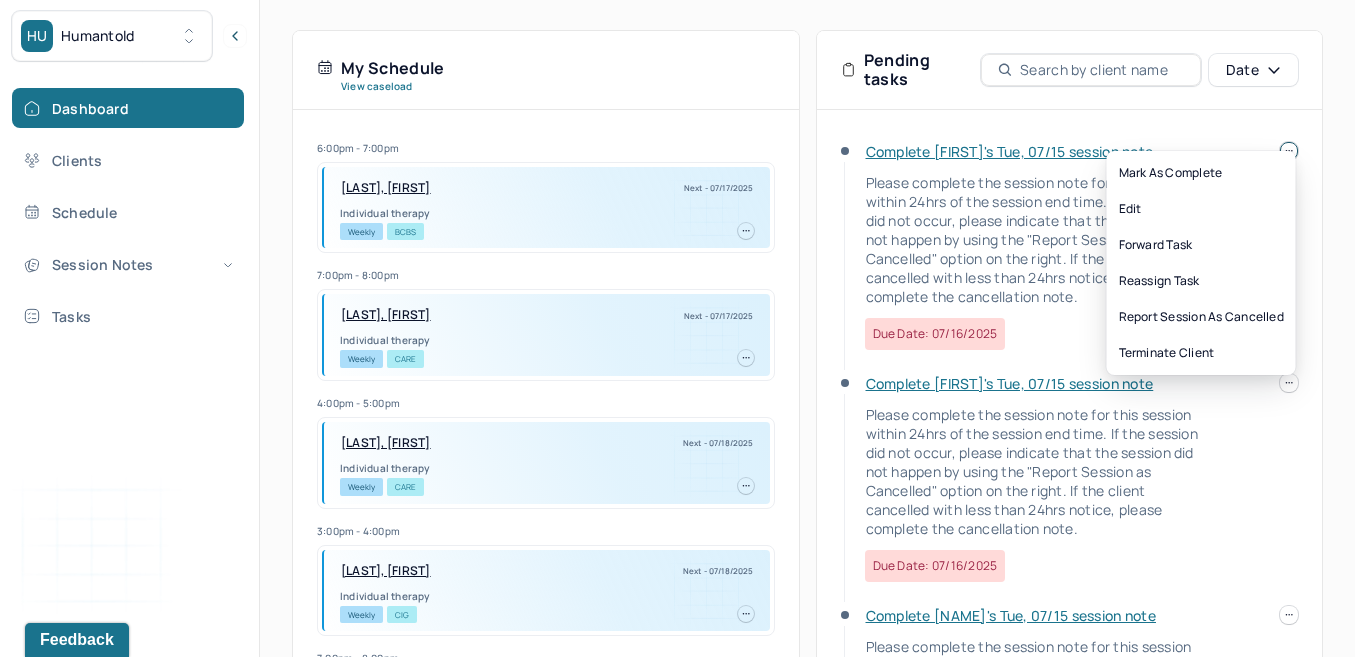 click at bounding box center (1289, 151) 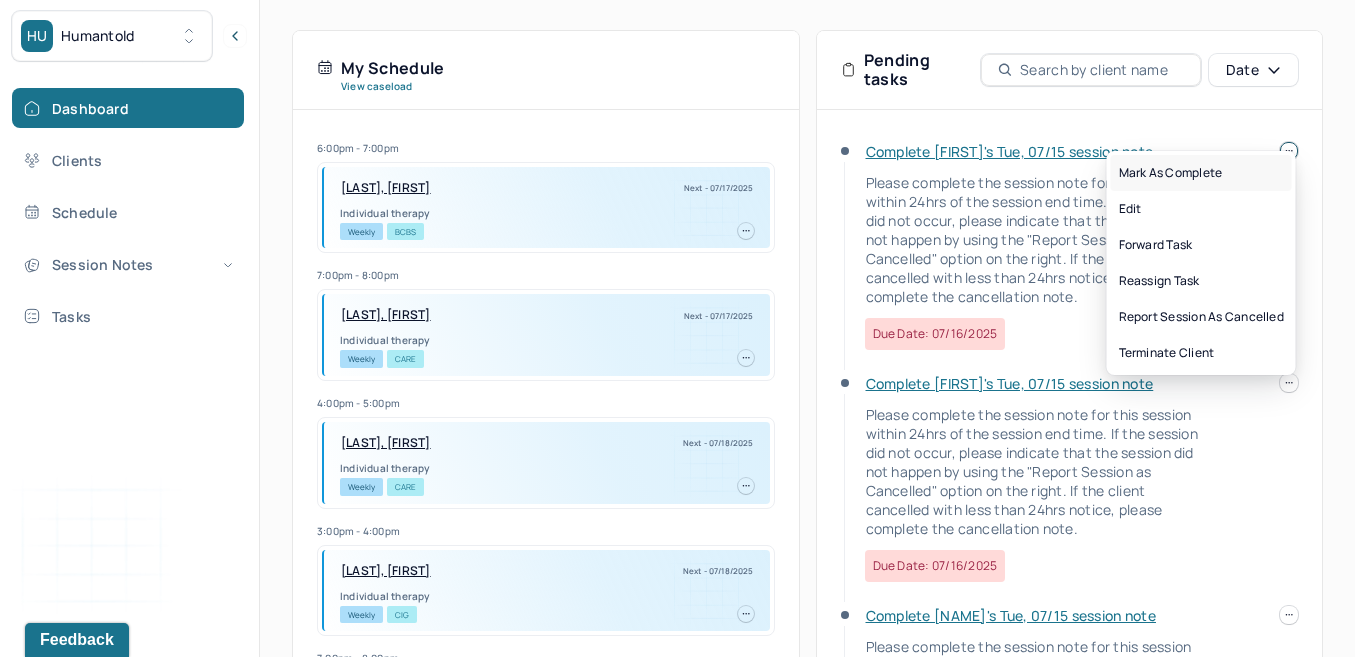 click on "Mark as complete" at bounding box center (1201, 173) 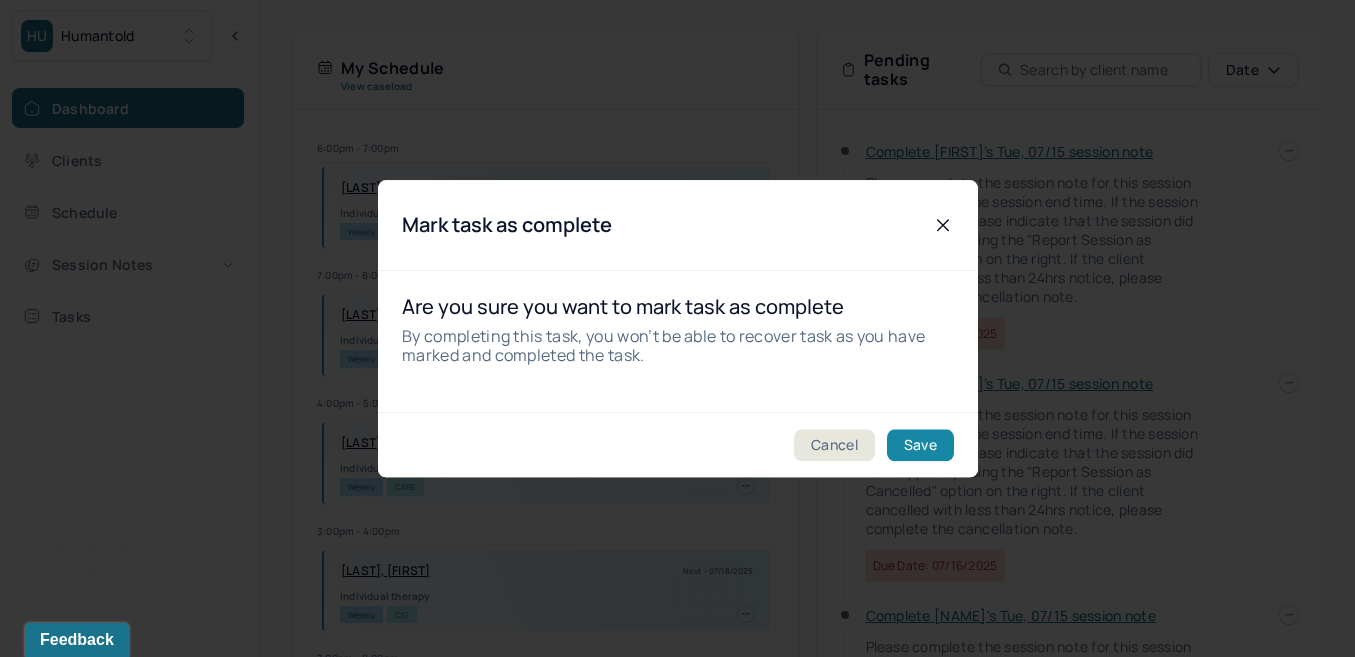 click on "Save" at bounding box center (919, 445) 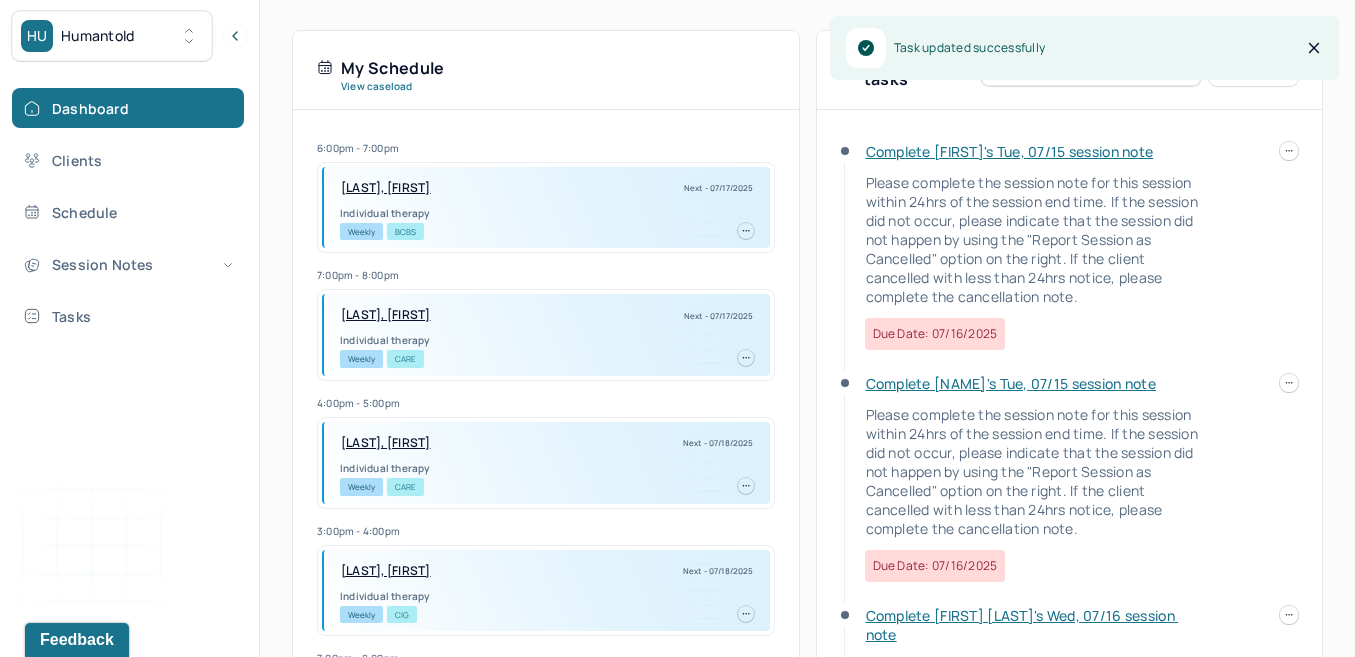 click on "Complete Amanda's Tue, 07/15 session note Please complete the session note for this session within 24hrs of the session end time. If the session did not occur, please indicate that the session did not happen by using the "Report Session as Cancelled" option on the right. If the client cancelled with less than 24hrs notice, please complete the cancellation note. Due date: 07/16/2025" at bounding box center (1070, 258) 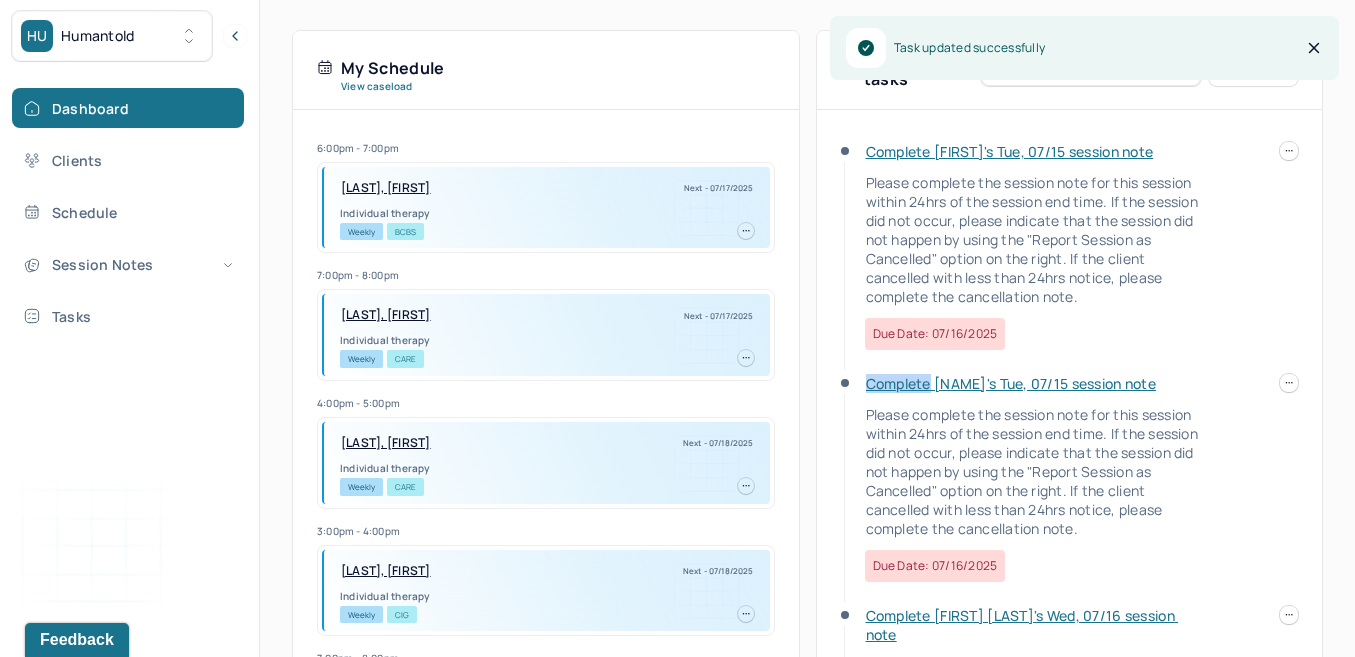click on "Complete Amanda's Tue, 07/15 session note Please complete the session note for this session within 24hrs of the session end time. If the session did not occur, please indicate that the session did not happen by using the "Report Session as Cancelled" option on the right. If the client cancelled with less than 24hrs notice, please complete the cancellation note. Due date: 07/16/2025" at bounding box center [1070, 258] 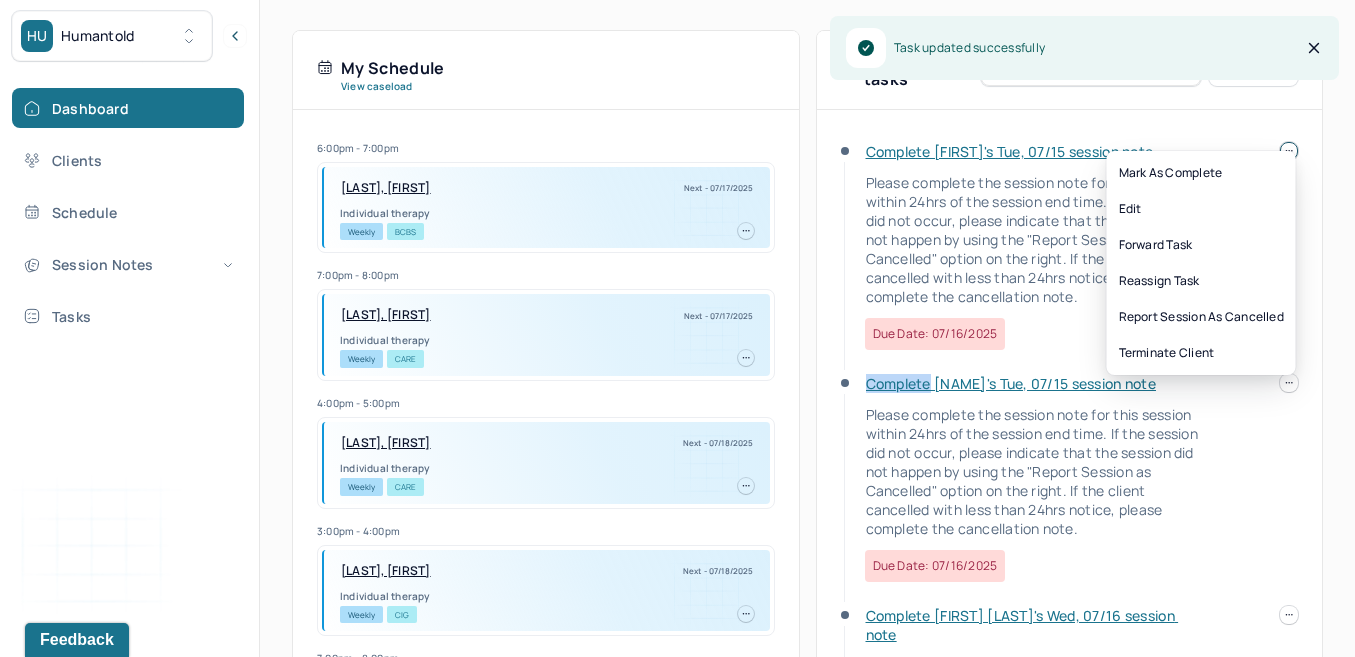 click at bounding box center [1289, 151] 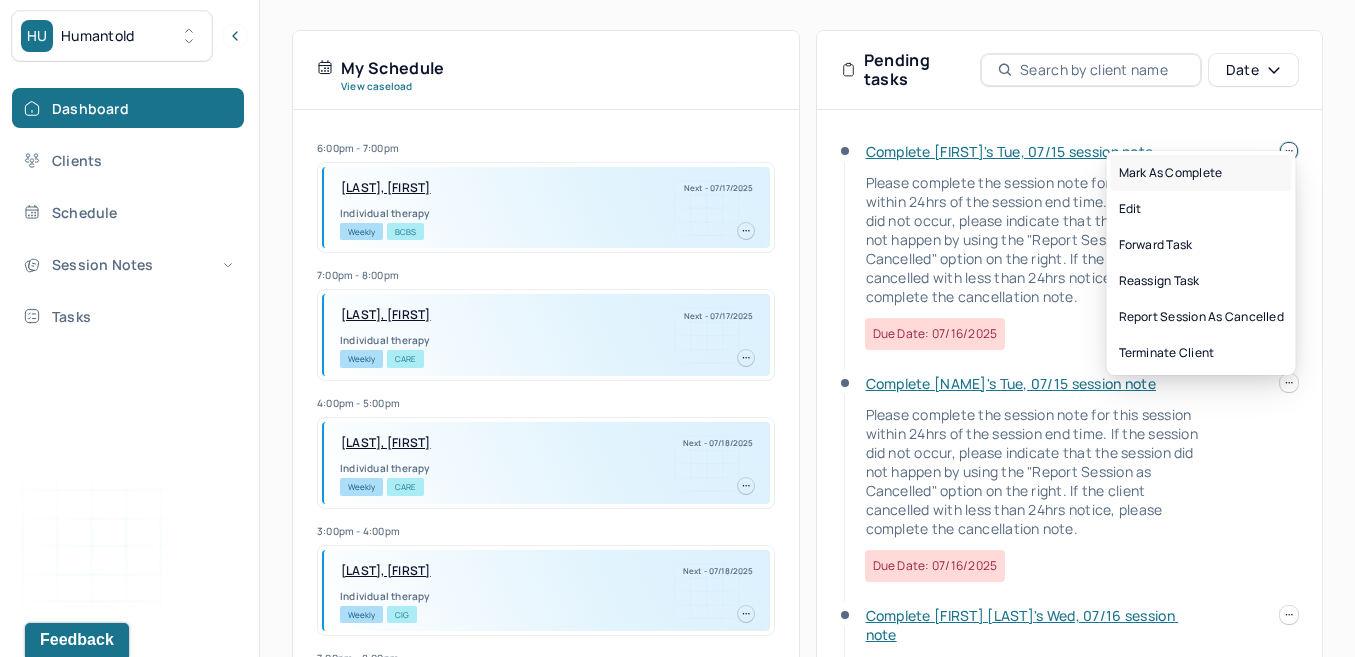 click on "Mark as complete" at bounding box center [1201, 173] 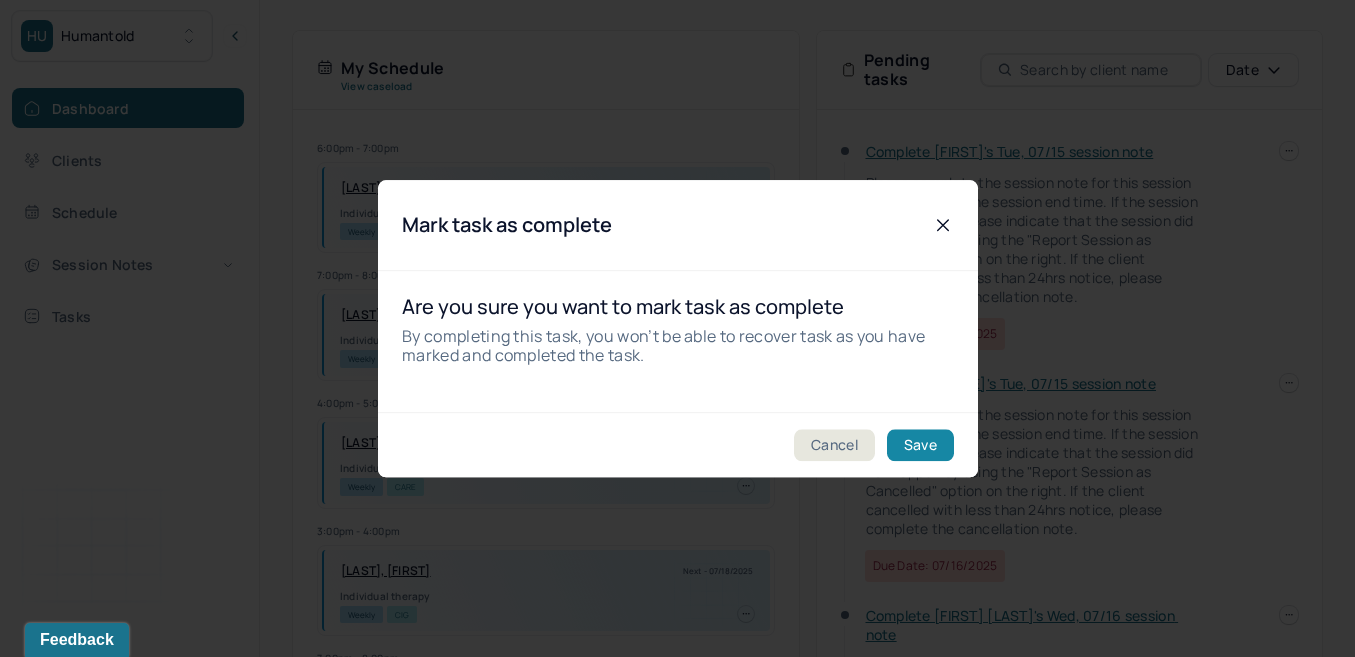 click on "Save" at bounding box center [919, 445] 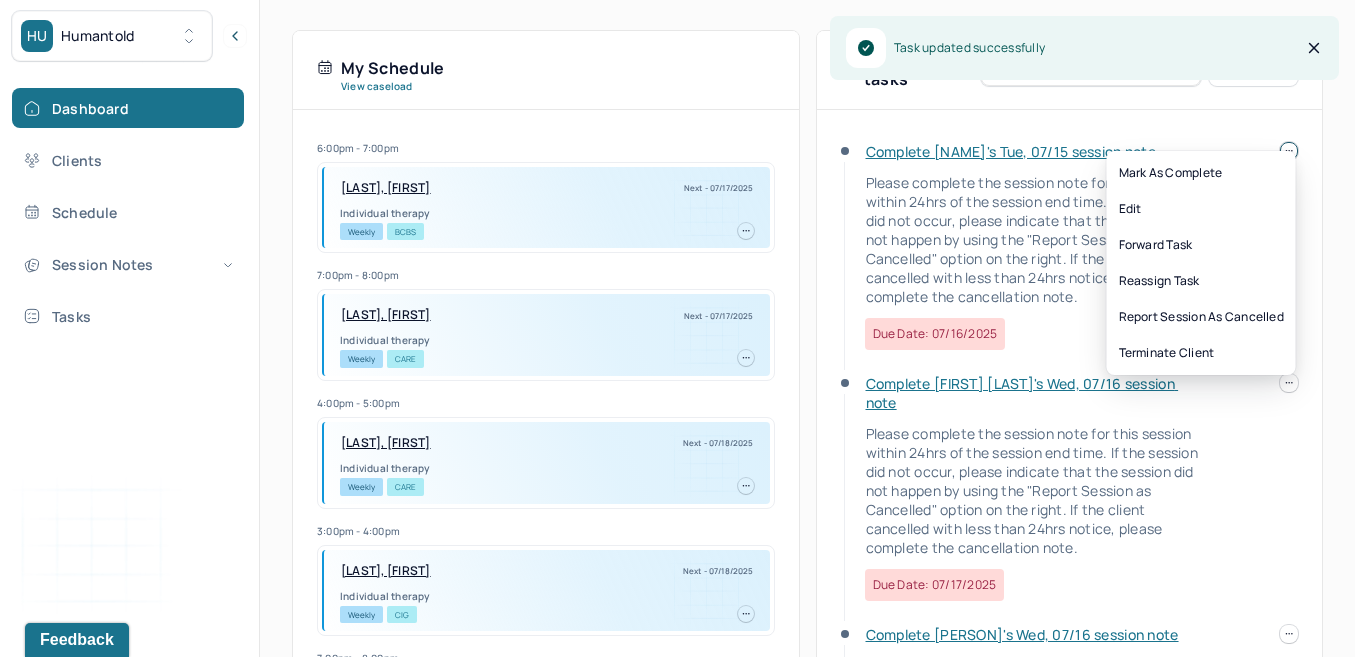 click 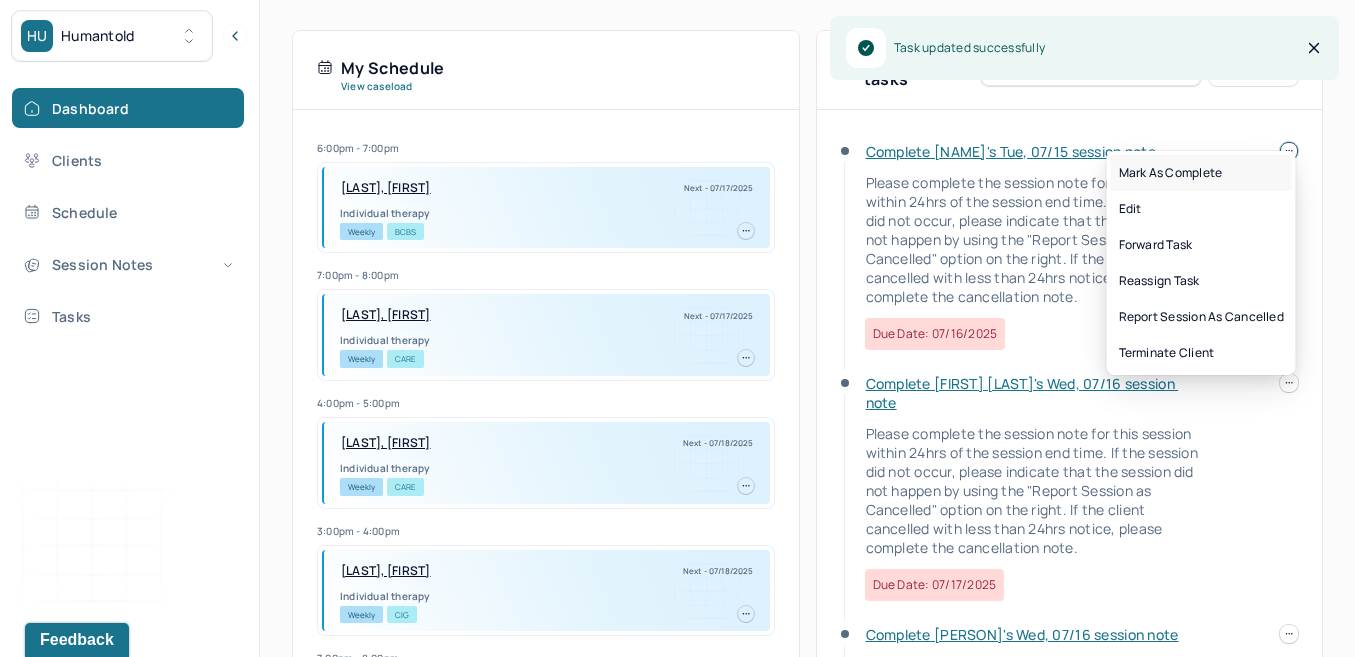 click on "Mark as complete" at bounding box center [1201, 173] 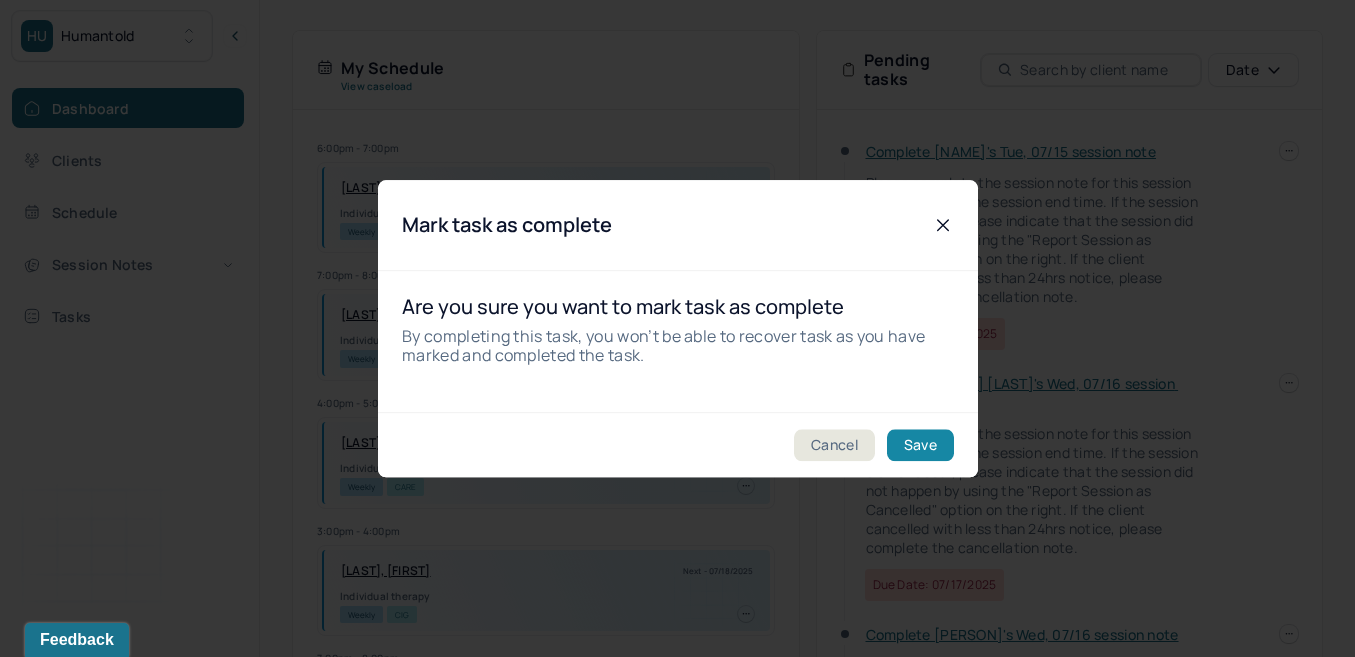 click on "Save" at bounding box center [919, 445] 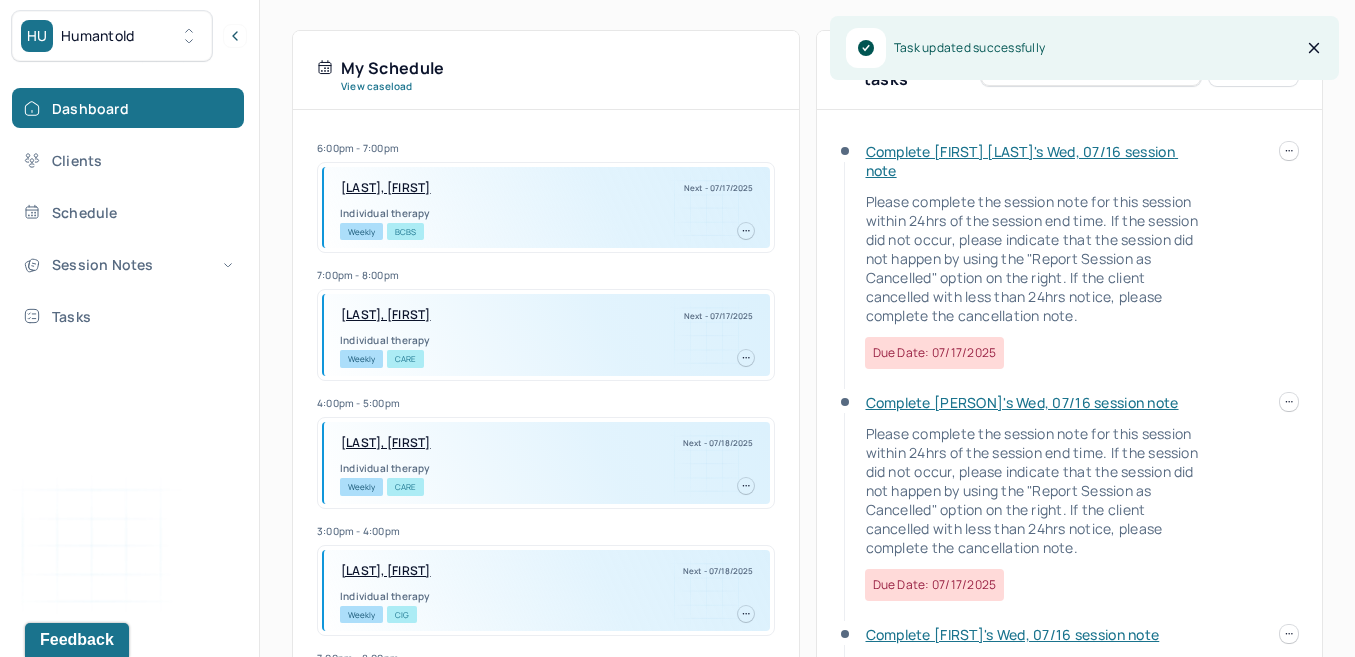 click on "MH Macaul Hodge provider Logout Diagnosis codes on session notes are currently limited to one (1). Only input the primary diagnosis. FAQs MH Macaul Let’s get you started 🚀 You can manage your caseload and availability here this week SESSIONS SCHEDULED 22 COMPLETED NOTES 12 LATE NOTES 0 My Schedule View caseload 6:00pm - 7:00pm TRAYNOR, ELIZABETH Next - 07/17/2025 Individual therapy Weekly BCBS 7:00pm - 8:00pm MONTELIONE, MARIA Next - 07/17/2025 Individual therapy Weekly CARE 4:00pm - 5:00pm BURGER, TERESA Next - 07/18/2025 Individual therapy Weekly CARE 3:00pm - 4:00pm CARTAGENA, KATE Next - 07/18/2025 Individual therapy Weekly CIG 7:00pm - 8:00pm BONANNI, CARA Next - 07/21/2025 Individual therapy Weekly AET 6:00pm - 7:00pm ASSENSO-TERMINI, GIOVANNA Next - 07/21/2025 Individual therapy Bi-Weekly CARE Weekly" at bounding box center (677, 158) 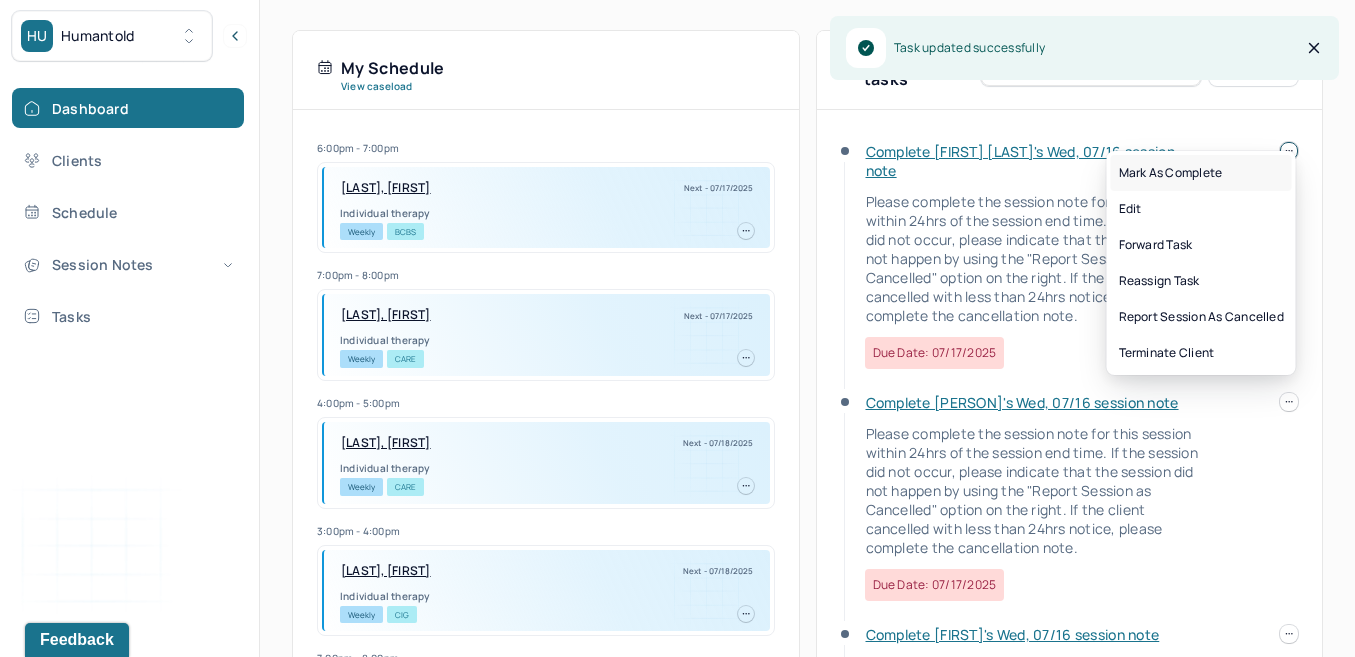 click on "Mark as complete" at bounding box center [1201, 173] 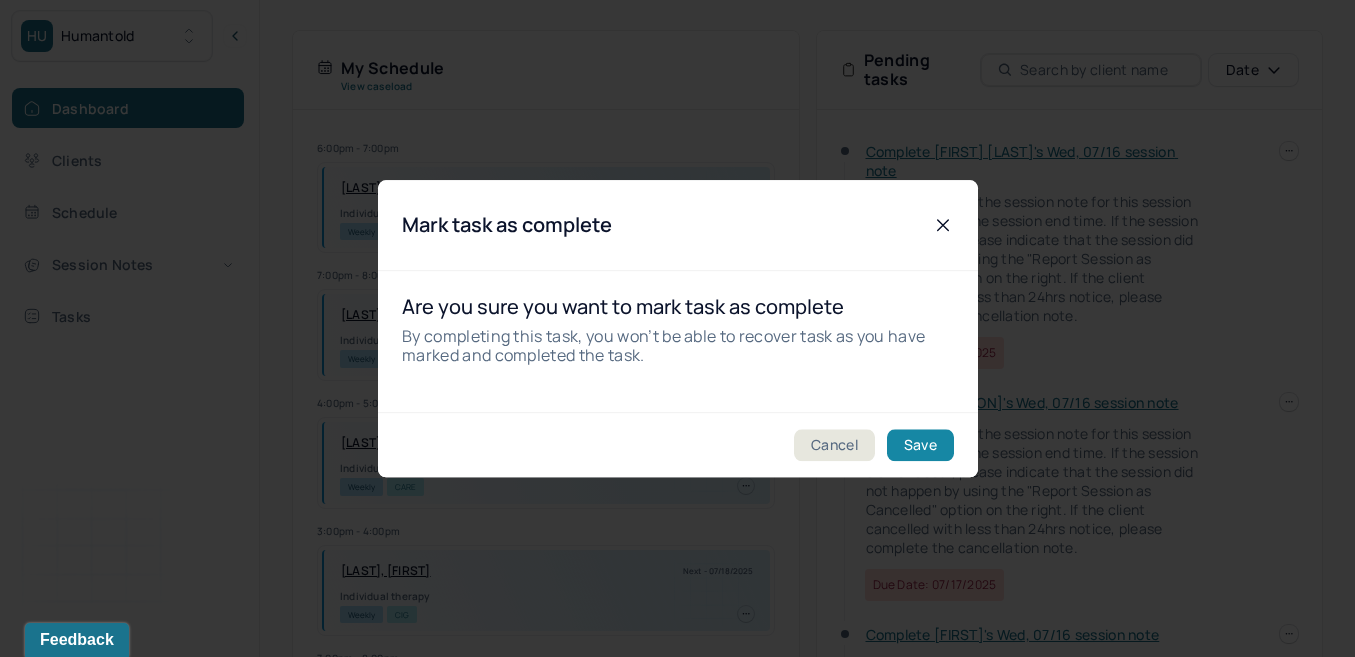 click on "Save" at bounding box center [919, 445] 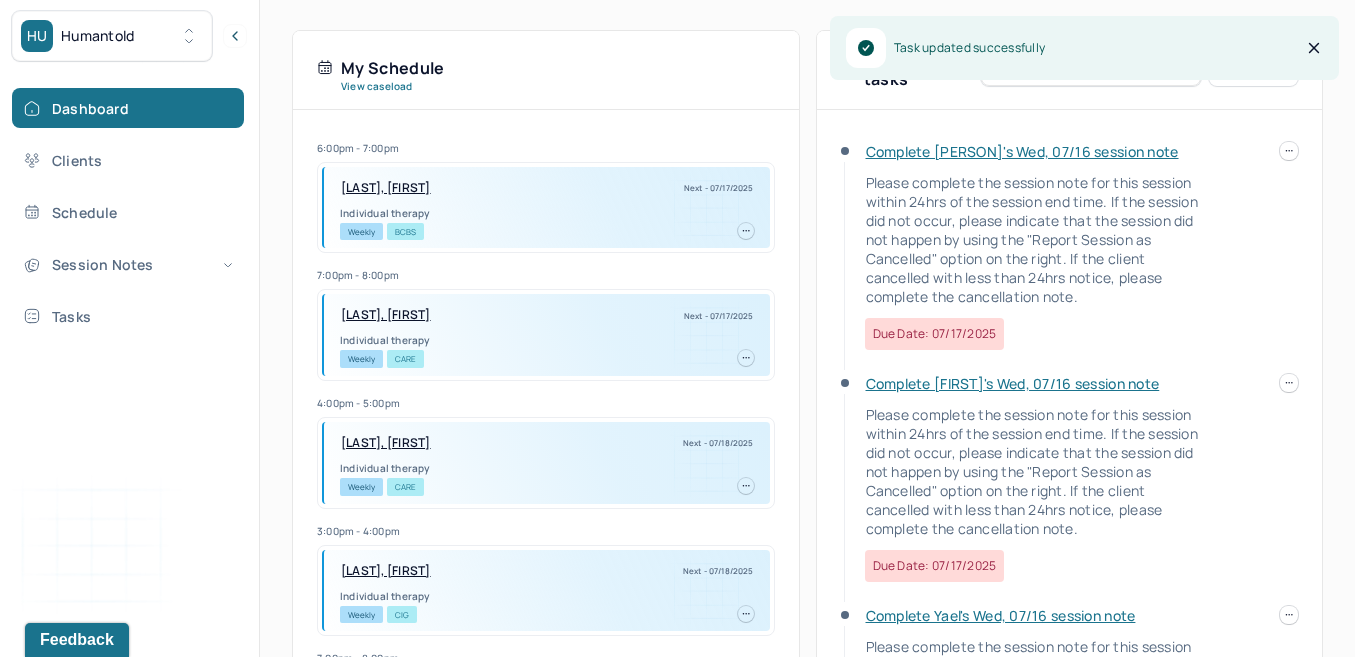 click on "Complete [PERSON]'s Wed, 07/16 session note" at bounding box center (1022, 151) 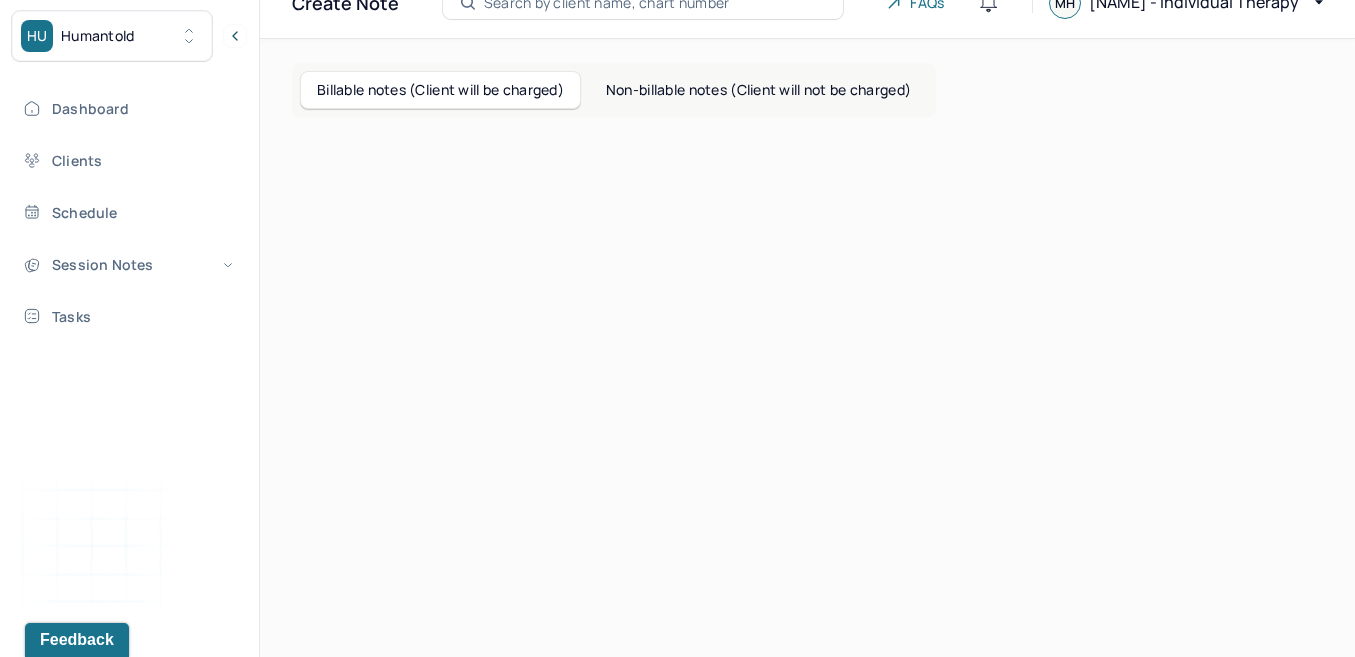 scroll, scrollTop: 78, scrollLeft: 0, axis: vertical 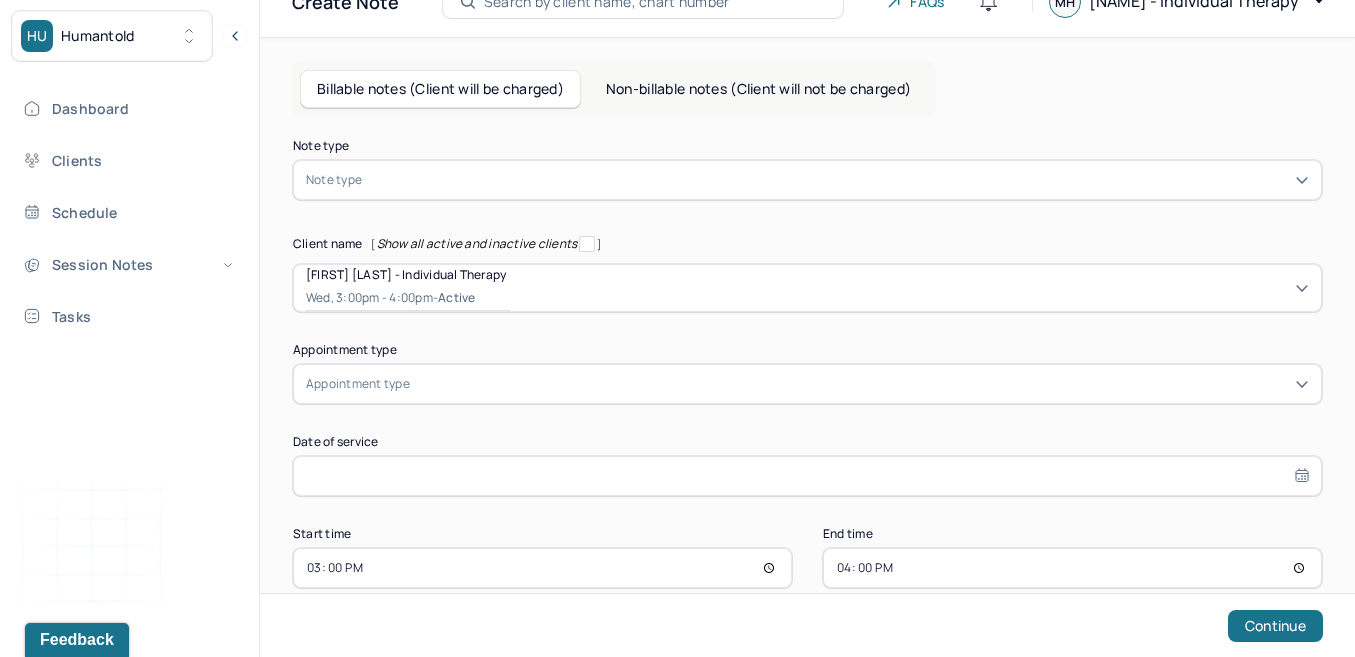 type on "Jul 16, 2025" 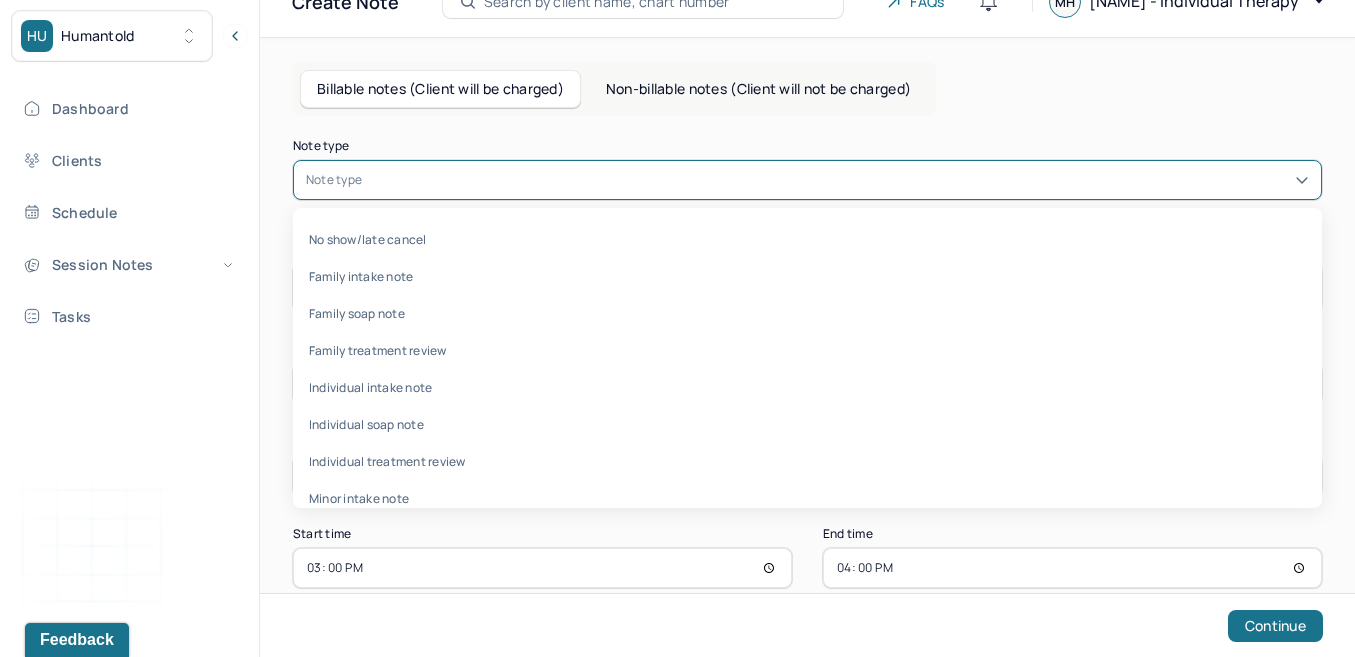 click at bounding box center [837, 180] 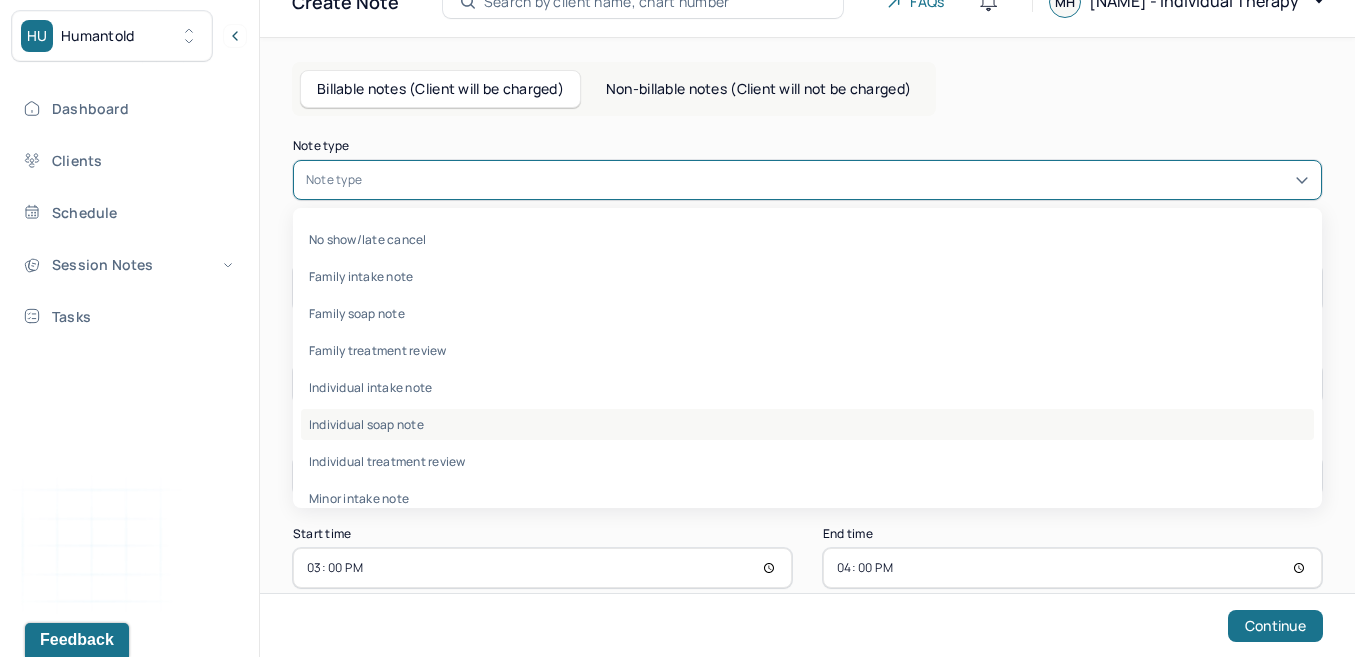 click on "Individual soap note" at bounding box center (807, 424) 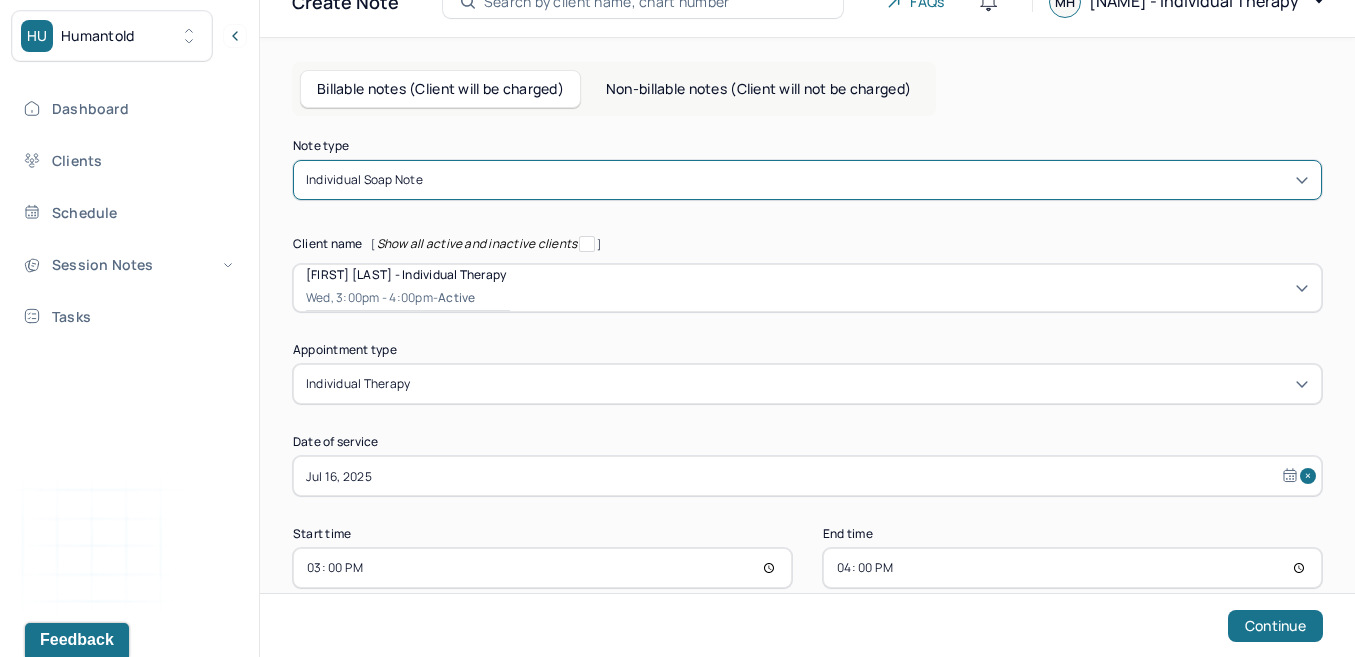 click on "15:00" at bounding box center [542, 568] 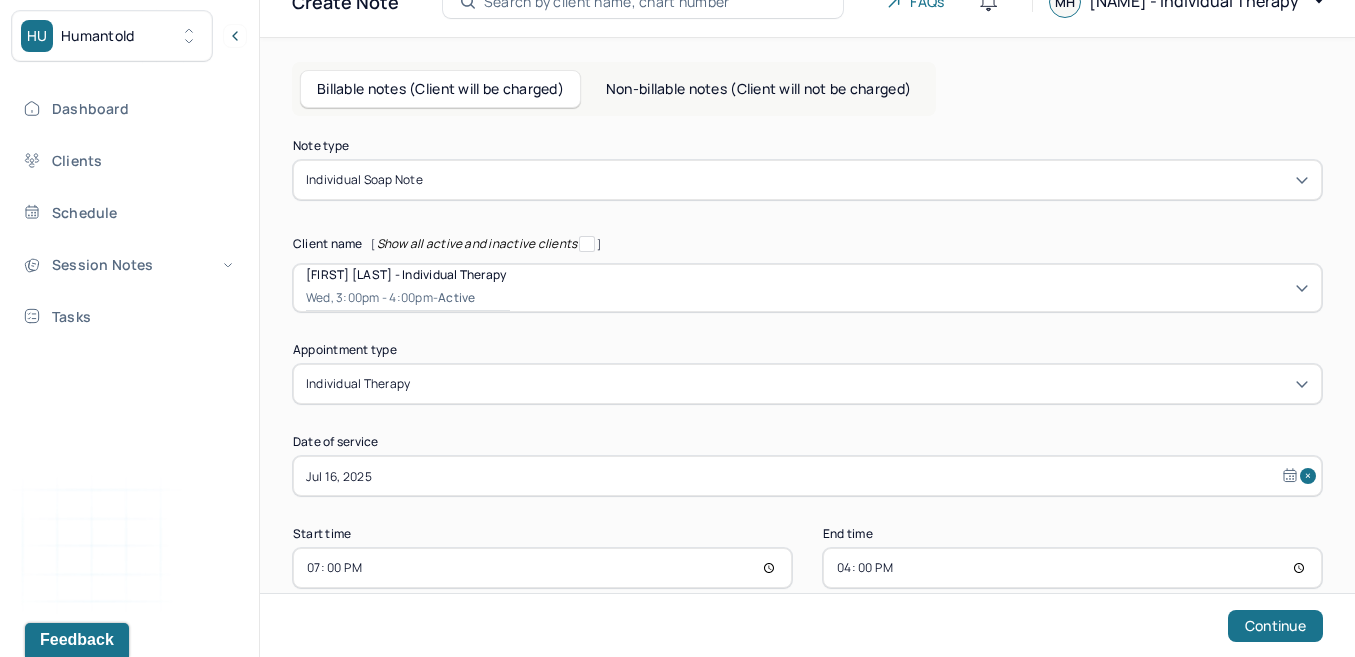 type on "19:00" 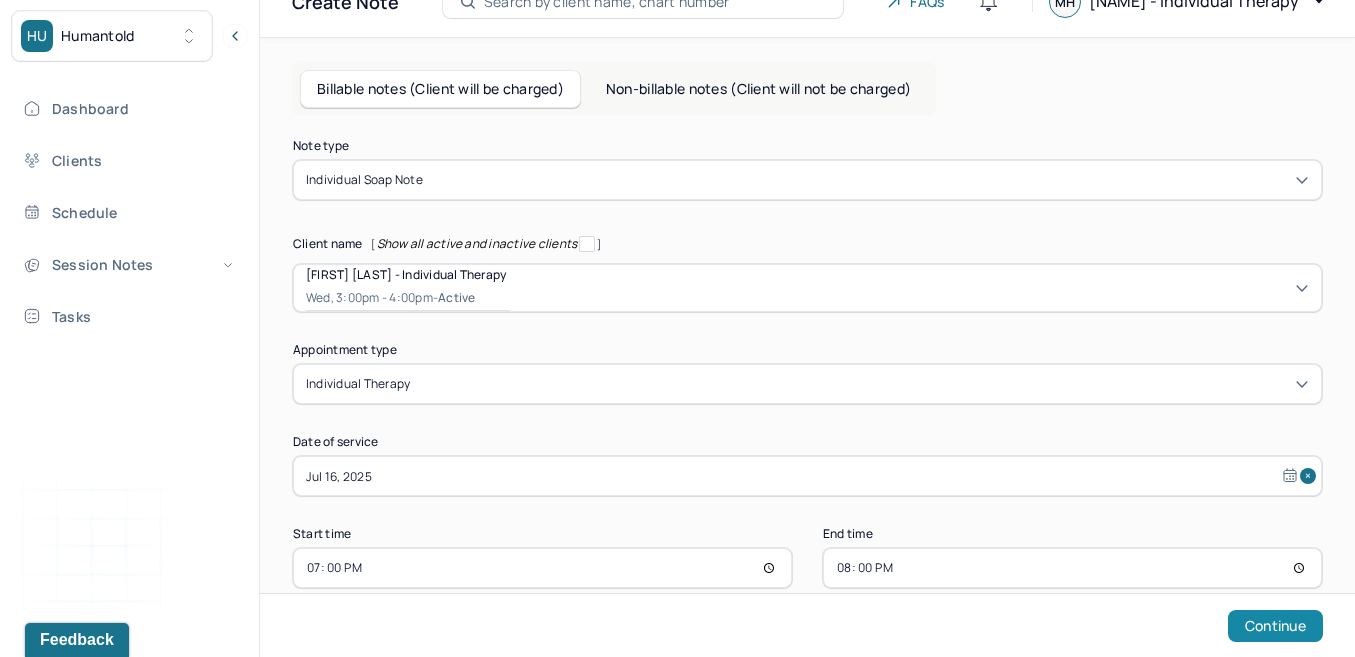 type on "20:00" 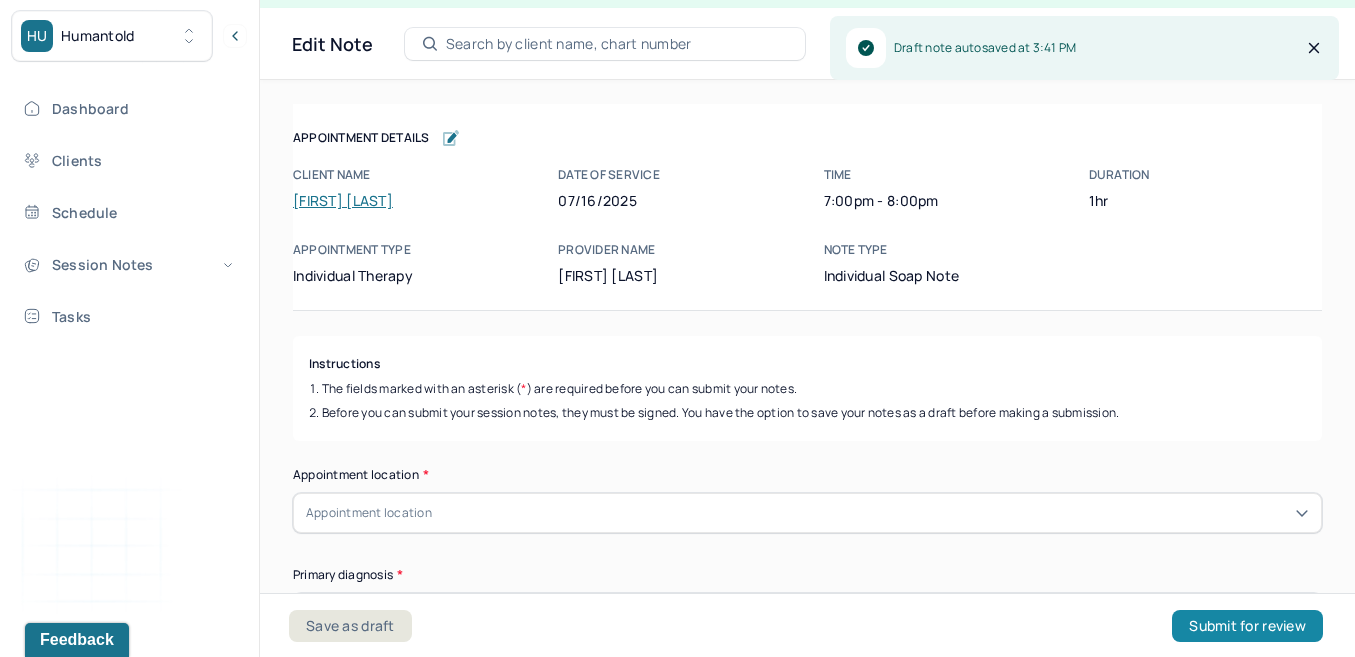 scroll, scrollTop: 36, scrollLeft: 0, axis: vertical 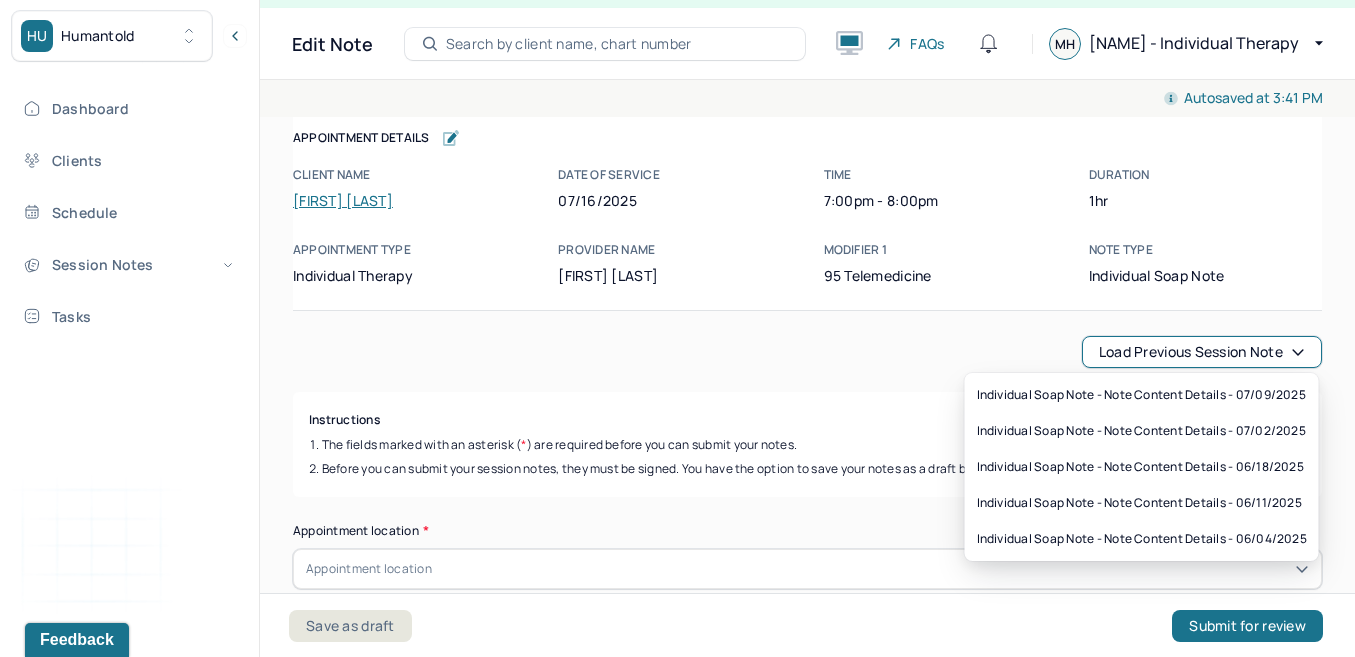 click on "Load previous session note" at bounding box center (1202, 352) 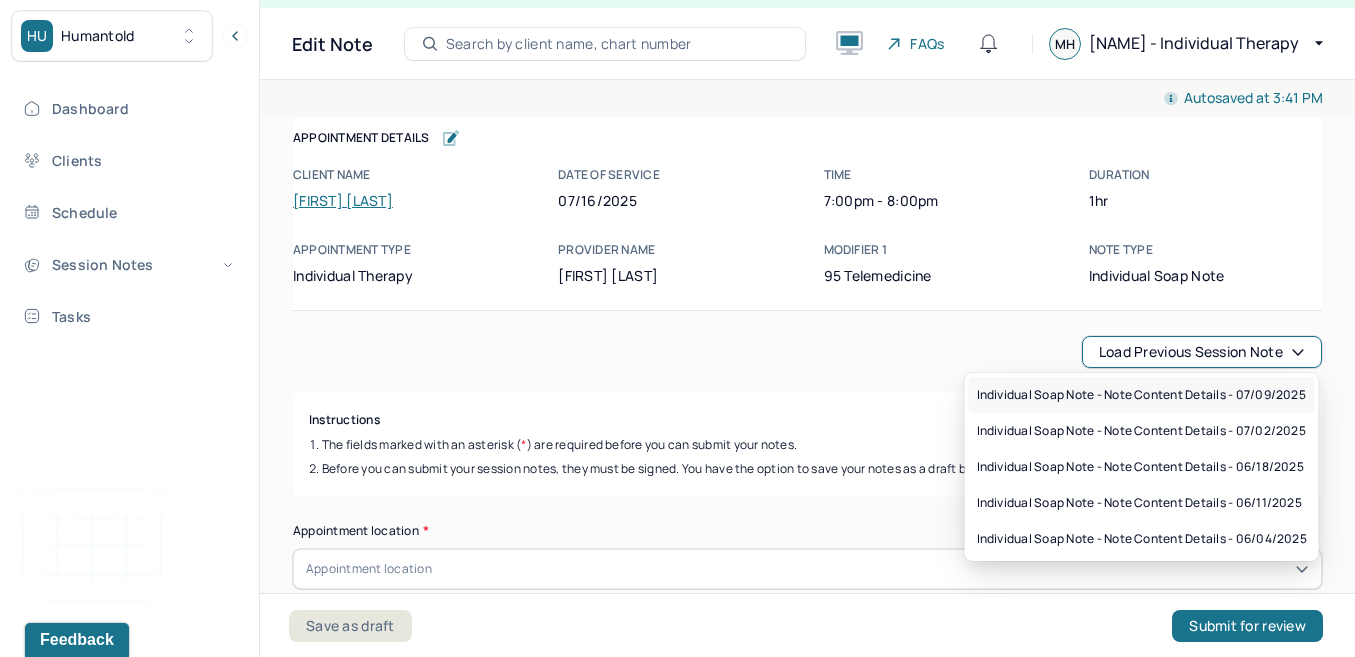 click on "Individual soap note   - Note content Details -   07/09/2025" at bounding box center (1141, 395) 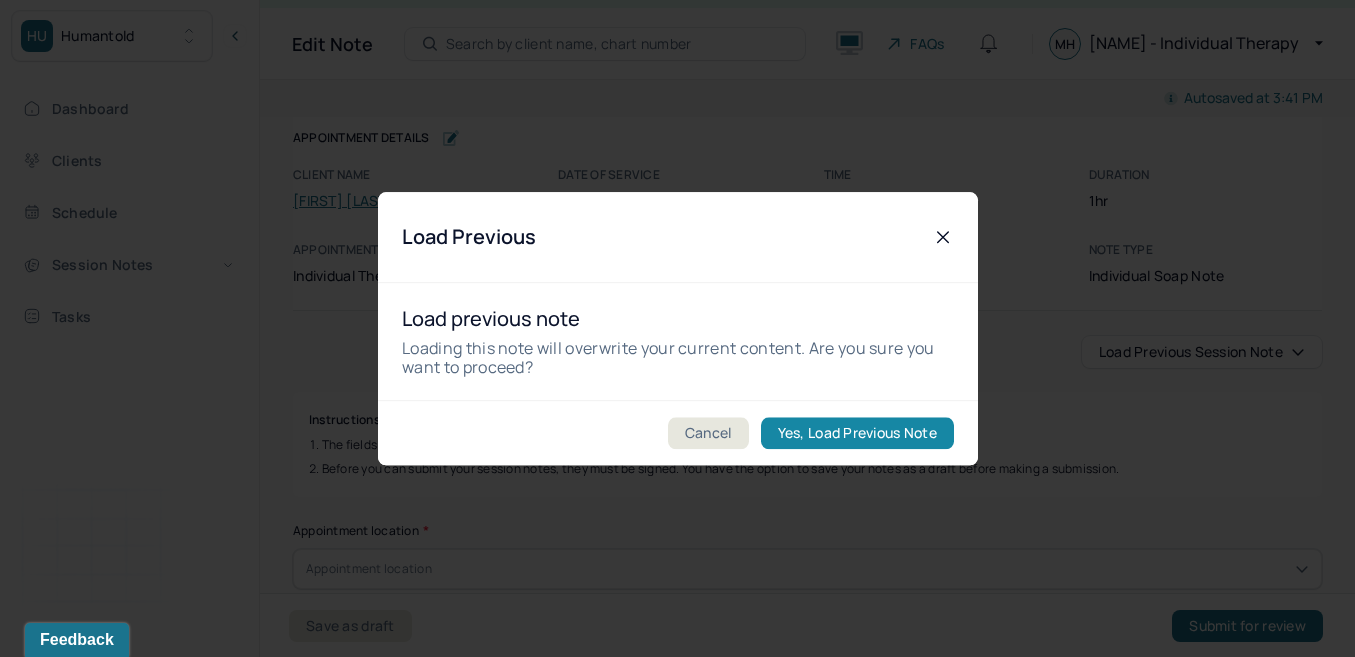 click on "Yes, Load Previous Note" at bounding box center (856, 433) 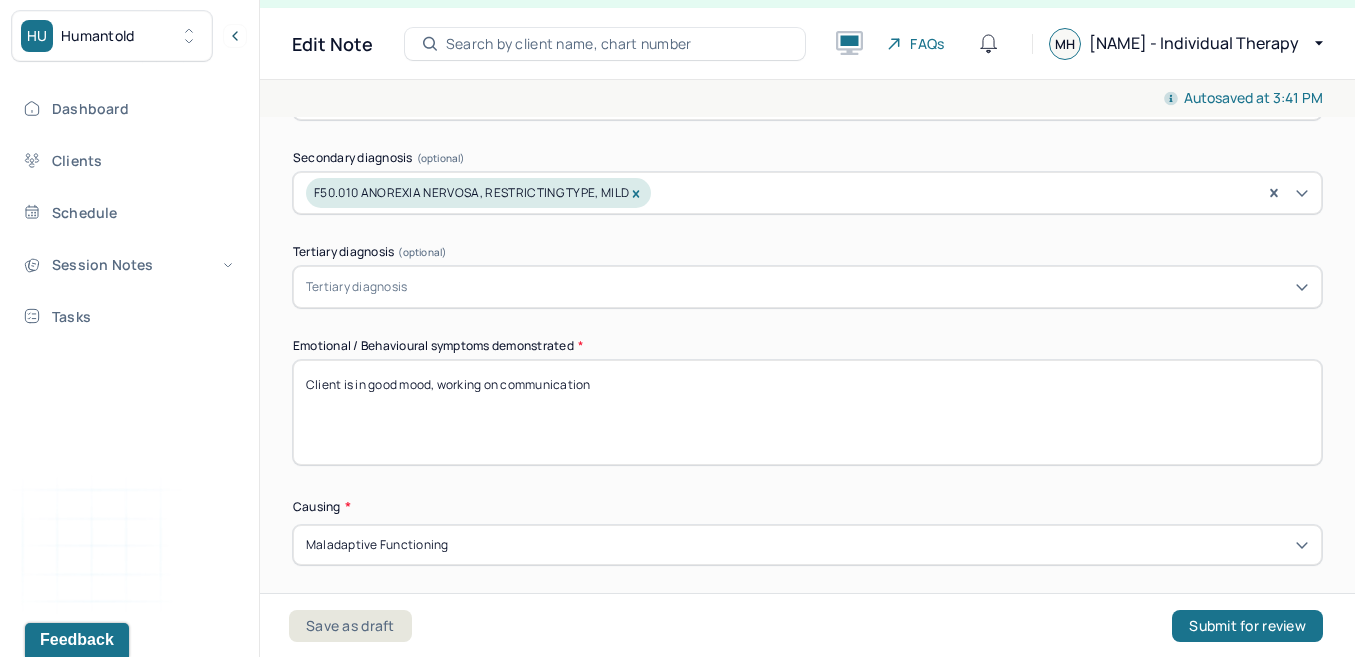 scroll, scrollTop: 904, scrollLeft: 0, axis: vertical 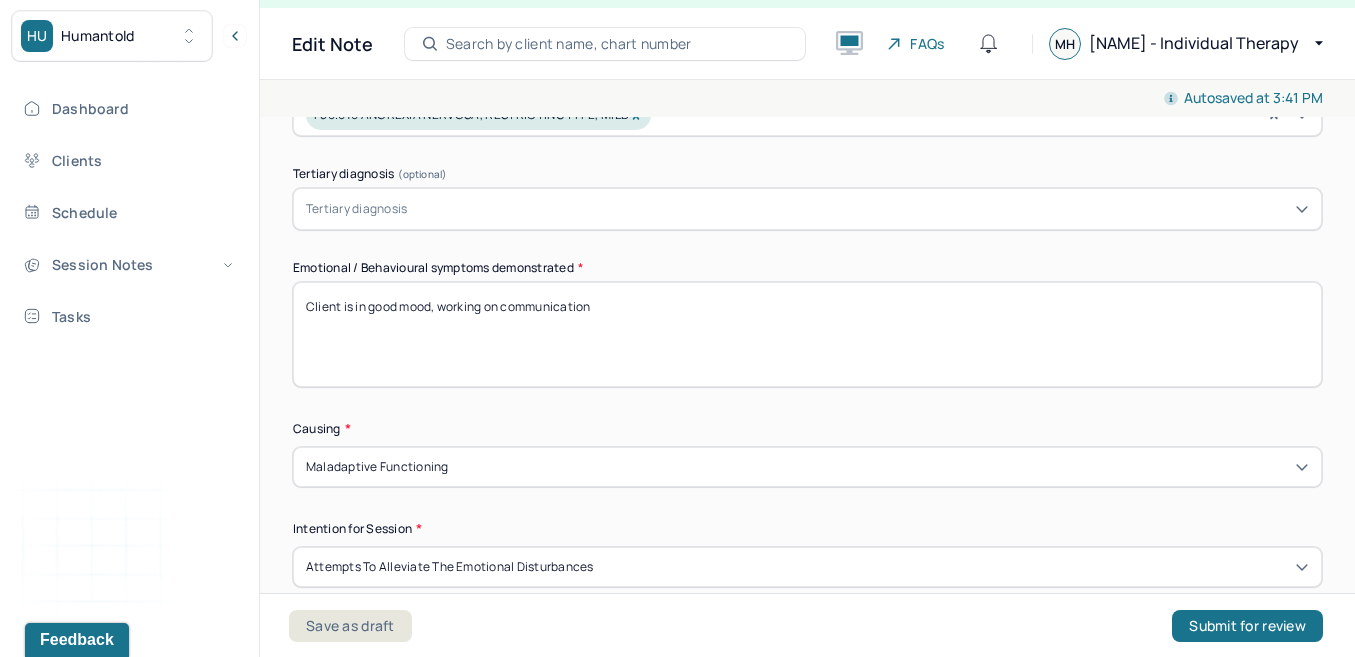 click on "Client is in good mood, working on communication" at bounding box center (807, 334) 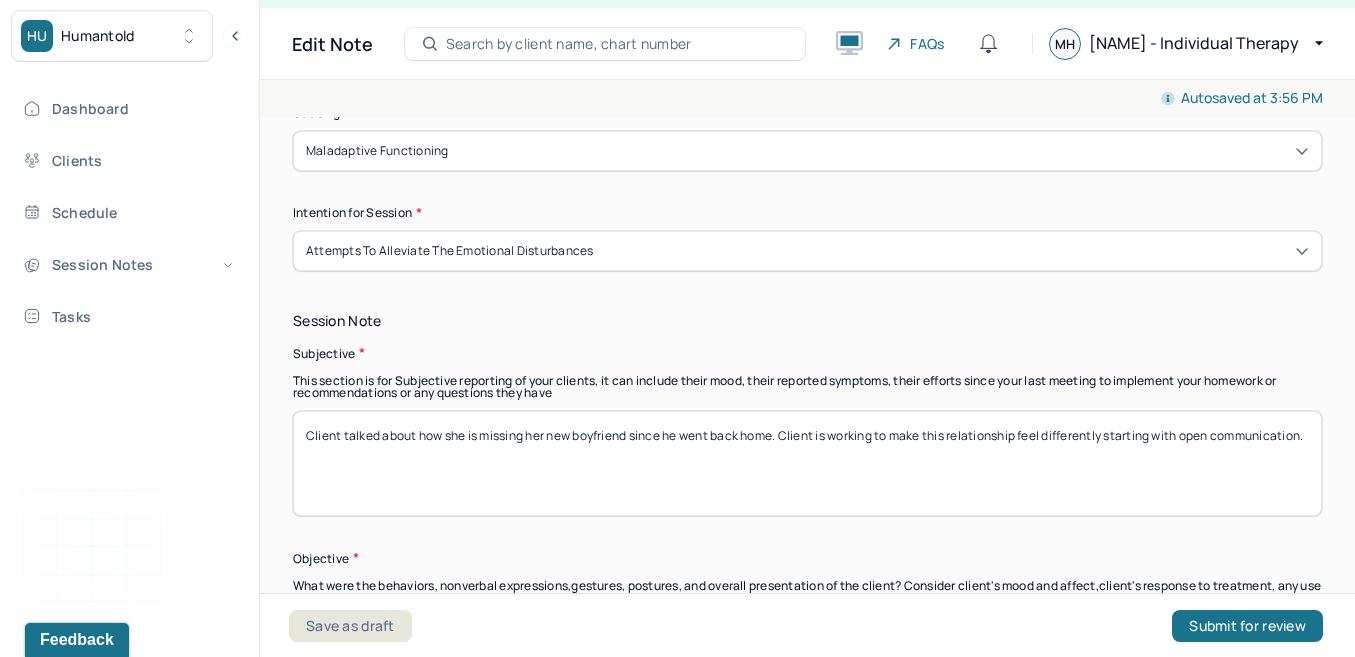 scroll, scrollTop: 1230, scrollLeft: 0, axis: vertical 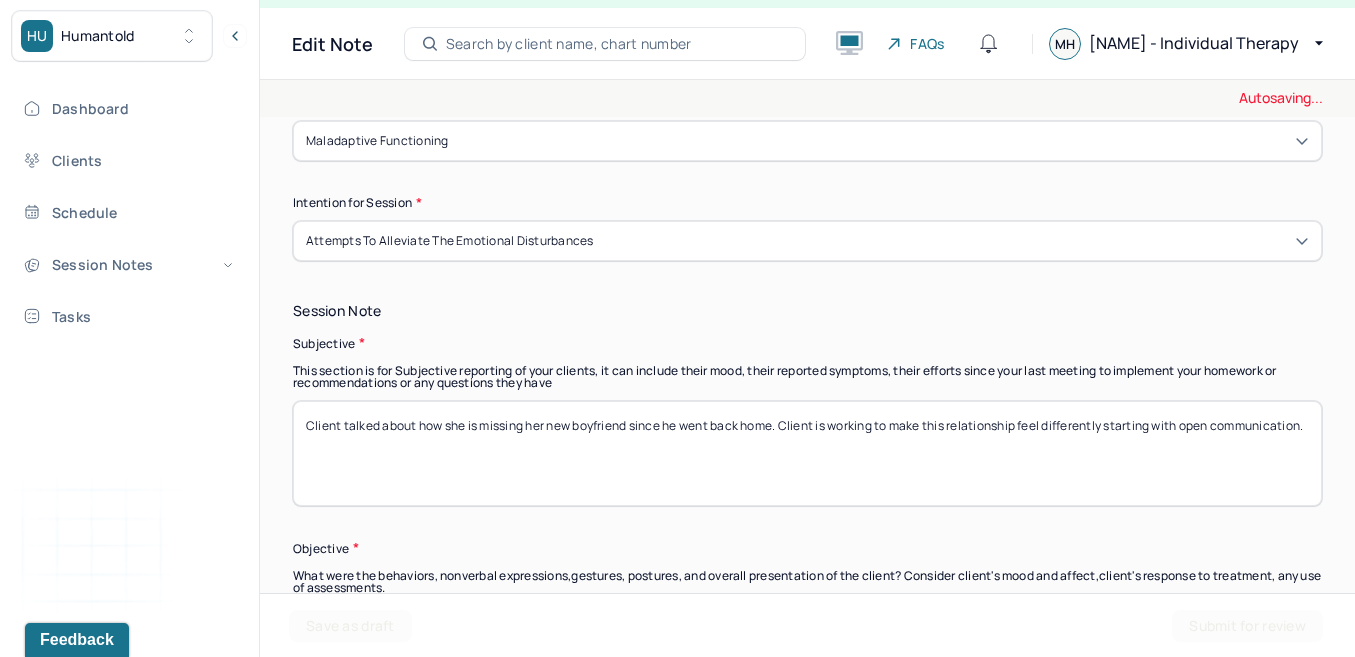type on "Client is in doubting future plans, uncertainty" 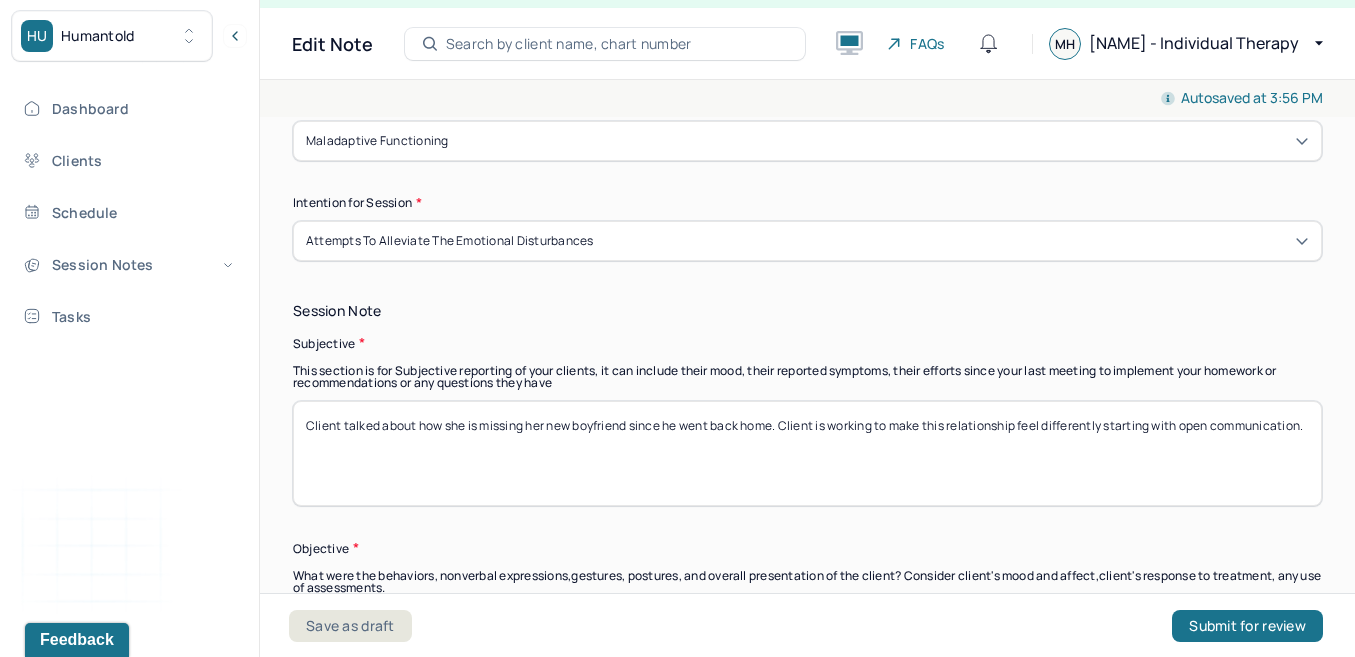 click on "Client talked about how she is missing her new boyfriend since he went back home. Client is working to make this relationship feel differently starting with open communication." at bounding box center [807, 453] 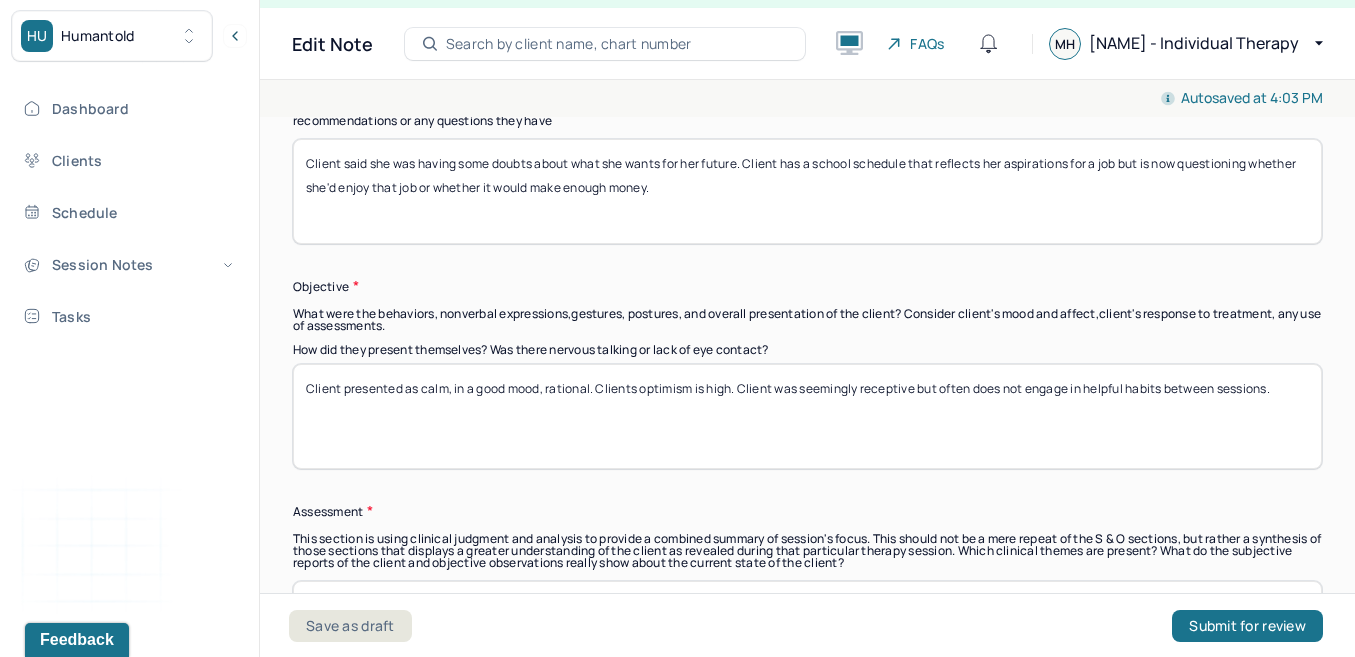 scroll, scrollTop: 1497, scrollLeft: 0, axis: vertical 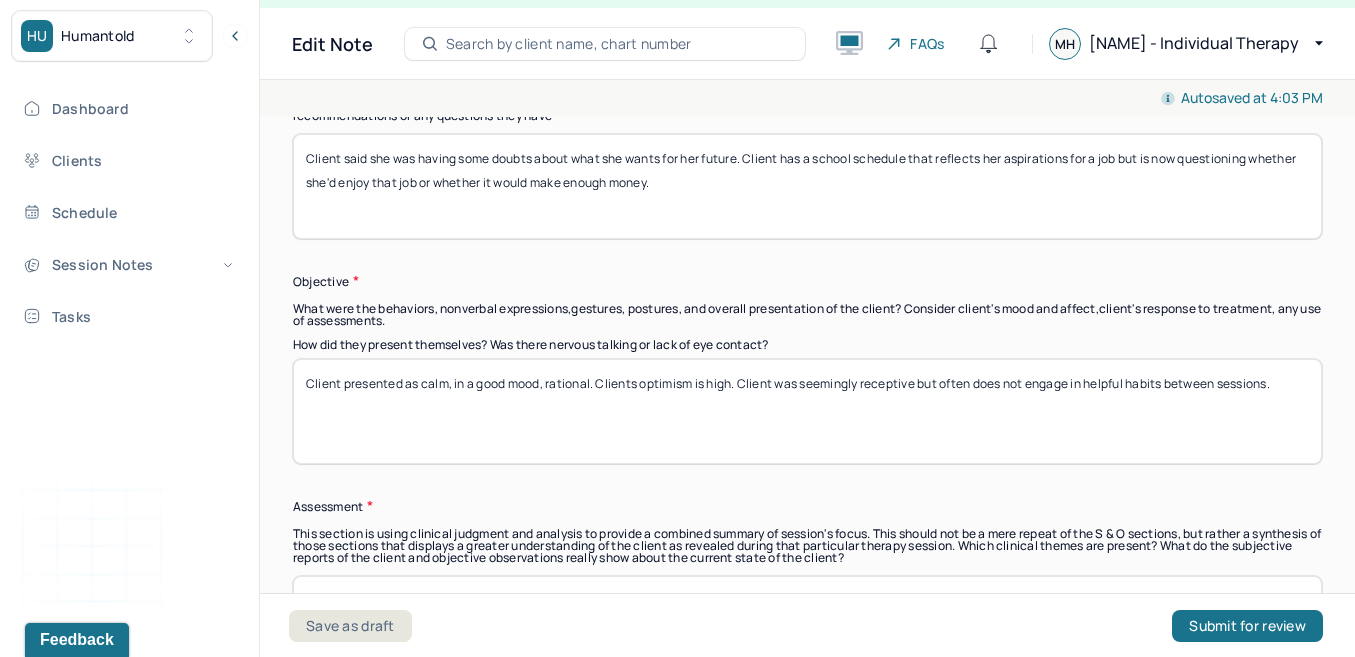 type on "Client said she was having some doubts about what she wants for her future. Client has a school schedule that reflects her aspirations for a job but is now questioning whether she'd enjoy that job or whether it would make enough money." 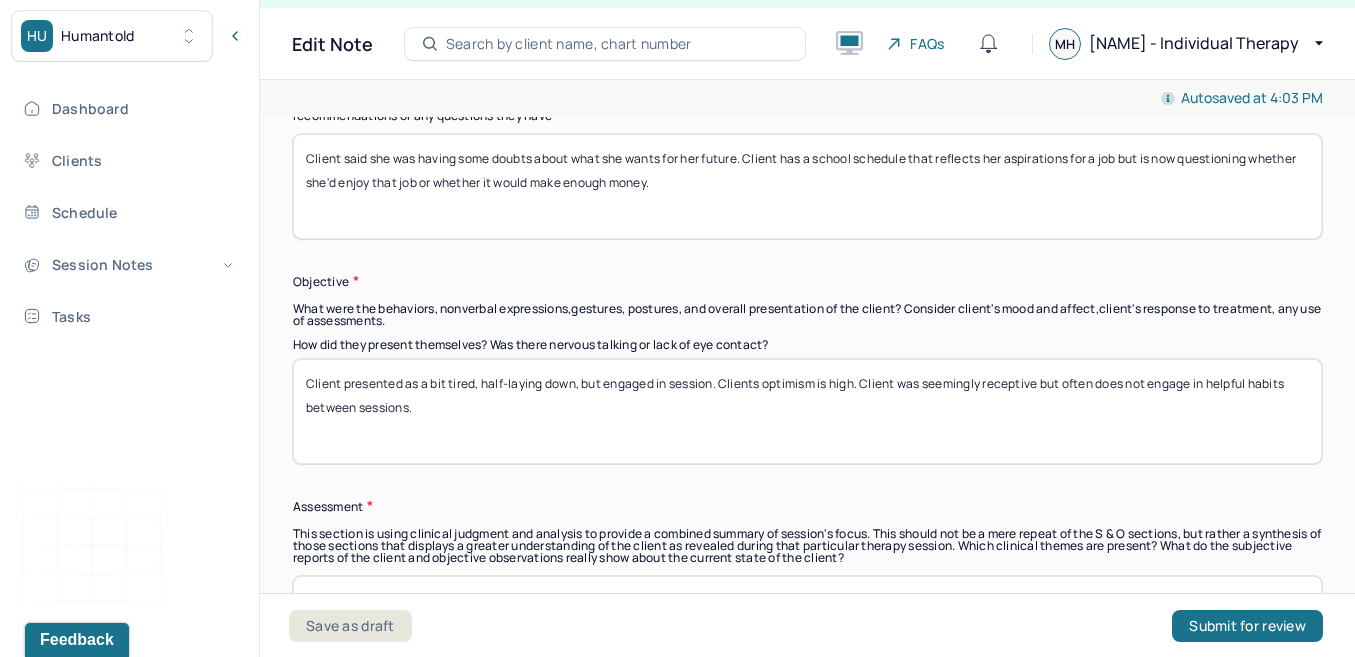 drag, startPoint x: 855, startPoint y: 383, endPoint x: 768, endPoint y: 383, distance: 87 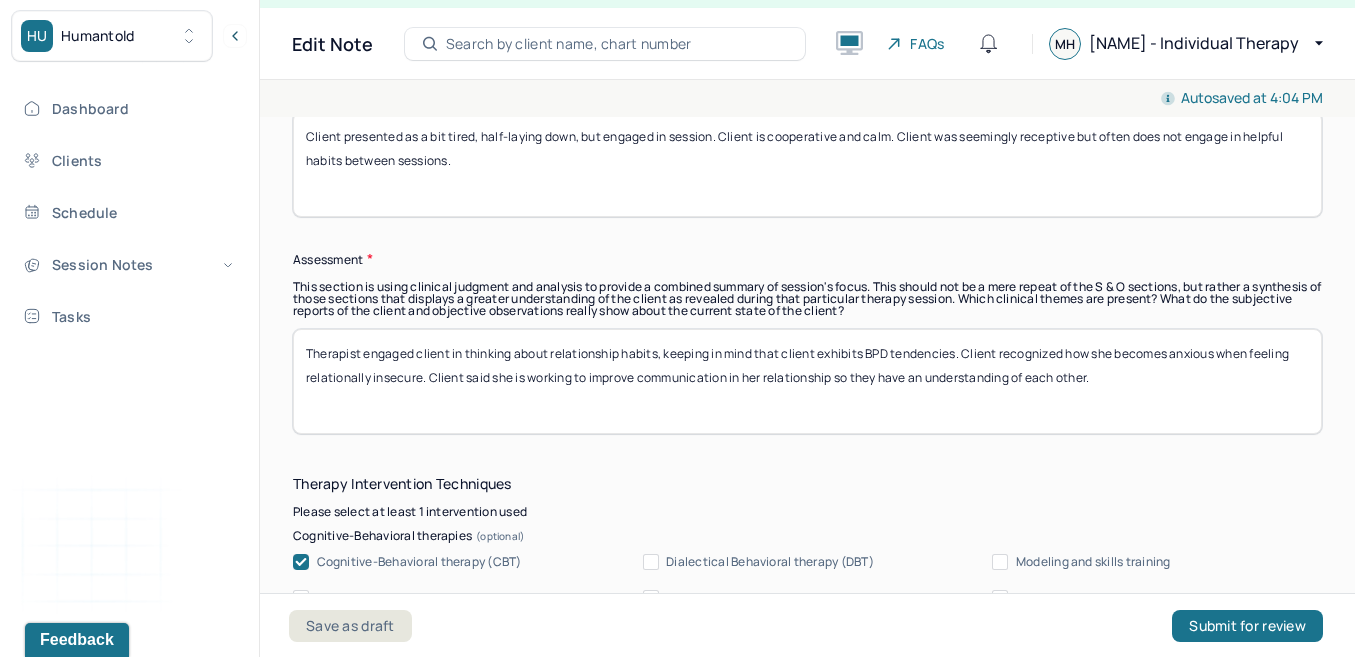scroll, scrollTop: 1747, scrollLeft: 0, axis: vertical 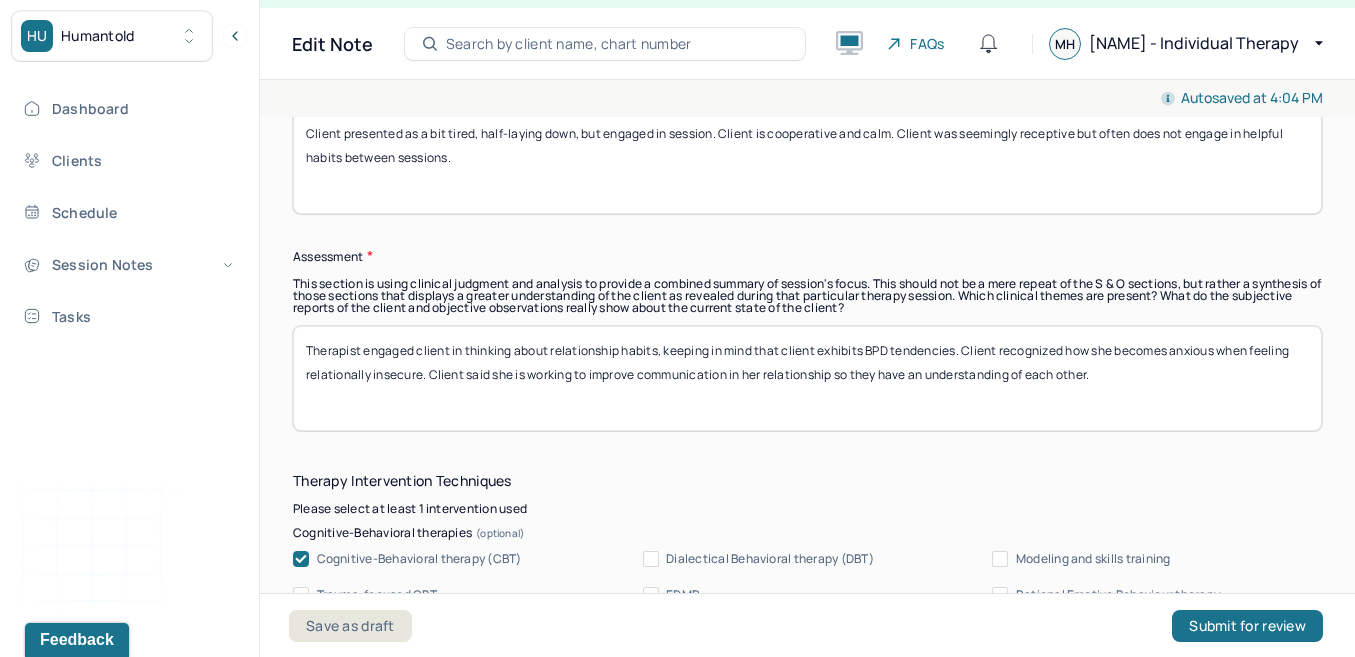 type on "Client presented as a bit tired, half-laying down, but engaged in session. Client is cooperative and calm. Client was seemingly receptive but often does not engage in helpful habits between sessions." 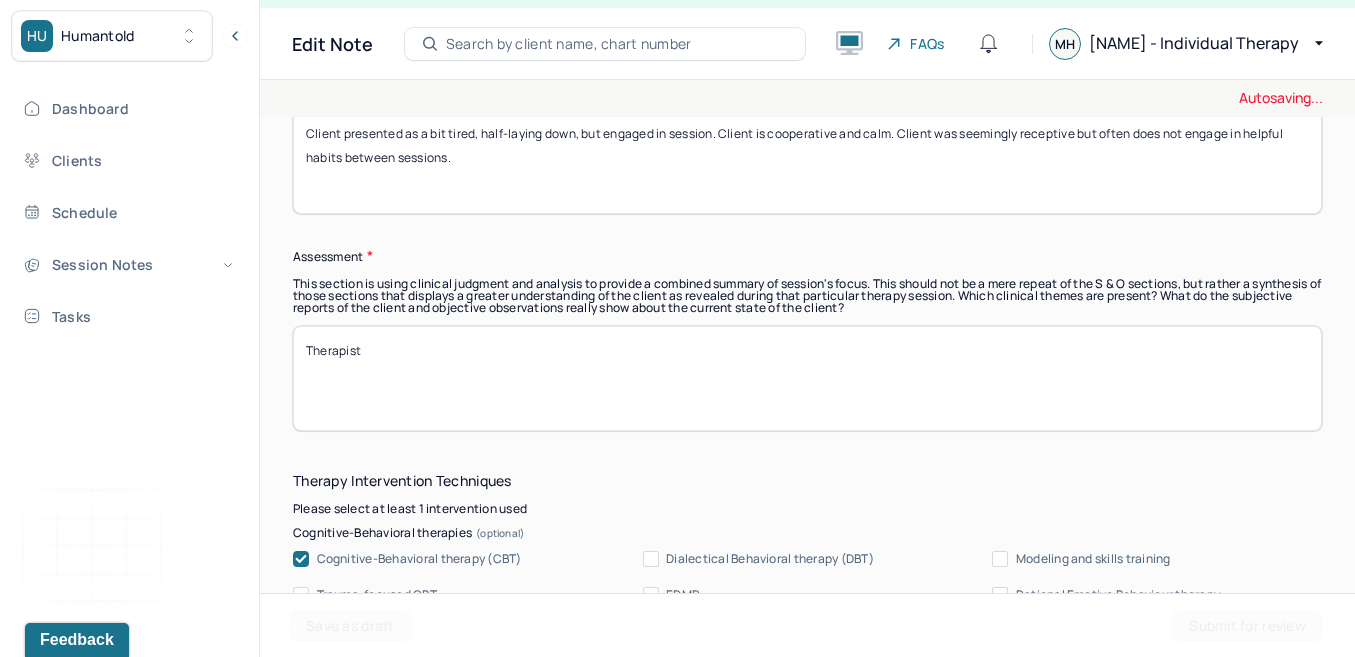 click on "Therapist engaged client in thinking about relationship habits, keeping in mind that client exhibits BPD tendencies. Client recognized how she becomes anxious when feeling relationally insecure. Client said she is working to improve communication in her relationship so they have an understanding of each other." at bounding box center (807, 378) 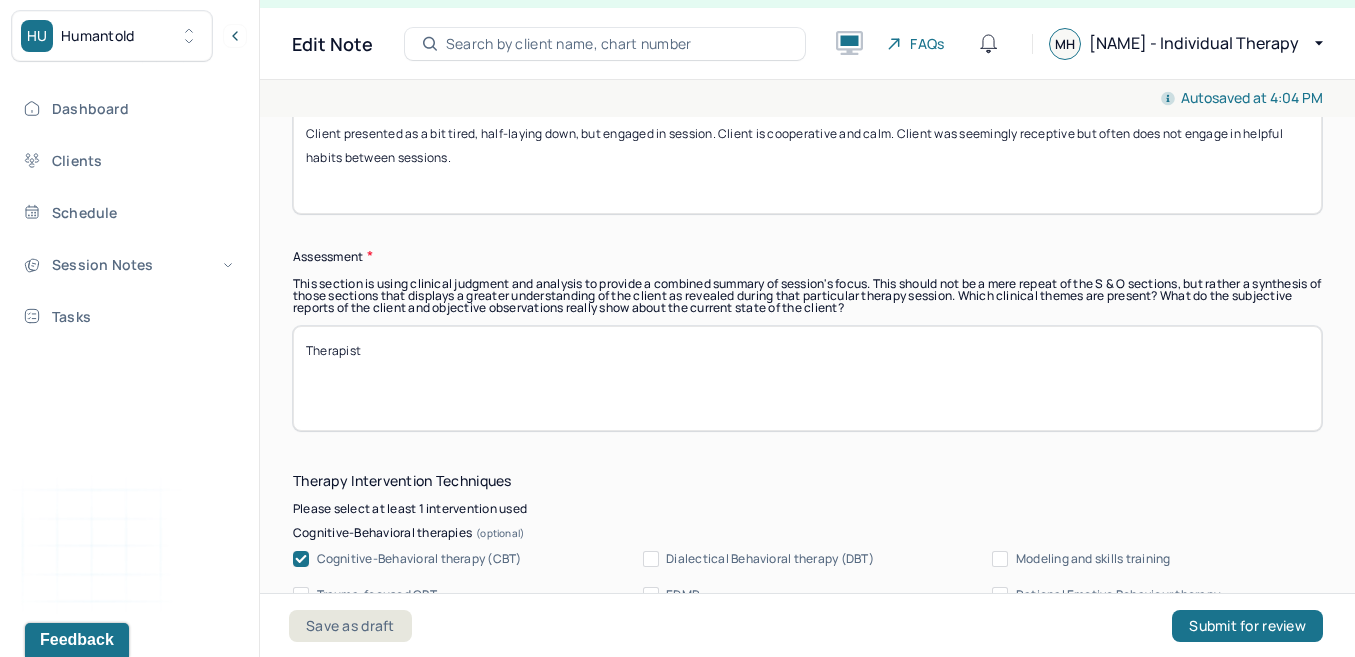 click on "Therapist engaged client in thinking about relationship habits, keeping in mind that client exhibits BPD tendencies. Client recognized how she becomes anxious when feeling relationally insecure. Client said she is working to improve communication in her relationship so they have an understanding of each other." at bounding box center (807, 378) 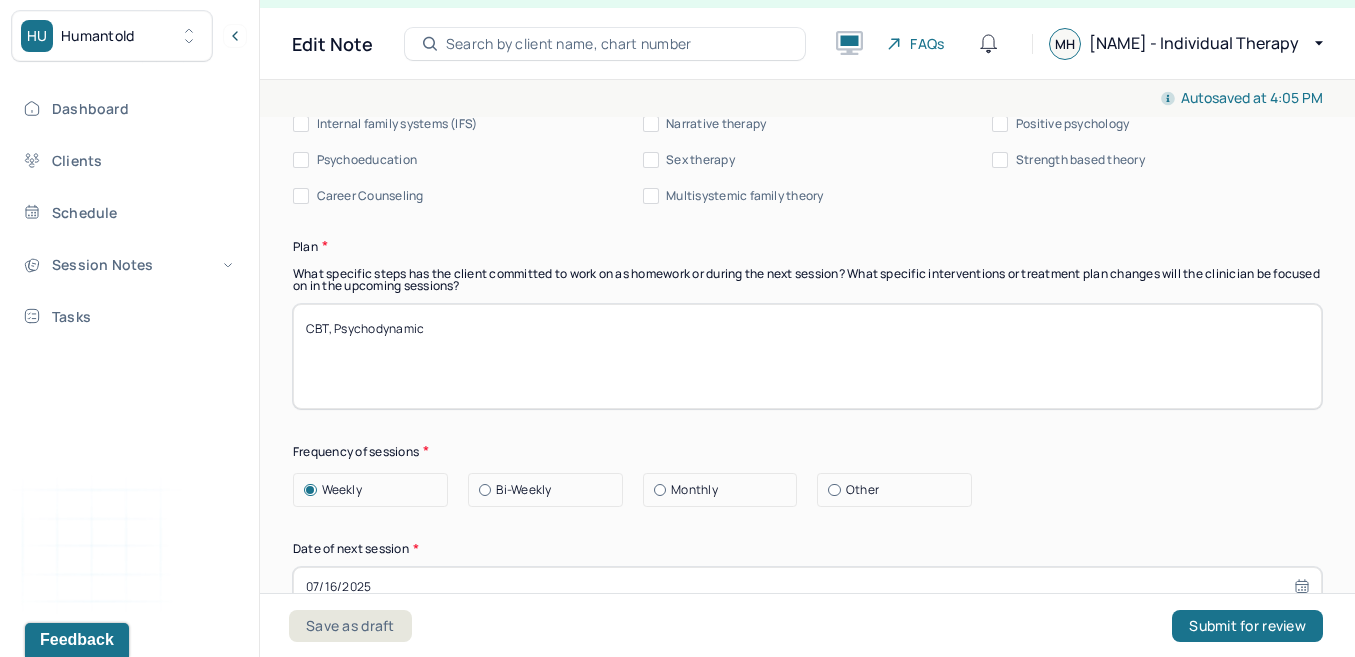 scroll, scrollTop: 2644, scrollLeft: 0, axis: vertical 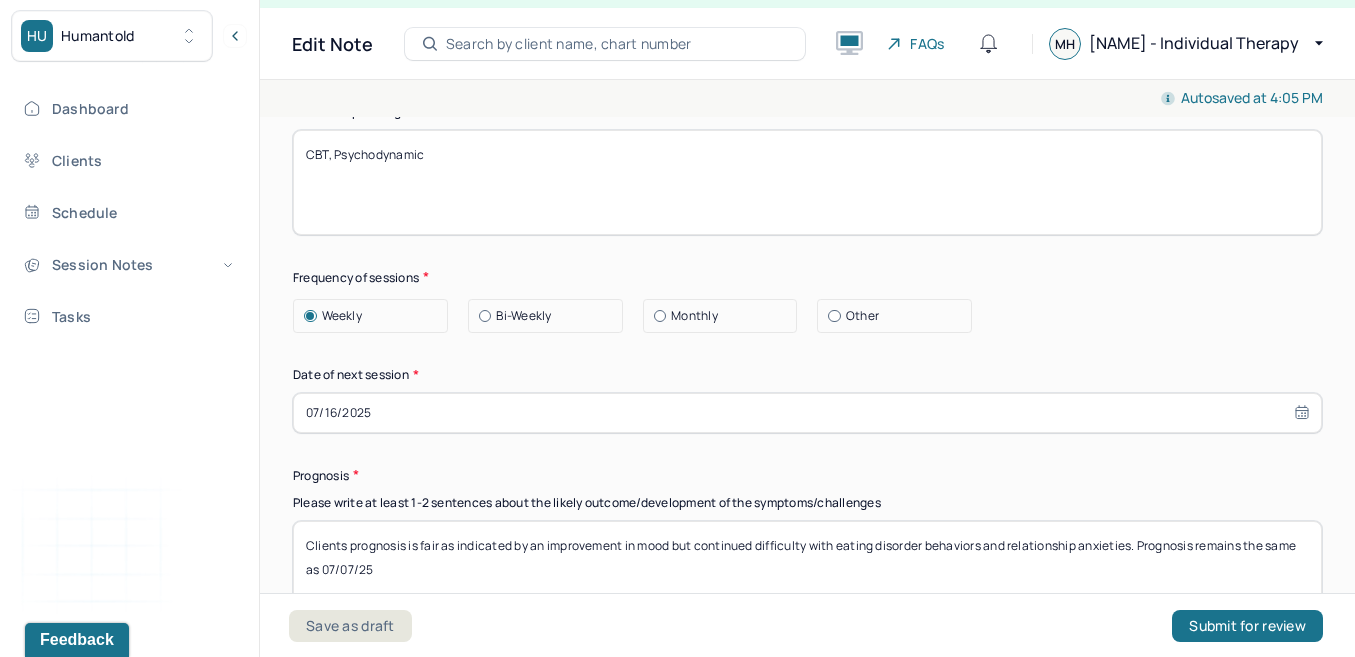 type on "Client expressed a lot of doubt about her current future plans and whether they are truly what she wants to do with her life. Therapist prompted client to think about why she was shifting her opinion and what else might interest her. Client will keep her current school schedule as therapist recommended client not make any rash decisions when it comes to her future." 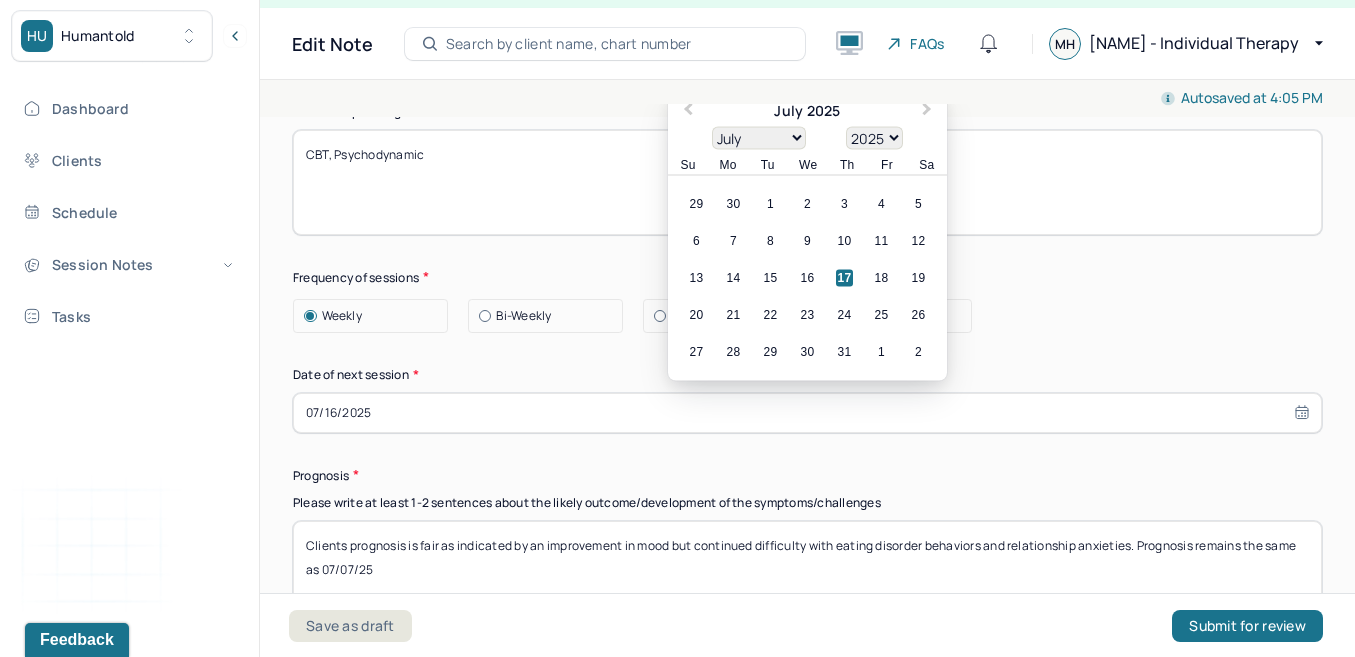 click on "07/16/2025" at bounding box center [807, 413] 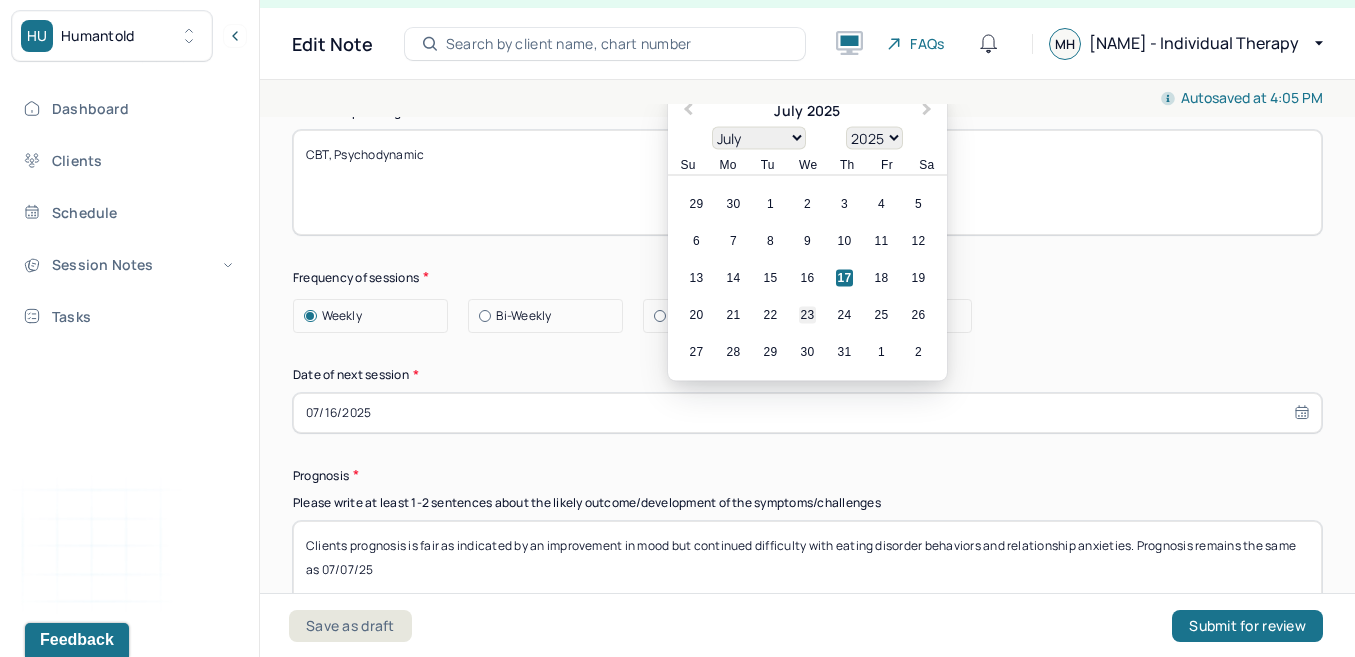 click on "23" at bounding box center (807, 314) 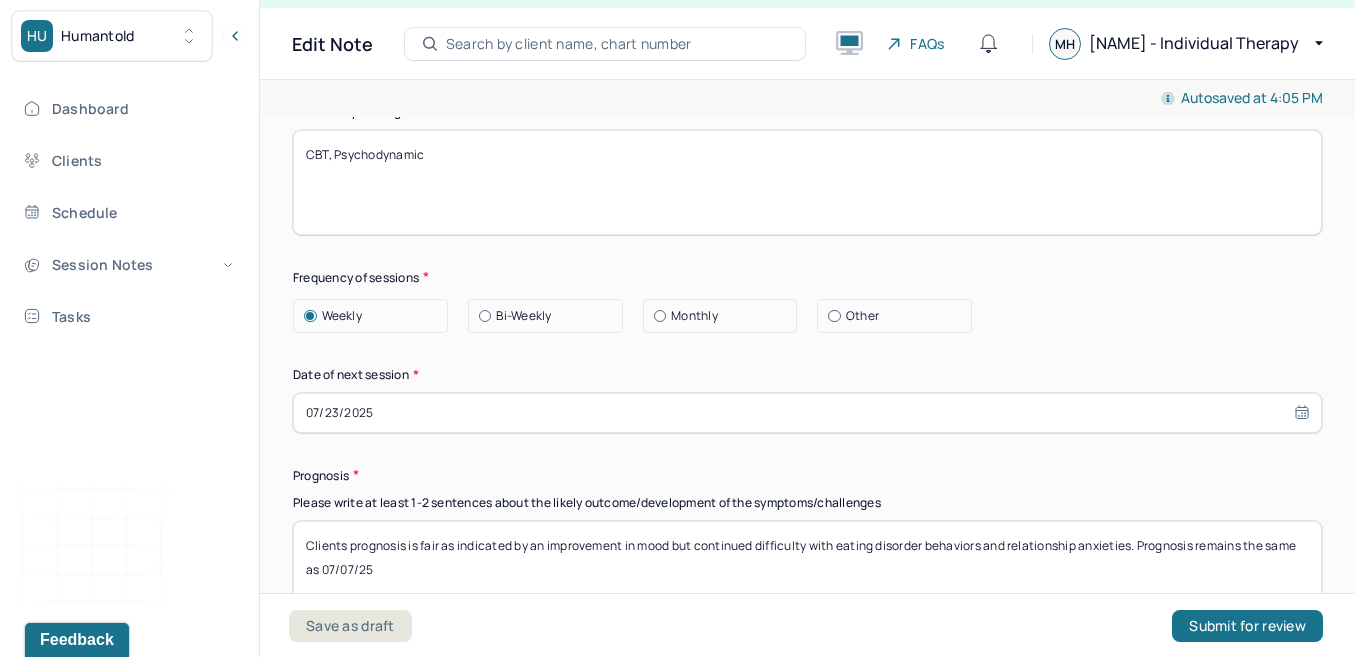 scroll, scrollTop: 2840, scrollLeft: 0, axis: vertical 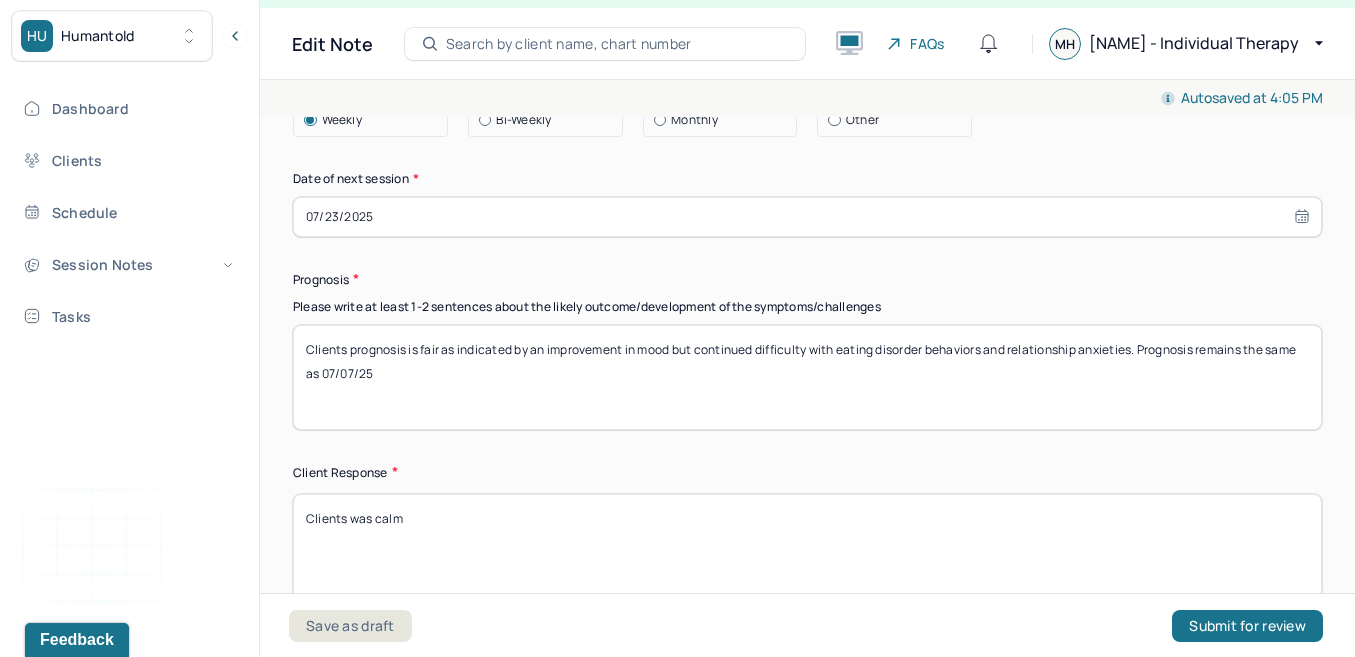 click on "Clients prognosis is fair as indicated by an improvement in mood but continued difficulty with eating disorder behaviors and relationship anxieties. Prognosis remains the same as 07/07/25" at bounding box center [807, 377] 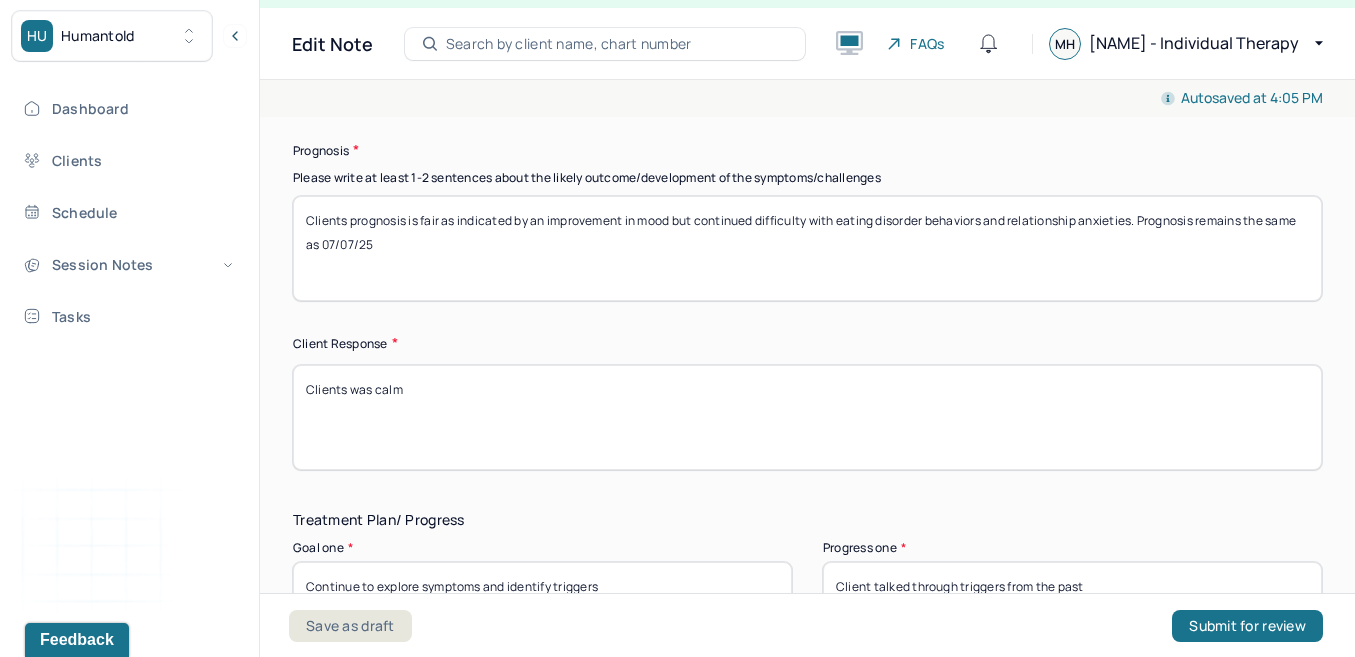 scroll, scrollTop: 2970, scrollLeft: 0, axis: vertical 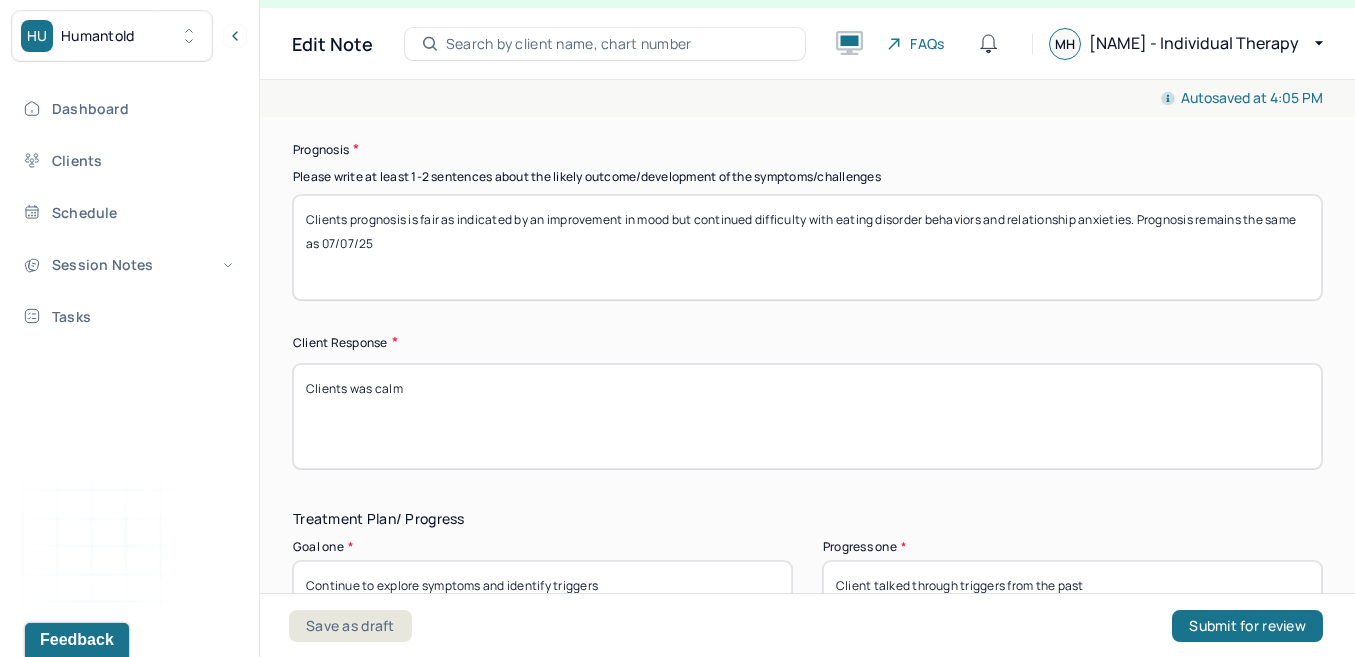 click on "Clients was calm" at bounding box center [807, 416] 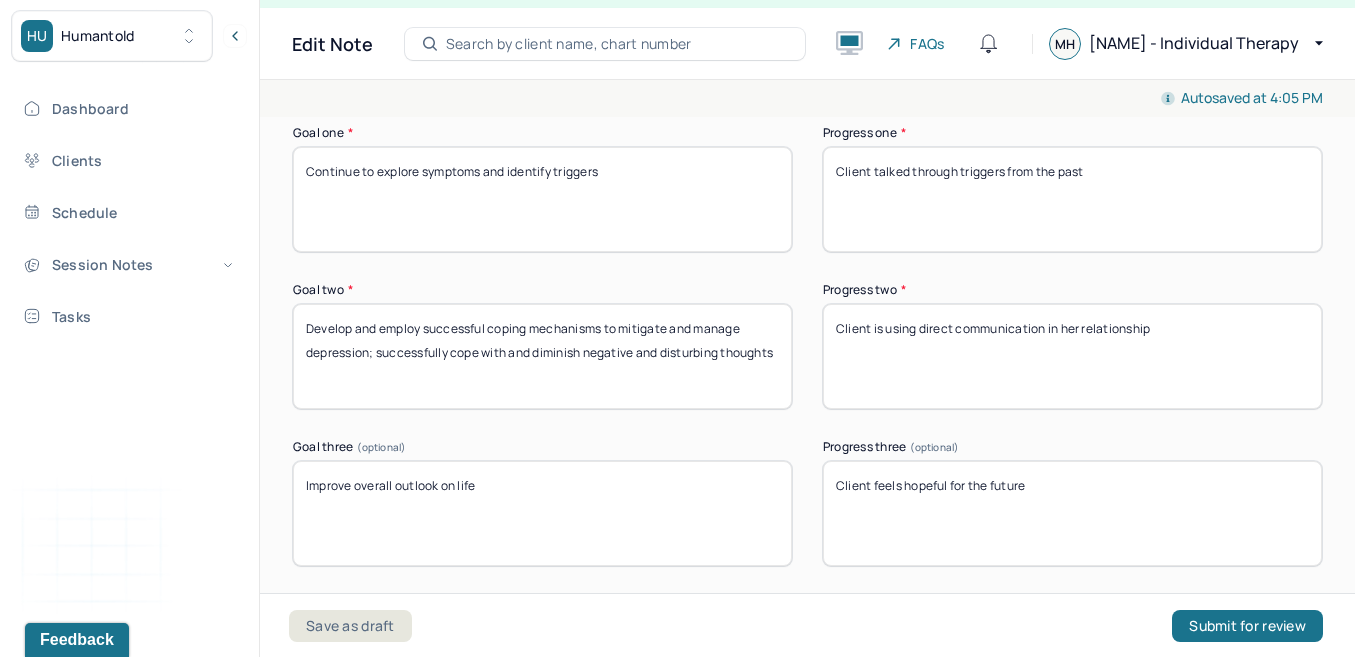 scroll, scrollTop: 3396, scrollLeft: 0, axis: vertical 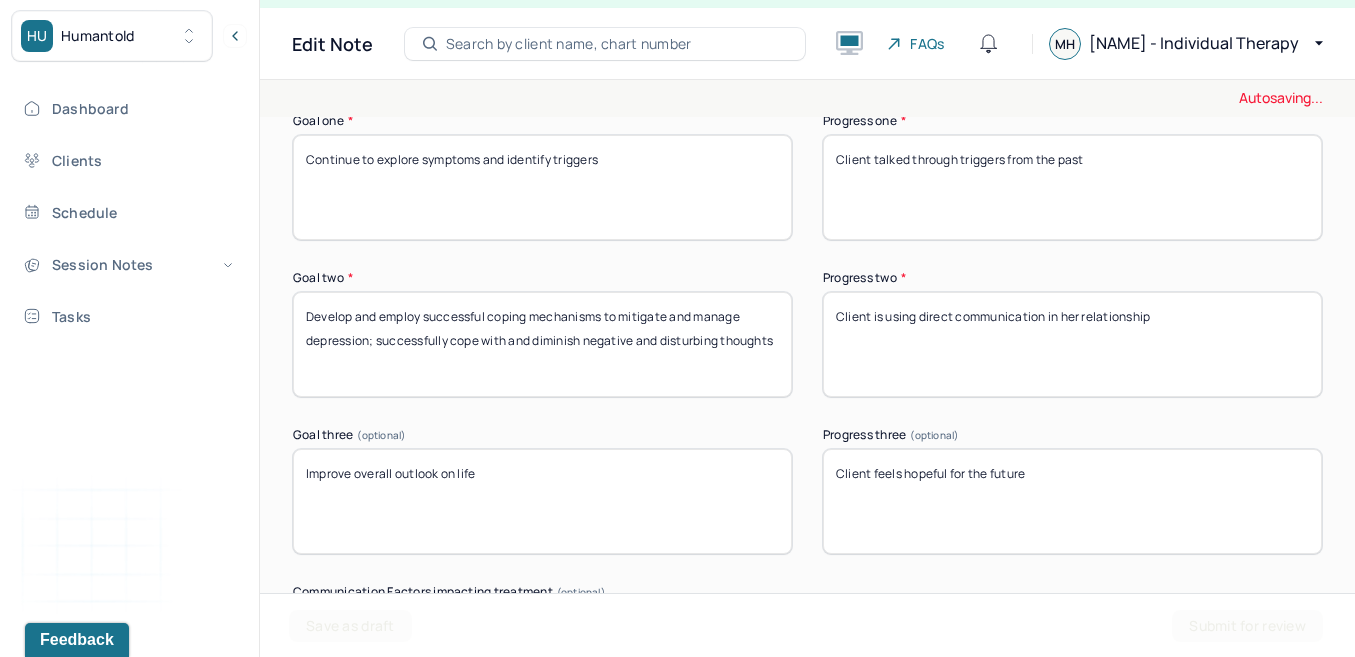 type on "Clients was reflective" 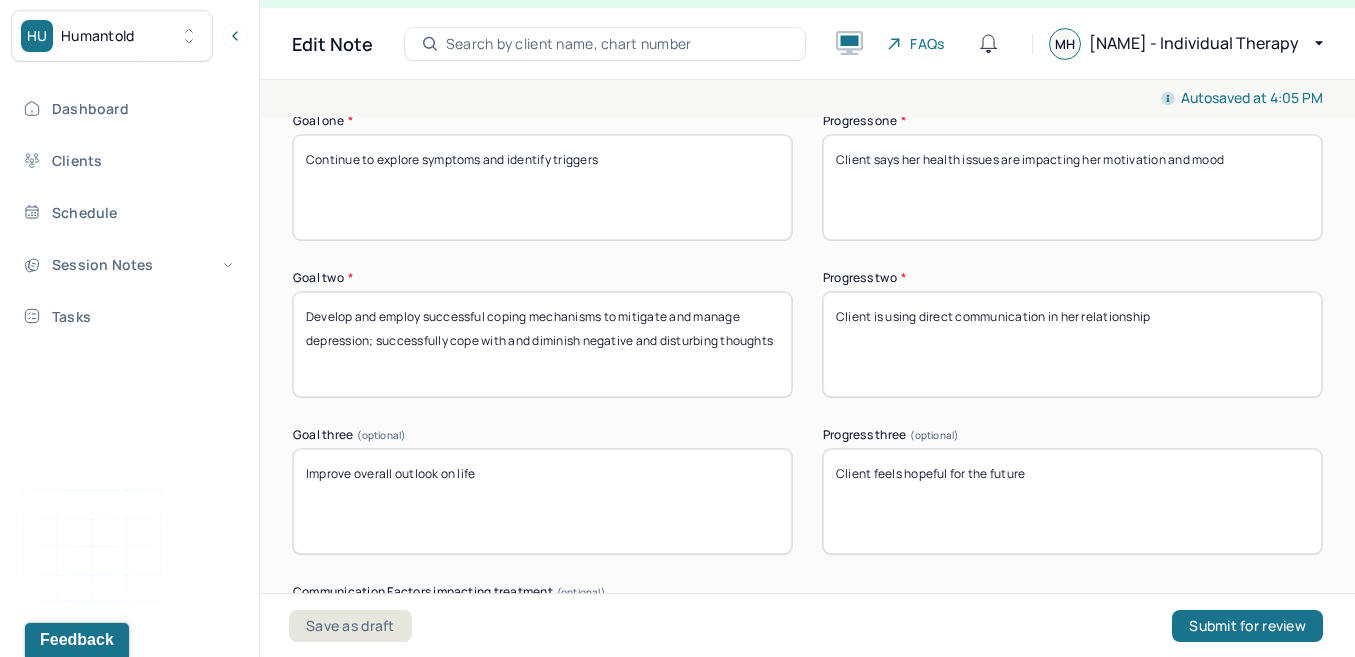 type on "Client says her health issues are impacting her motivation and mood" 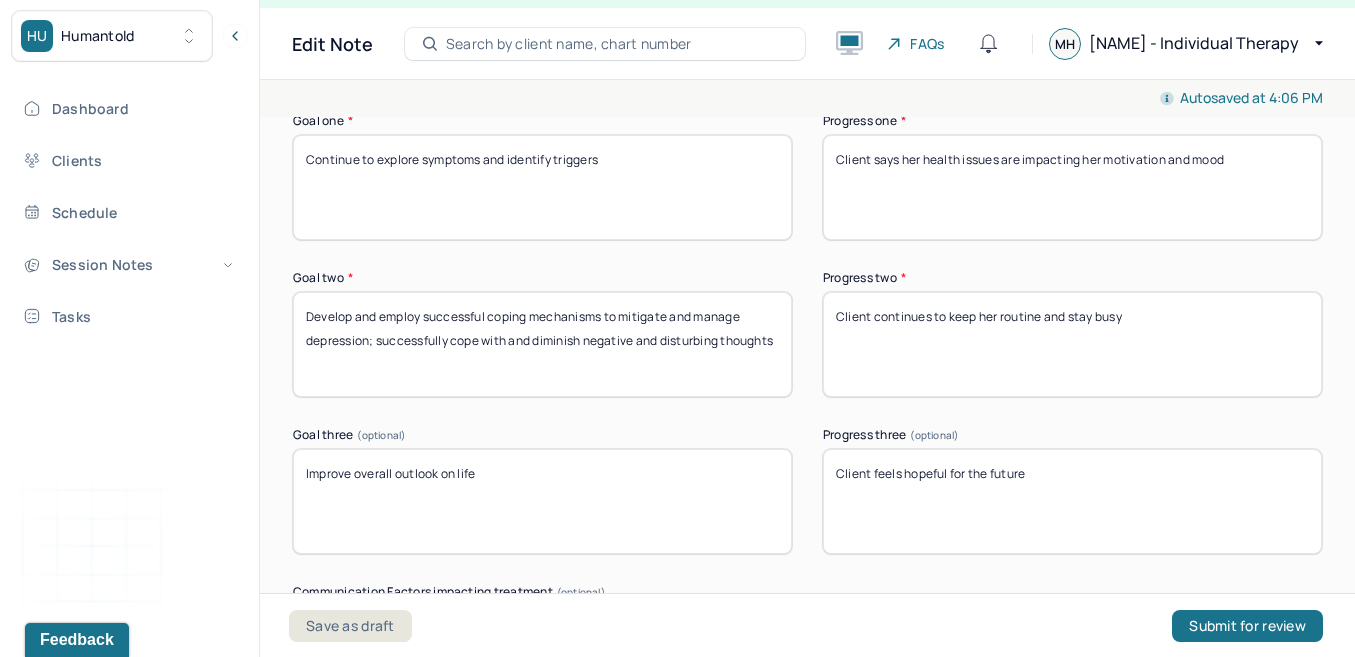 type on "Client continues to keep her routine and stay busy" 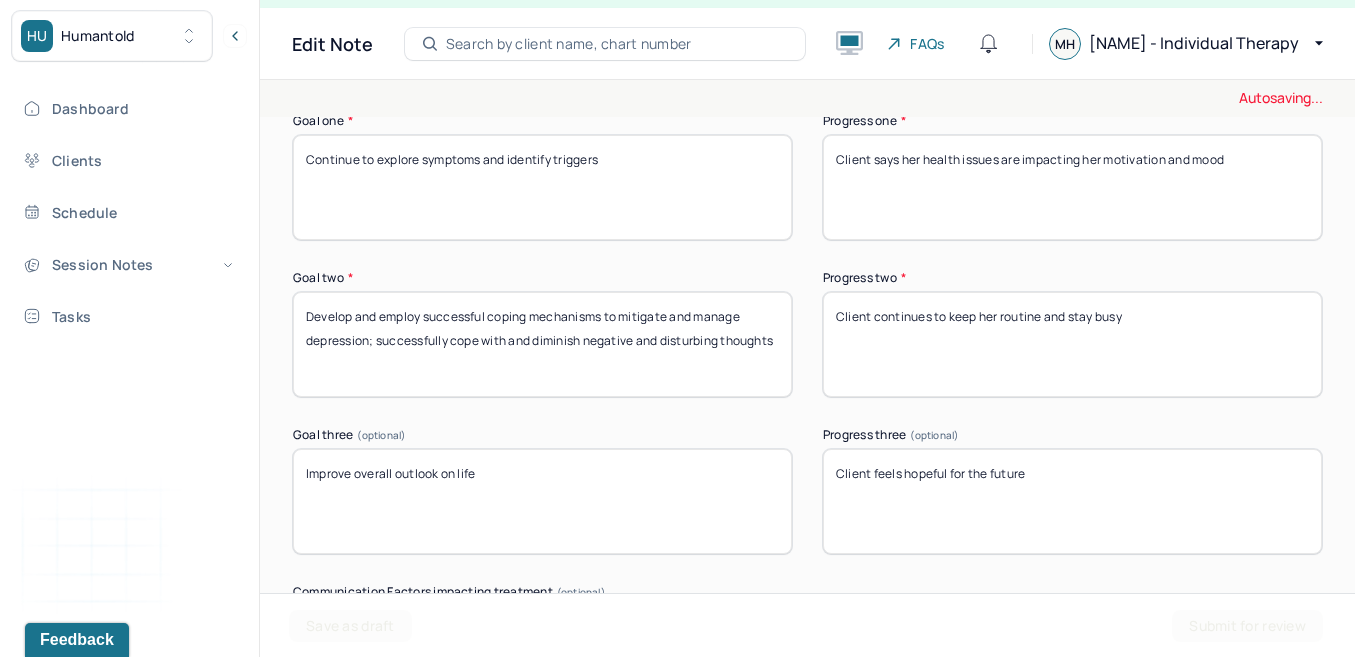 click on "Client feels hopeful for the future" at bounding box center [1072, 501] 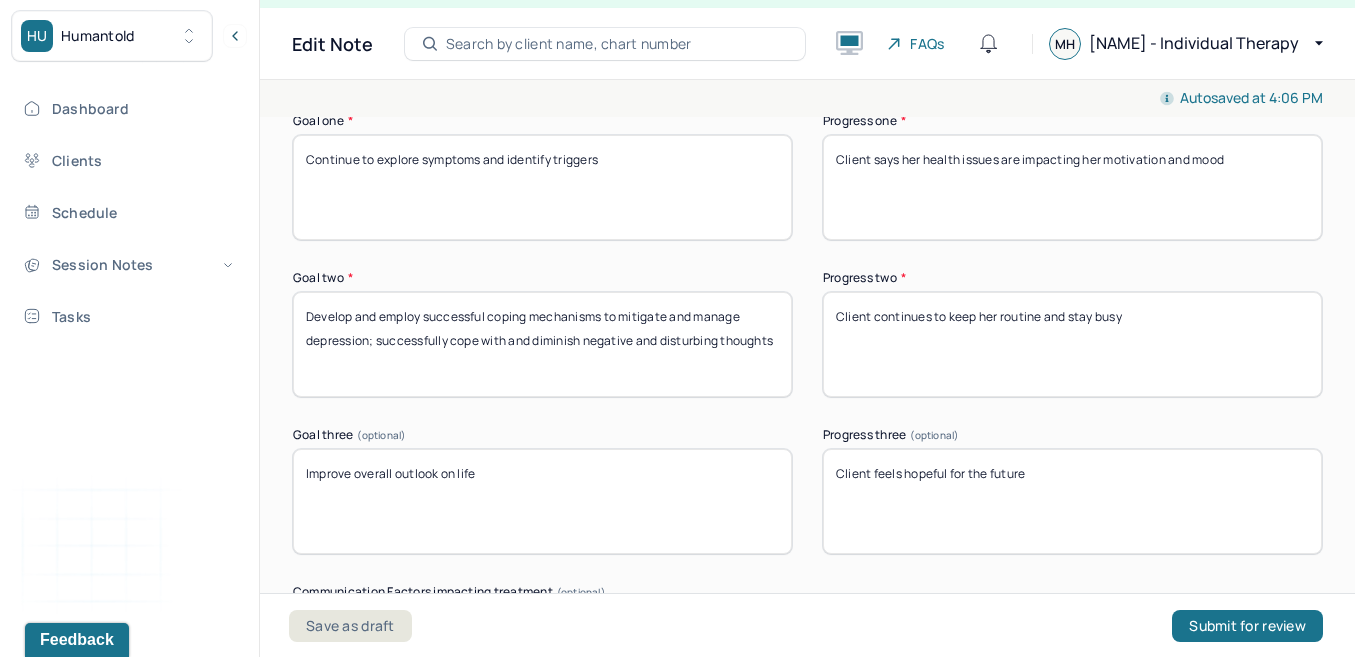 click on "Client feels hopeful for the future" at bounding box center [1072, 501] 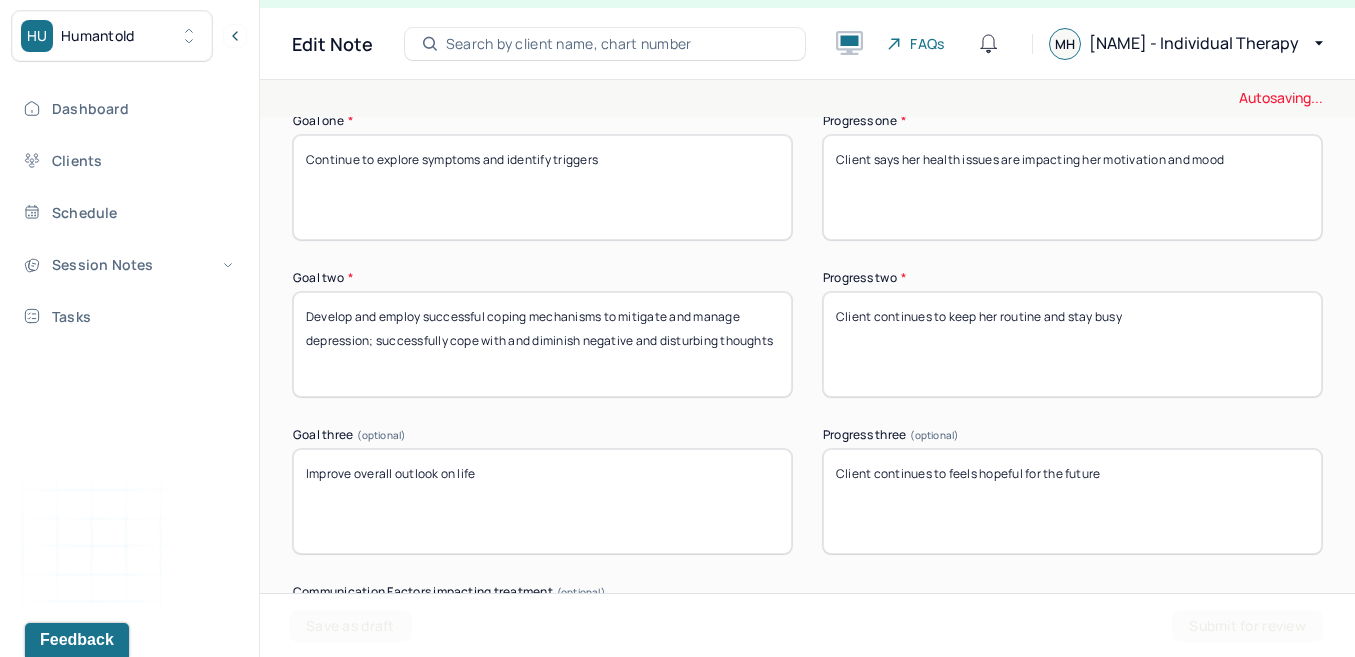 click on "Client feels hopeful for the future" at bounding box center [1072, 501] 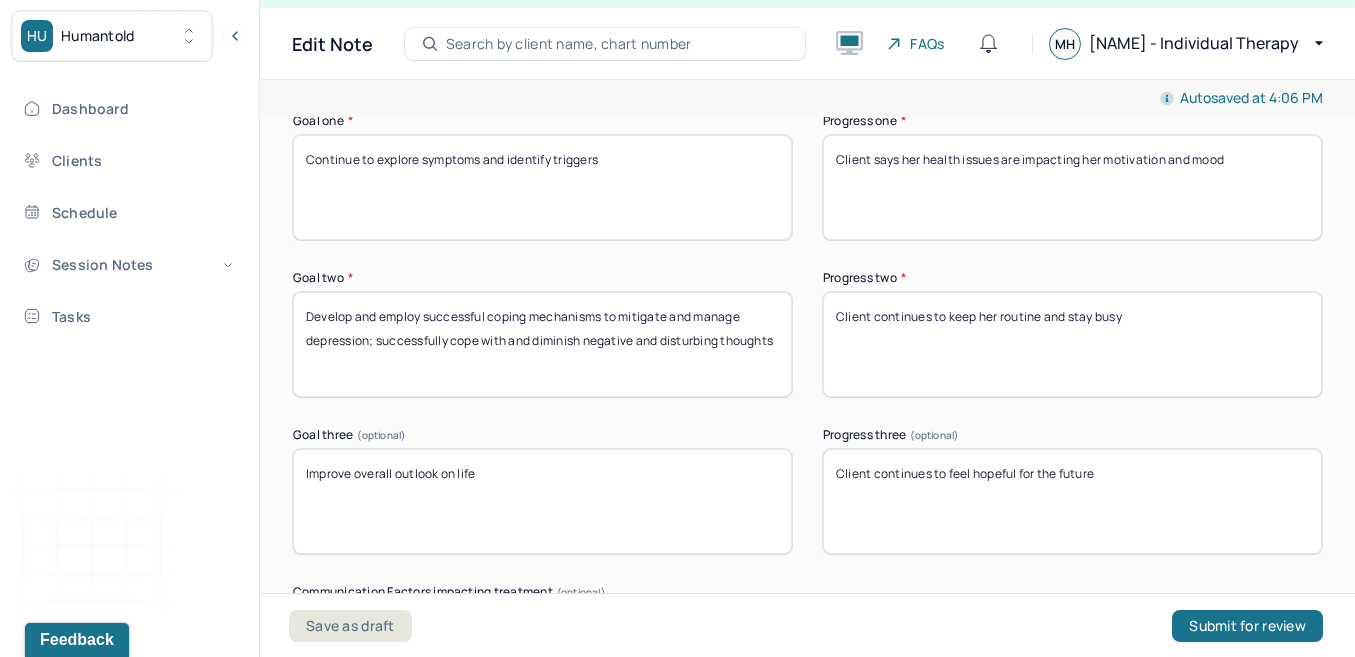 click on "Client continues to feels hopeful for the future" at bounding box center (1072, 501) 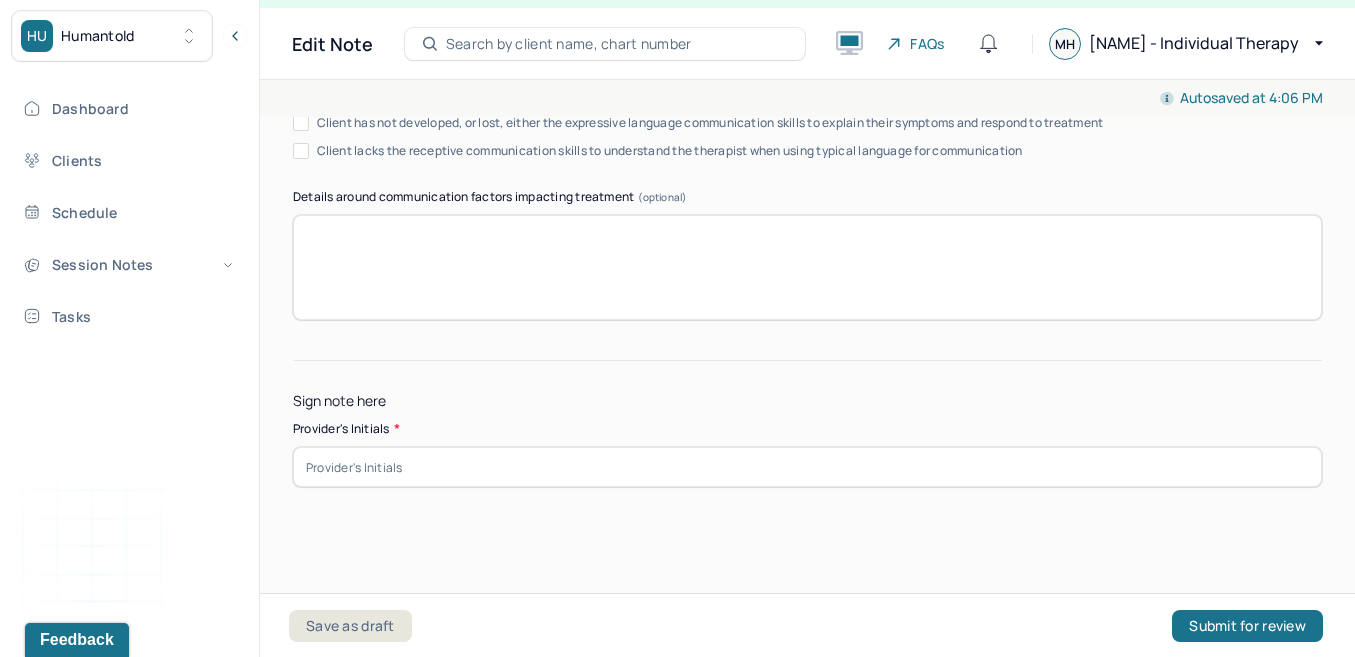 type on "Client continues to feel hopeful for the future despite questioning her professional goals" 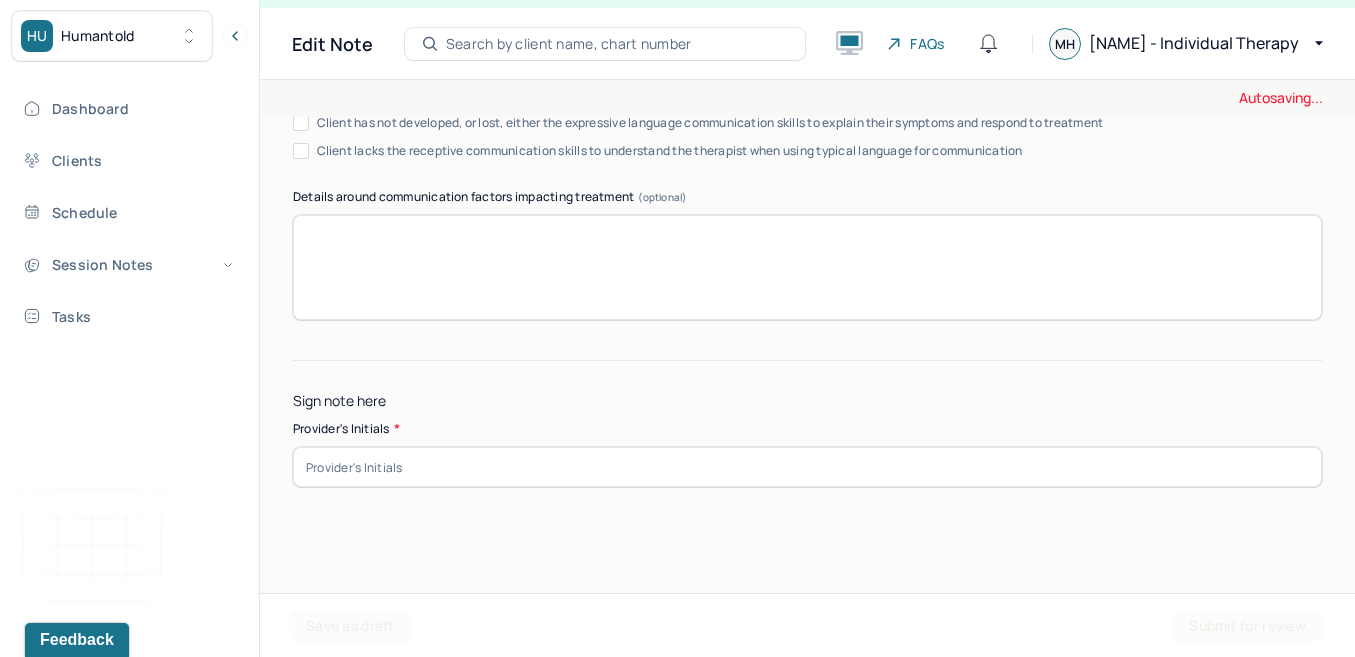scroll, scrollTop: 4002, scrollLeft: 0, axis: vertical 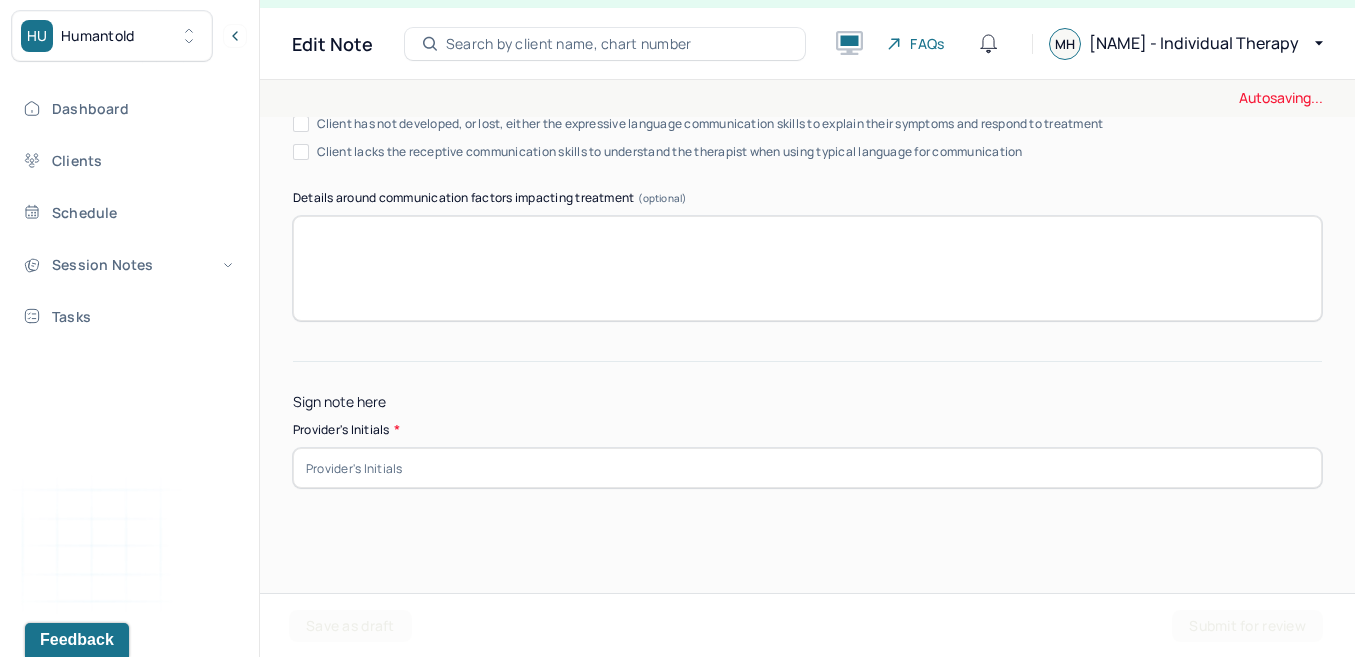 click at bounding box center (807, 468) 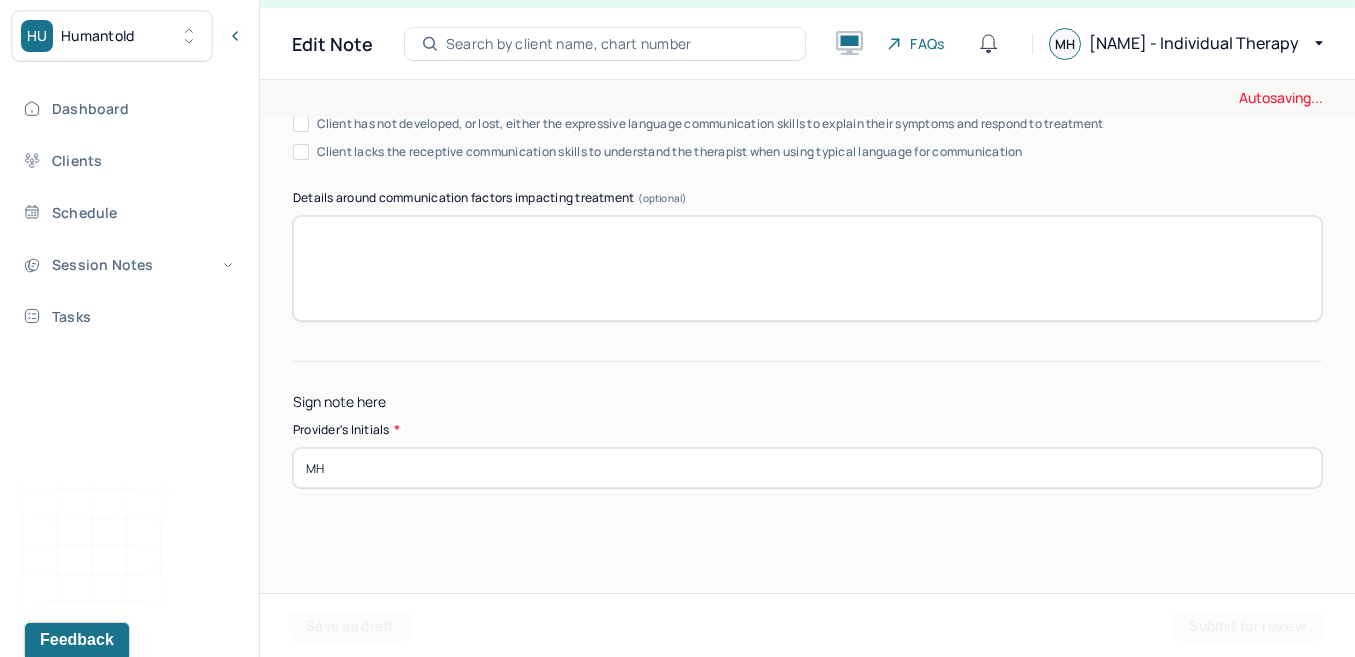 type on "MH" 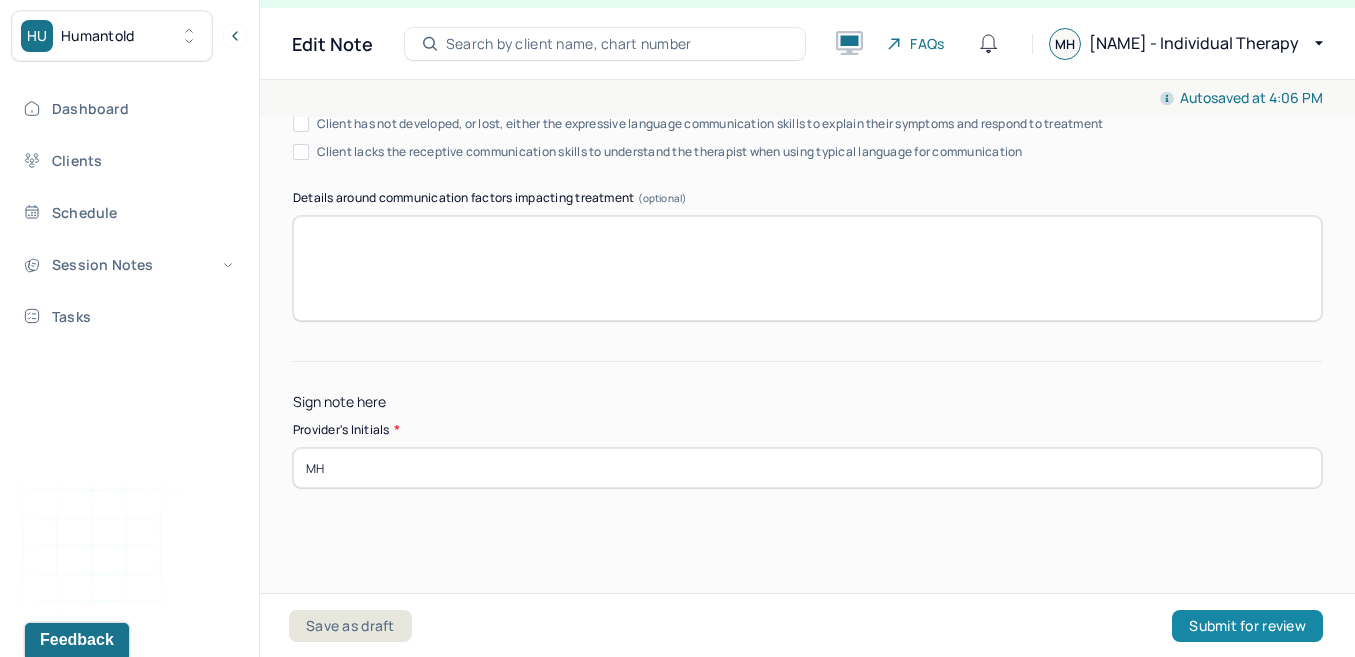 click on "Submit for review" at bounding box center (1247, 626) 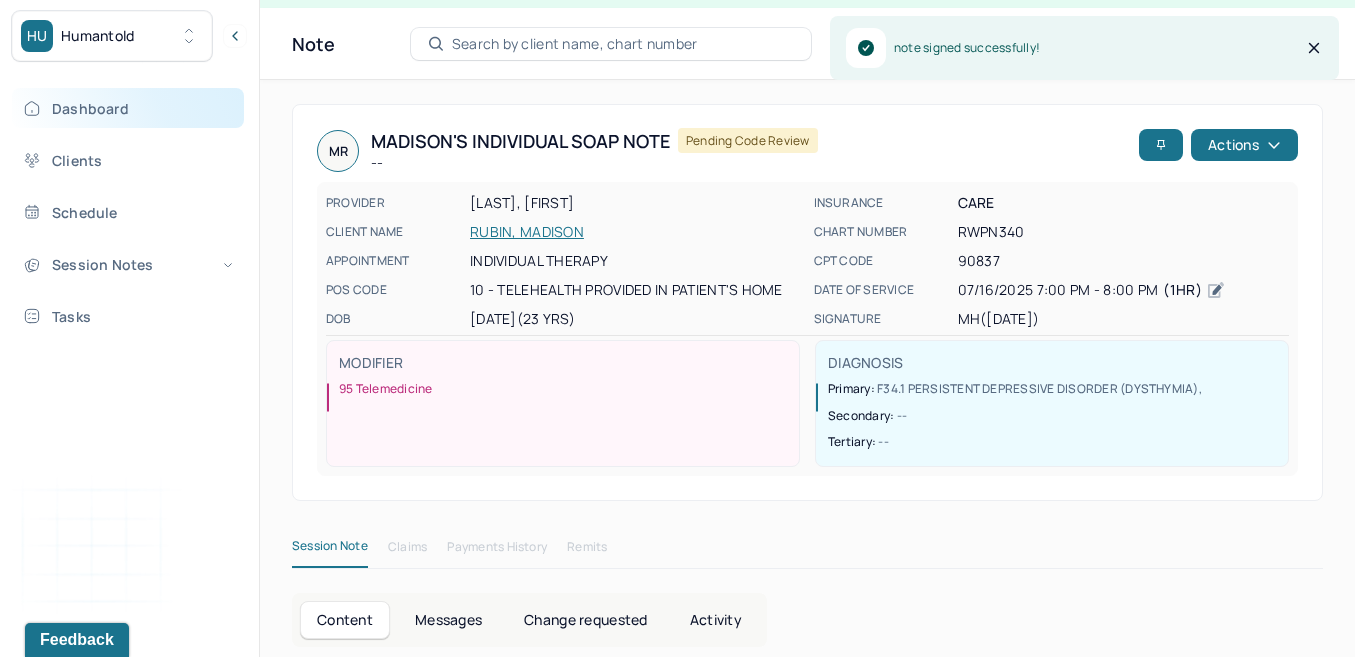 click on "Dashboard" at bounding box center (128, 108) 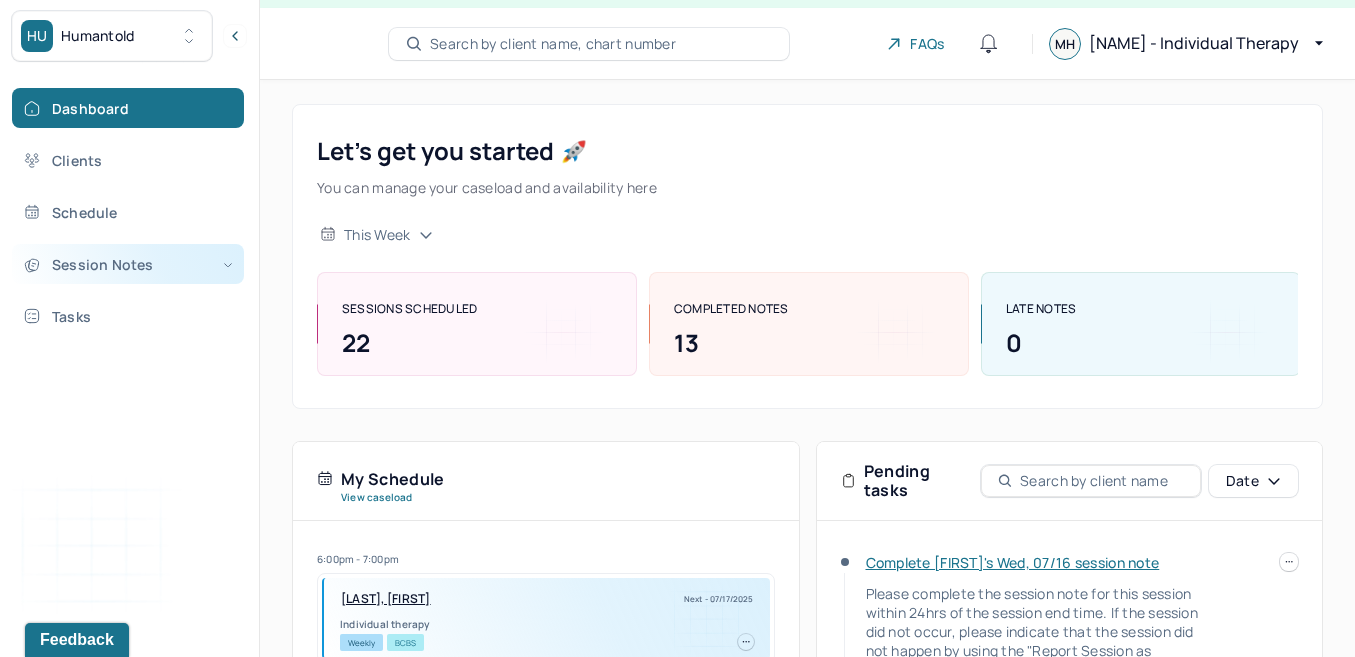 click on "Session Notes" at bounding box center (128, 264) 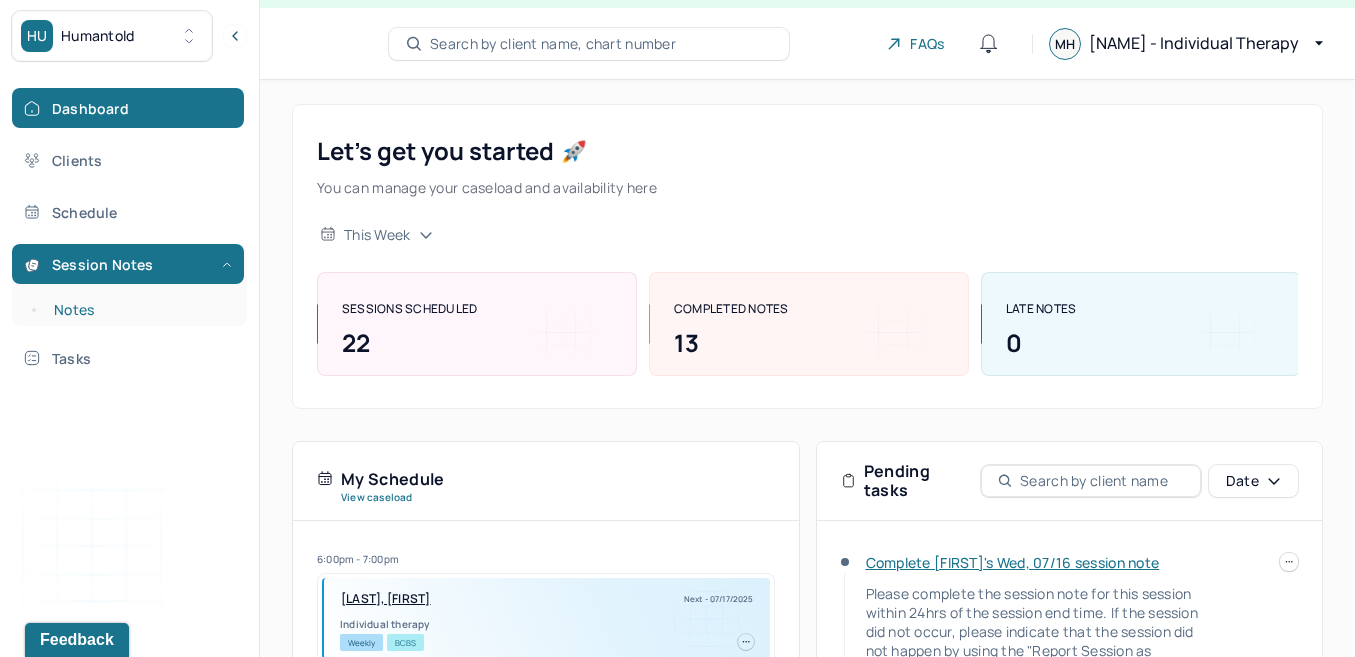 click on "Notes" at bounding box center [139, 310] 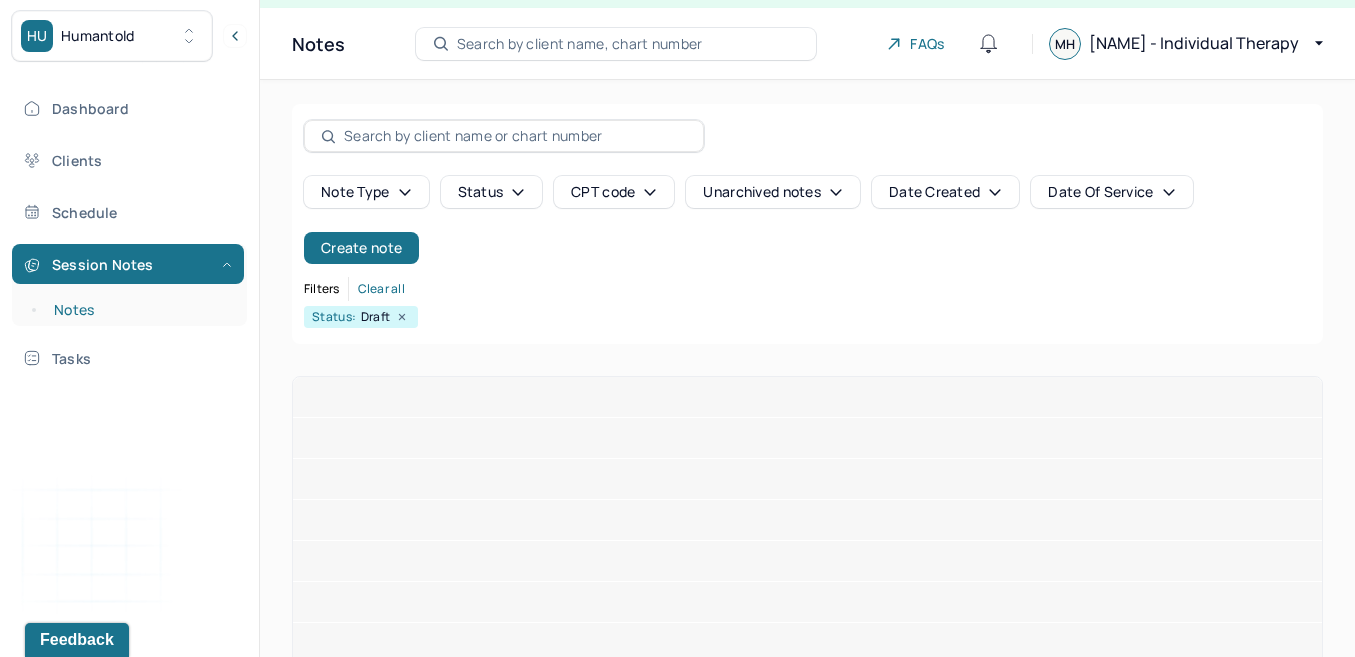 scroll, scrollTop: 0, scrollLeft: 0, axis: both 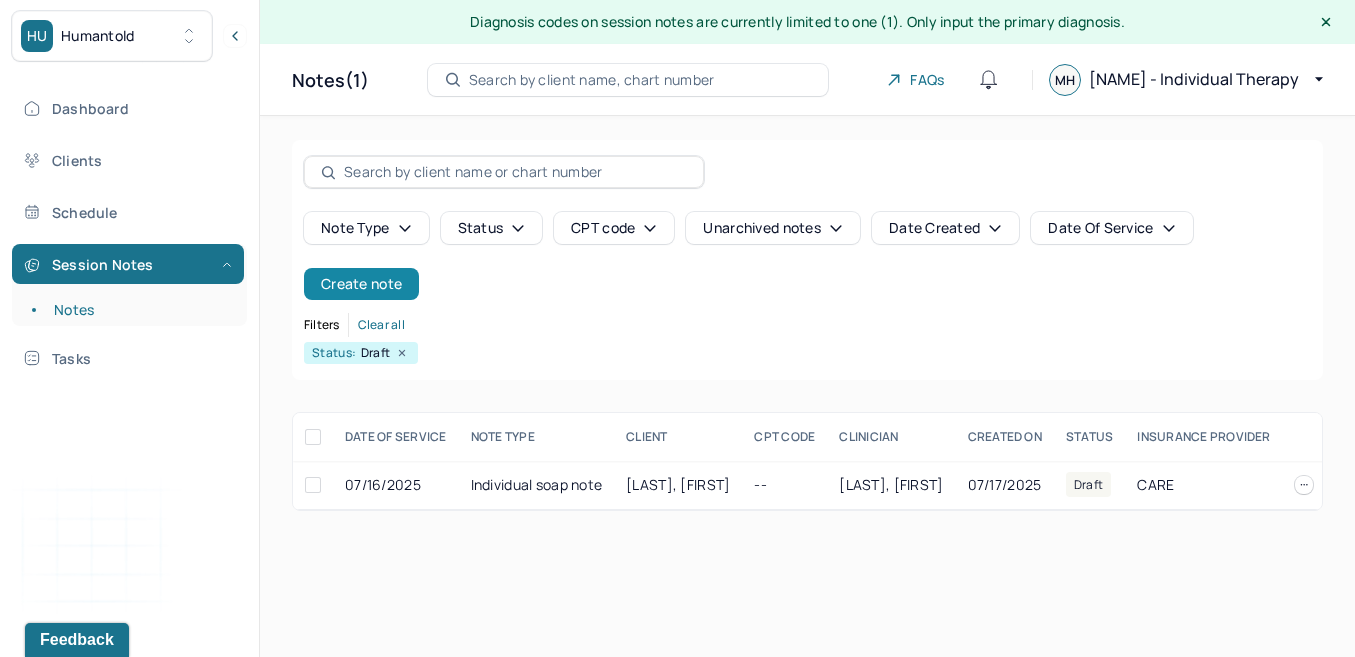 click on "Create note" at bounding box center [361, 284] 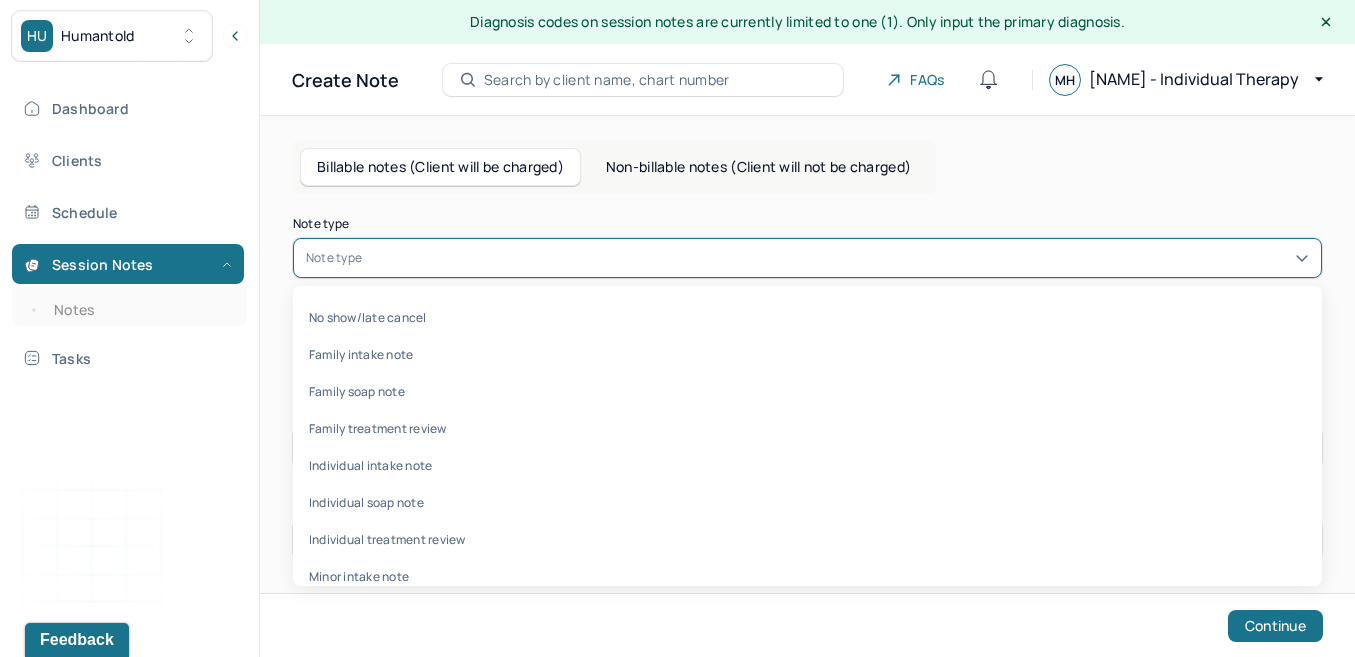 click on "Note type" at bounding box center [334, 258] 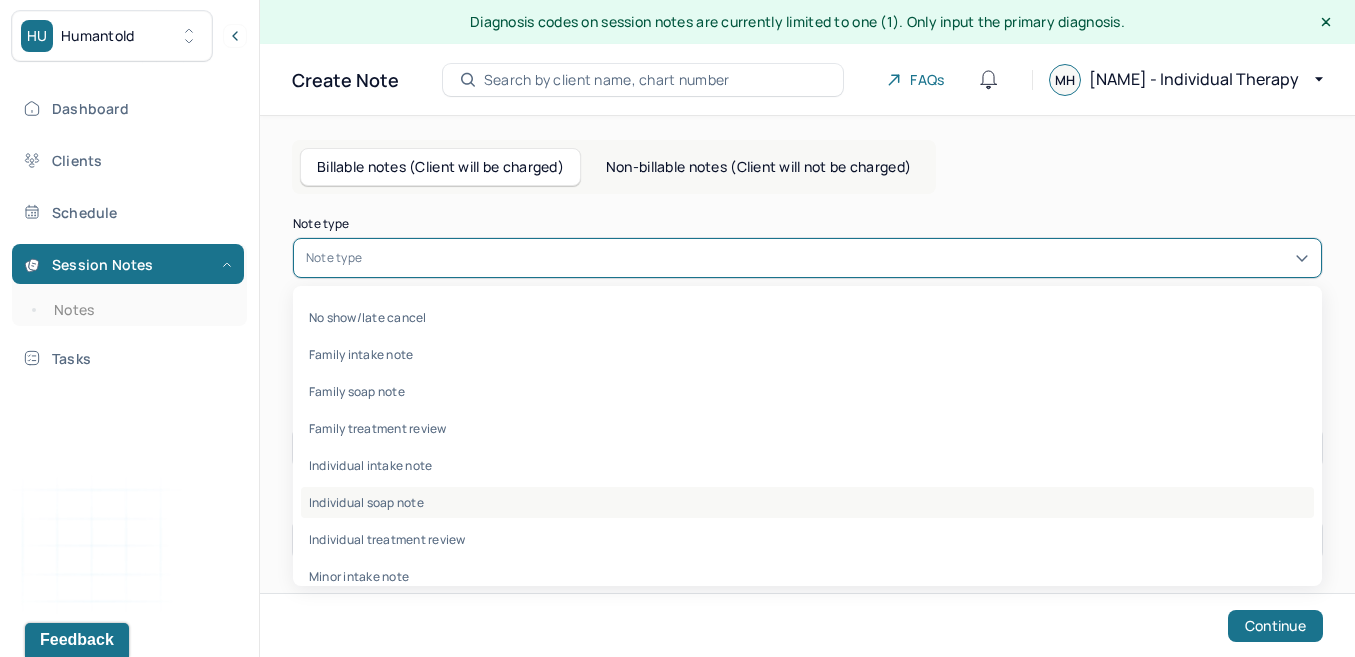click on "Individual soap note" at bounding box center [807, 502] 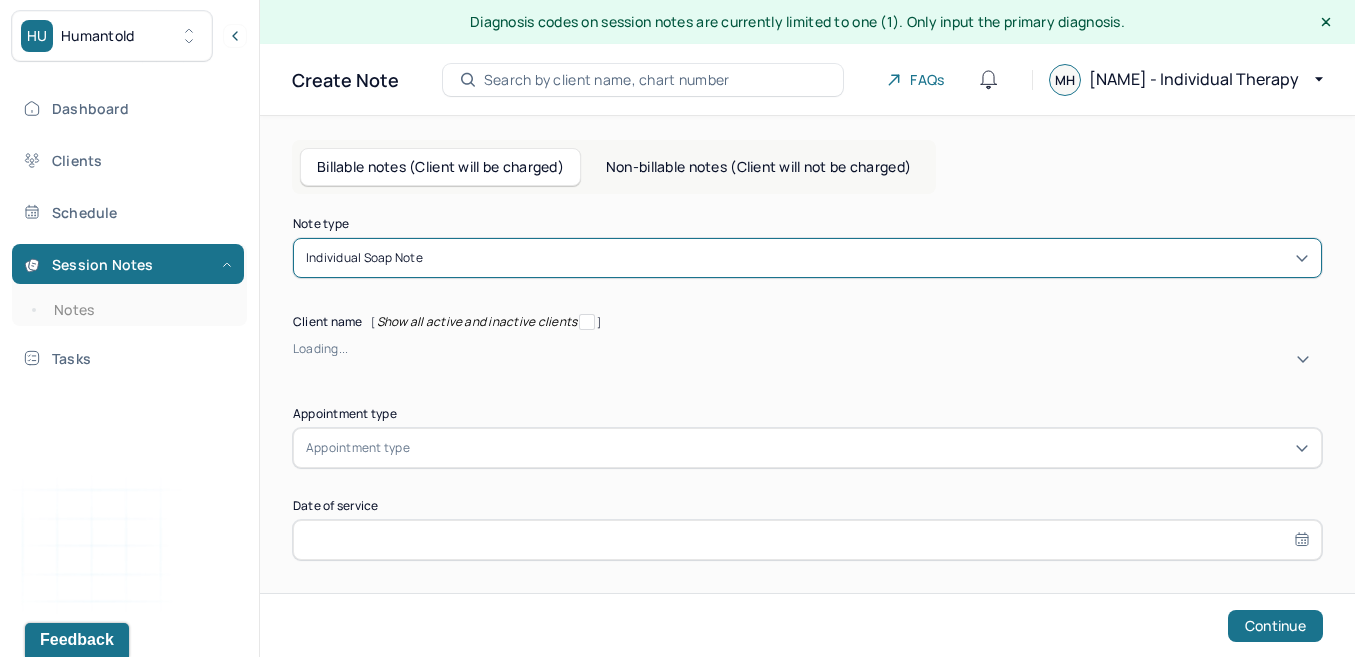 click at bounding box center [296, 366] 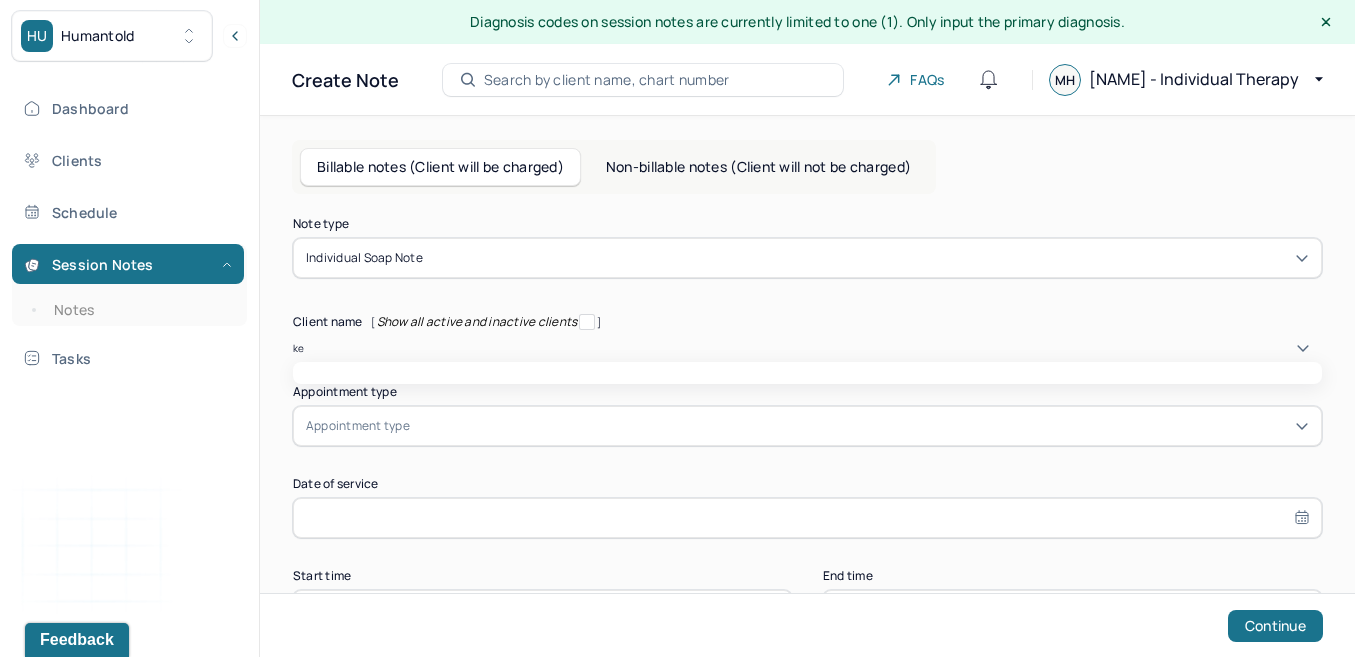 type on "[LAST]" 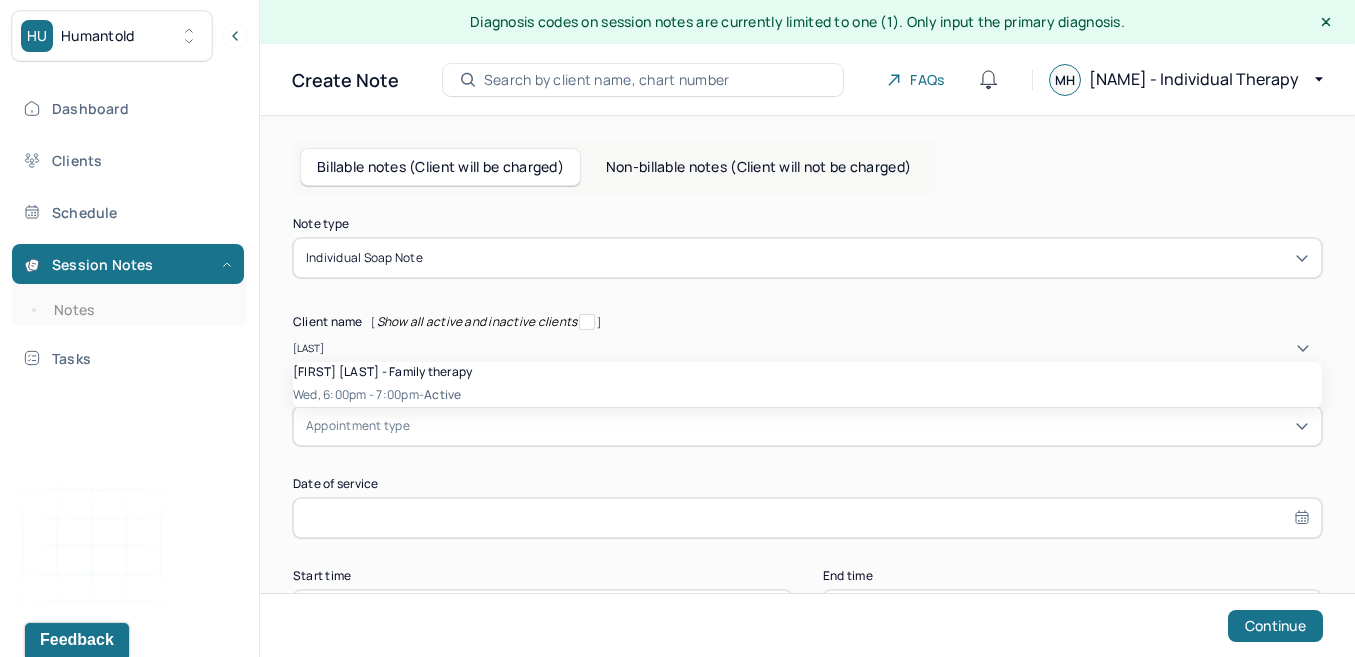 click on "Wed, [TIME] - [STATUS]" at bounding box center (807, 395) 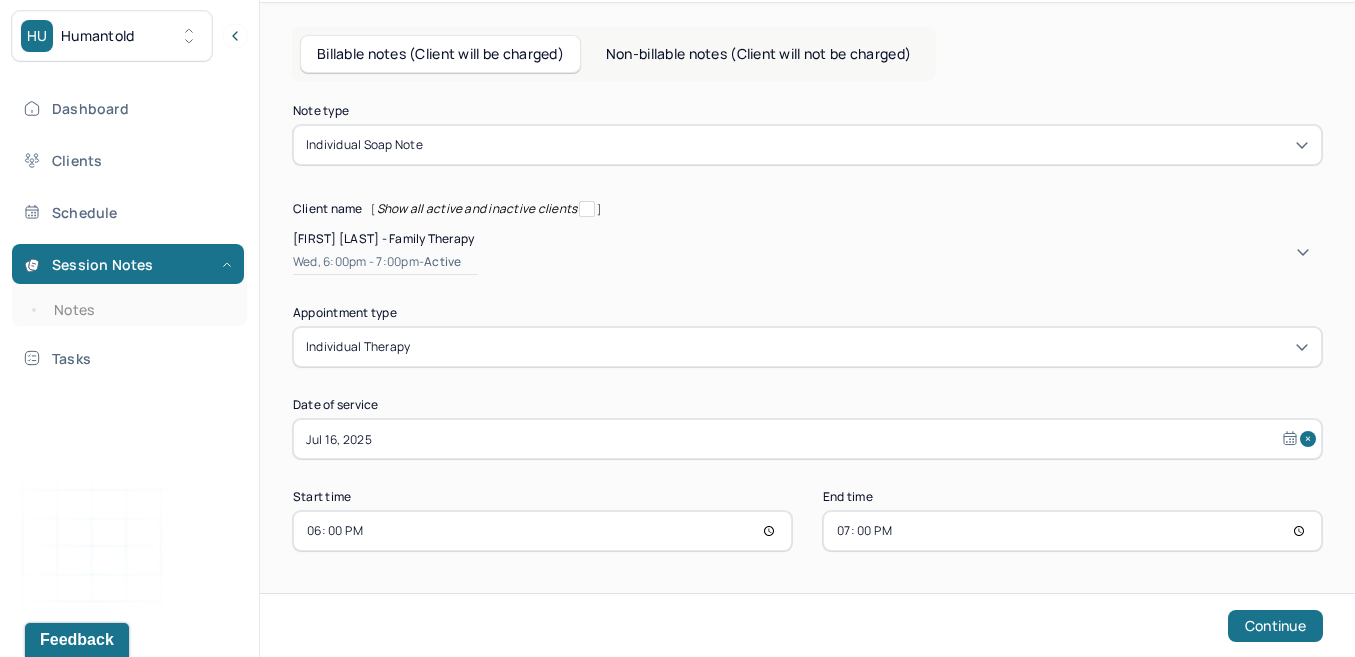 scroll, scrollTop: 115, scrollLeft: 0, axis: vertical 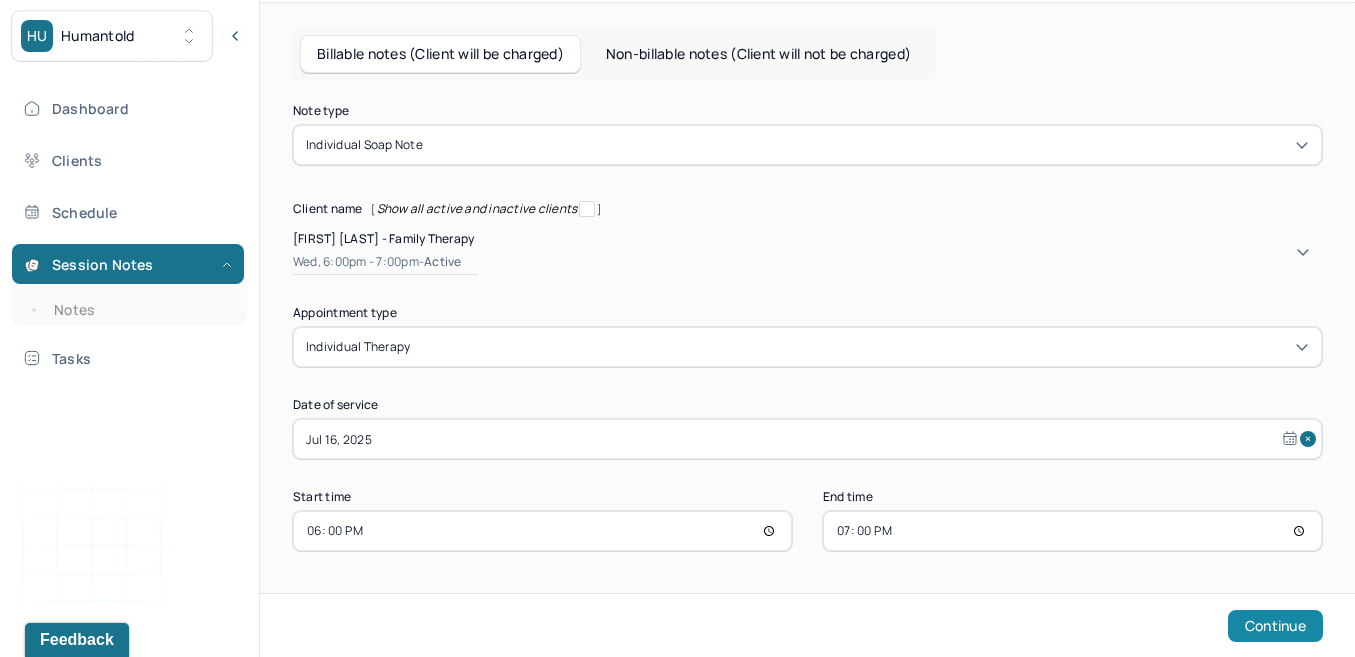 click on "Continue" at bounding box center [1275, 626] 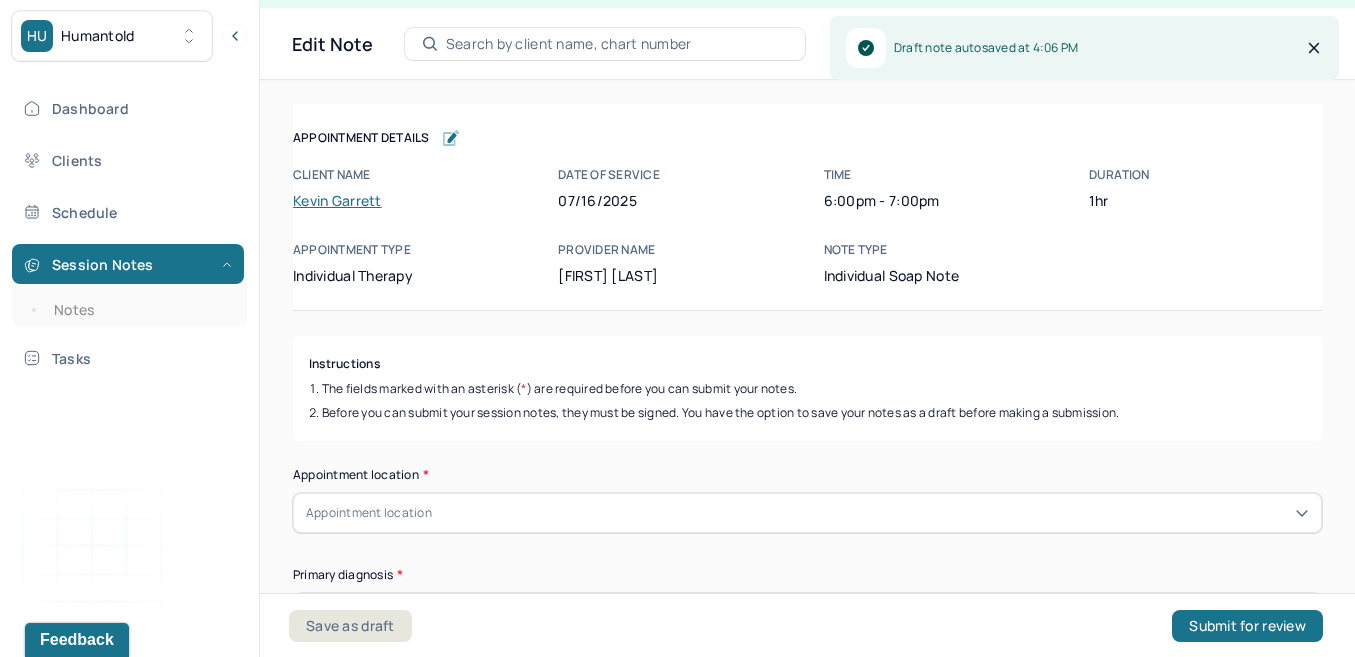 scroll, scrollTop: 36, scrollLeft: 0, axis: vertical 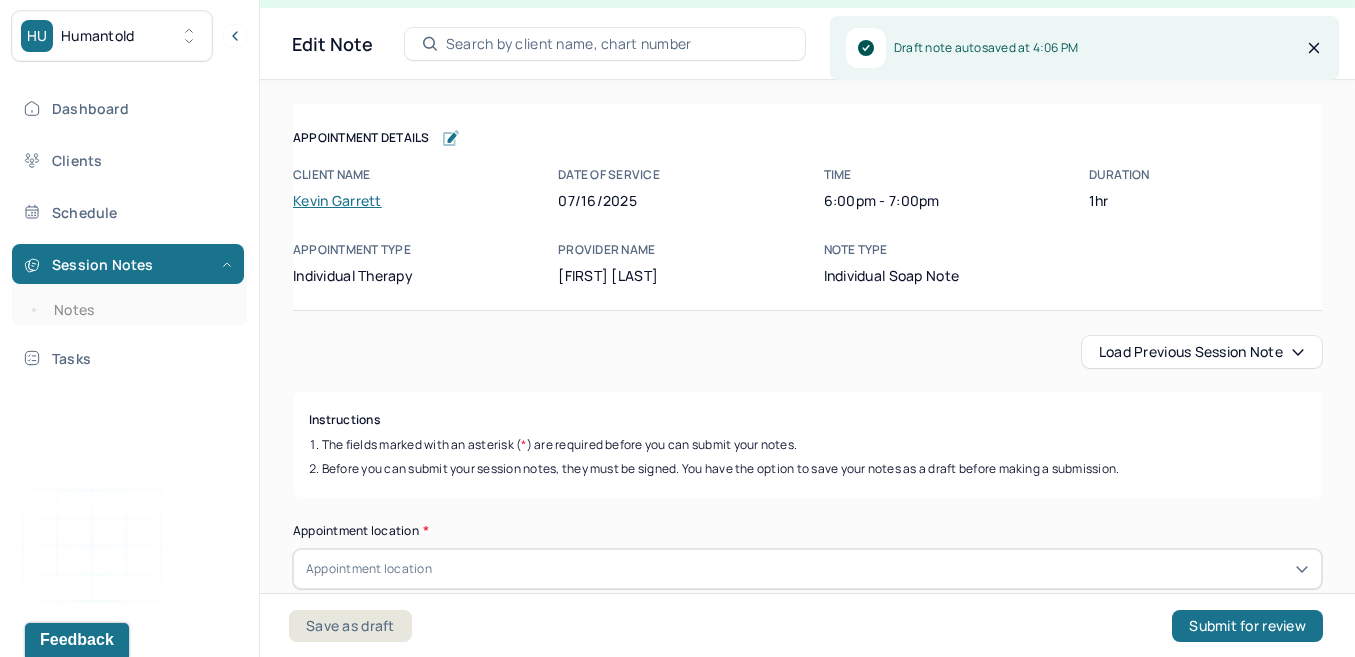 click on "Load previous session note" at bounding box center [1202, 352] 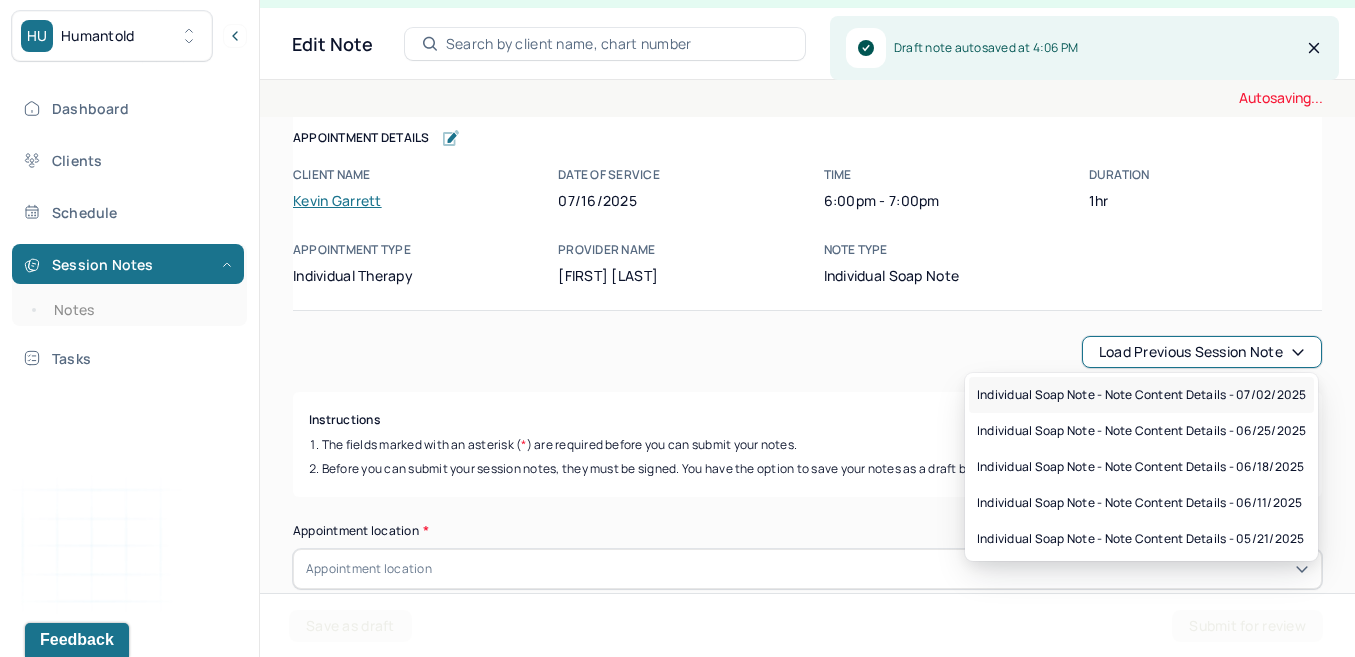 click on "Individual soap note   - Note content Details -   07/02/2025" at bounding box center [1141, 395] 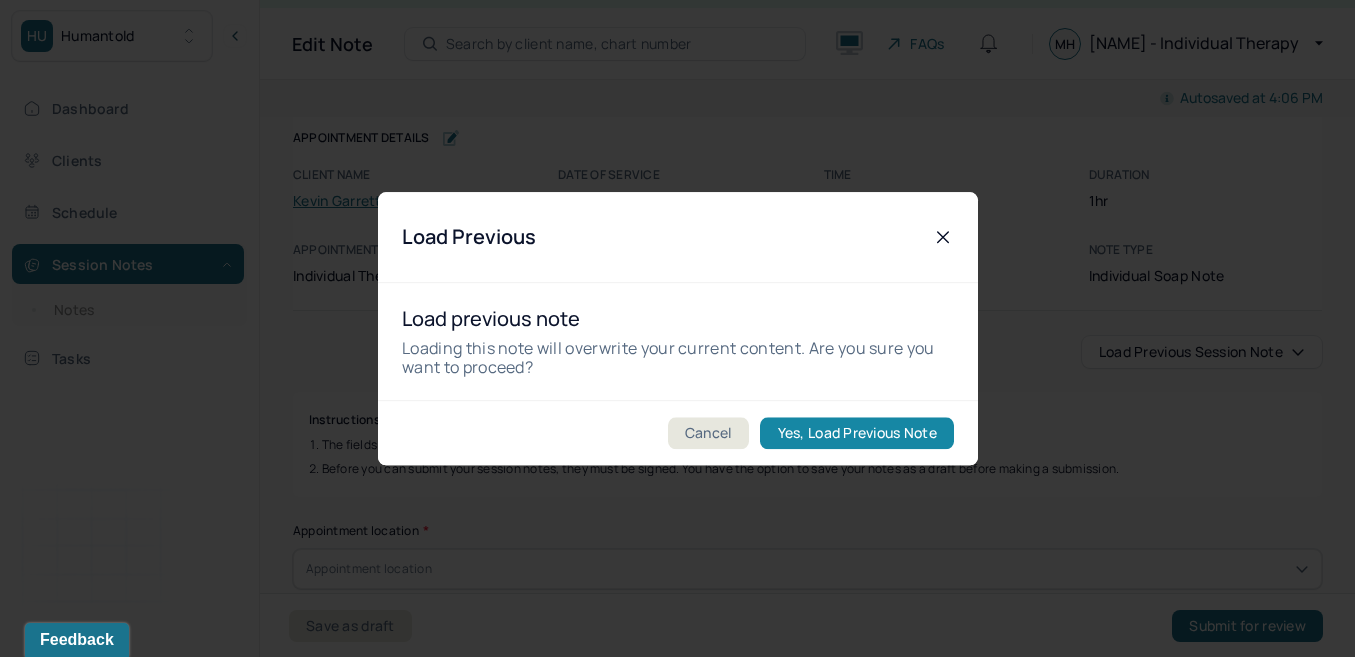 click on "Yes, Load Previous Note" at bounding box center (856, 433) 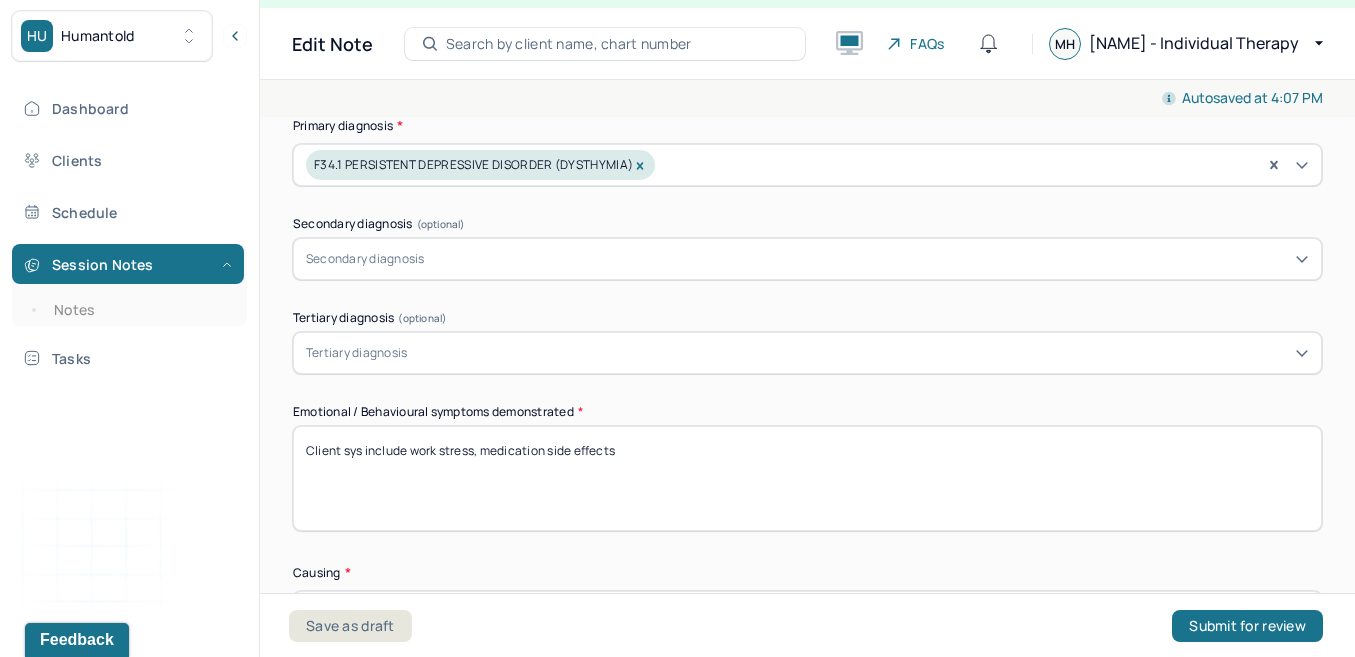 scroll, scrollTop: 770, scrollLeft: 0, axis: vertical 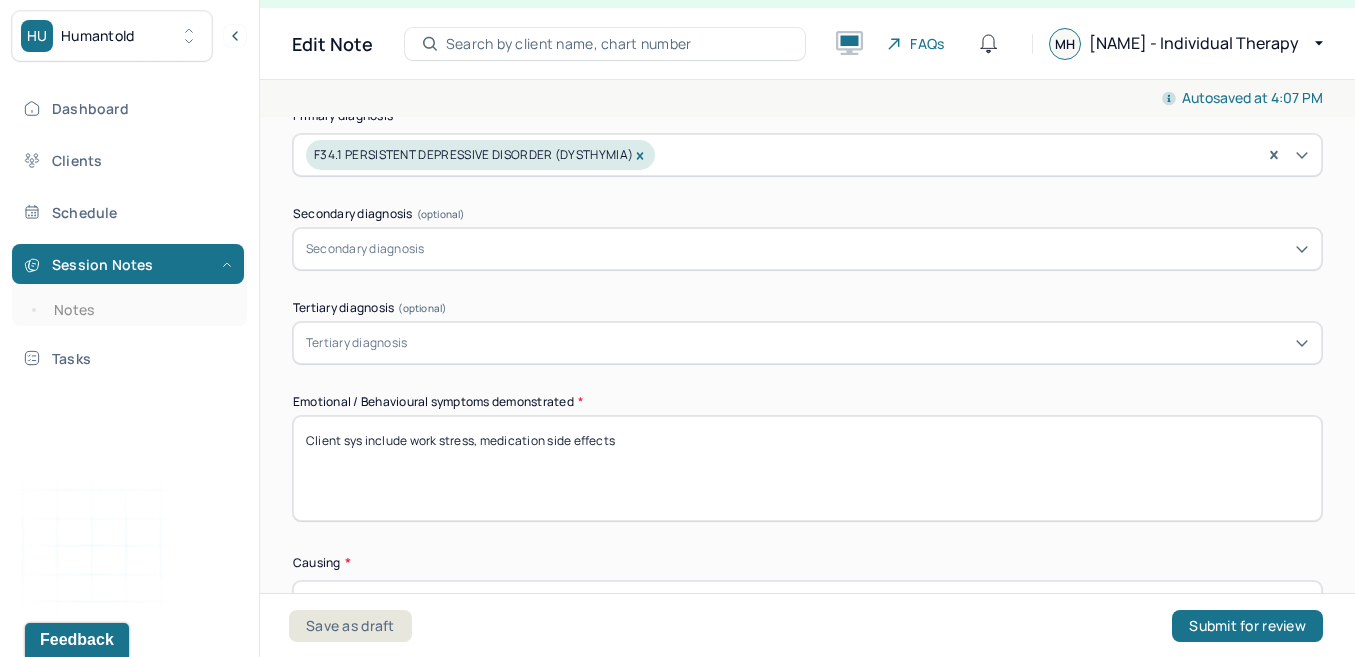 drag, startPoint x: 412, startPoint y: 439, endPoint x: 865, endPoint y: 452, distance: 453.1865 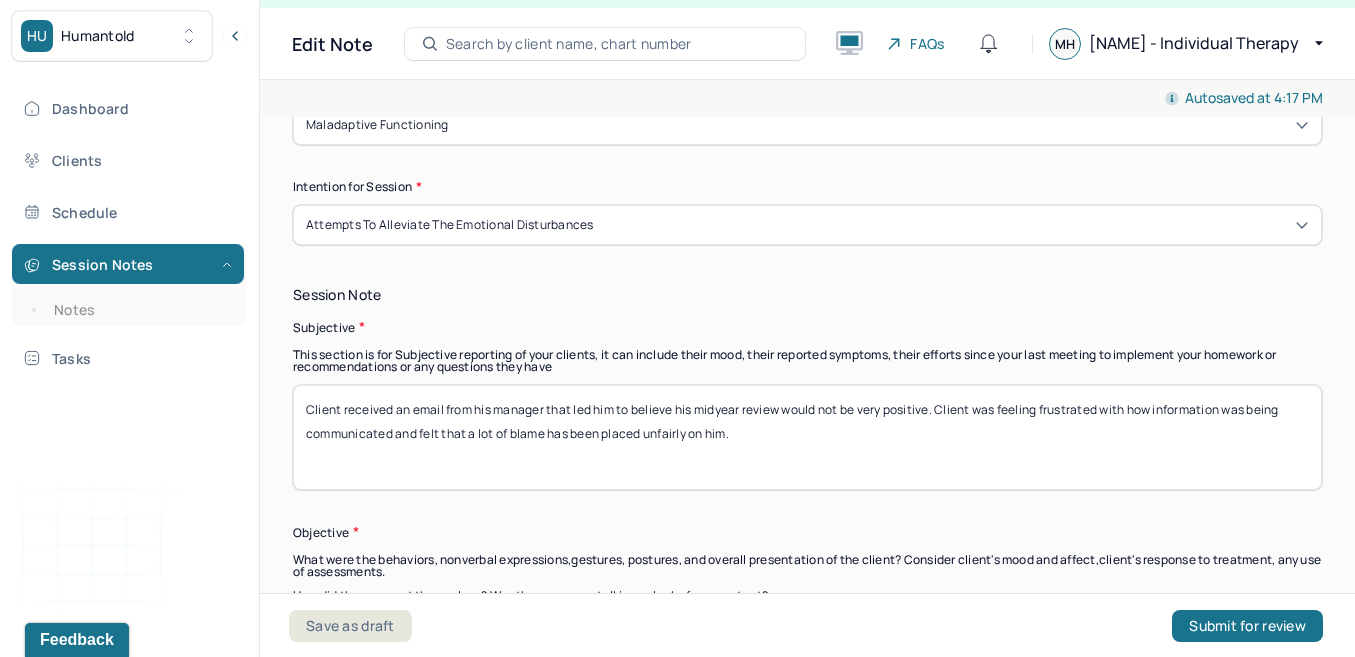 scroll, scrollTop: 1254, scrollLeft: 0, axis: vertical 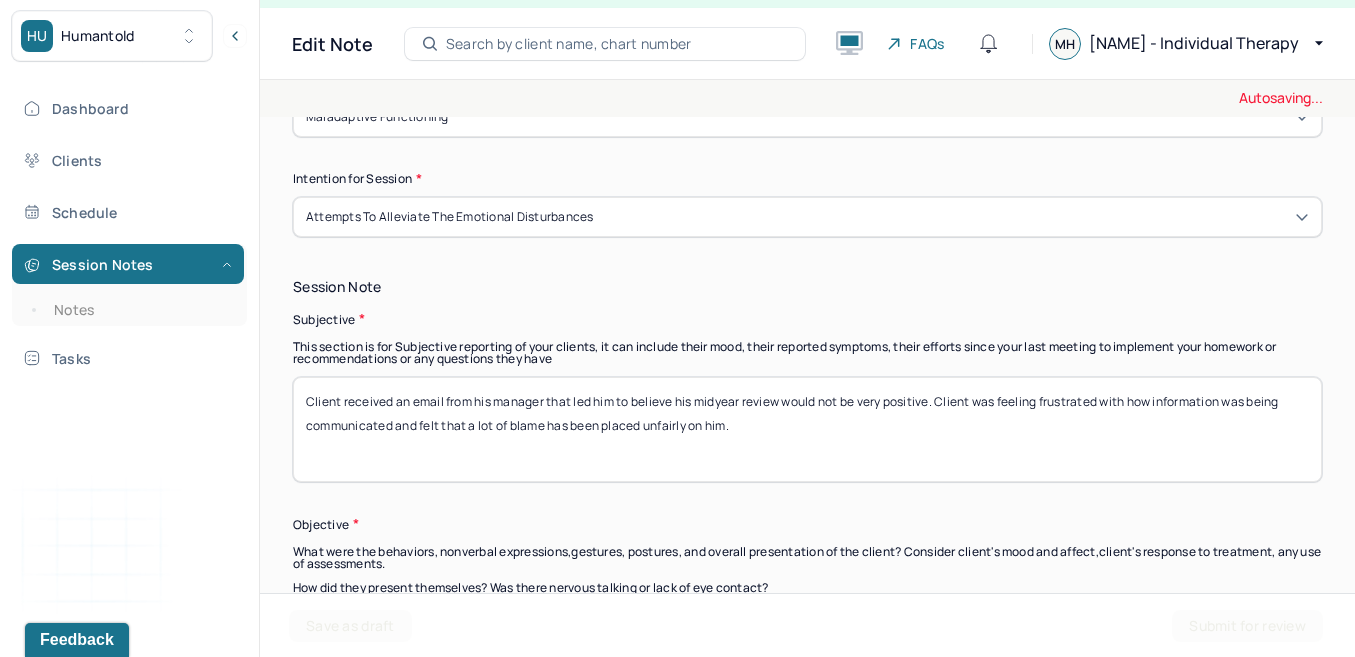 type on "Client sys include positive thinking, confidence" 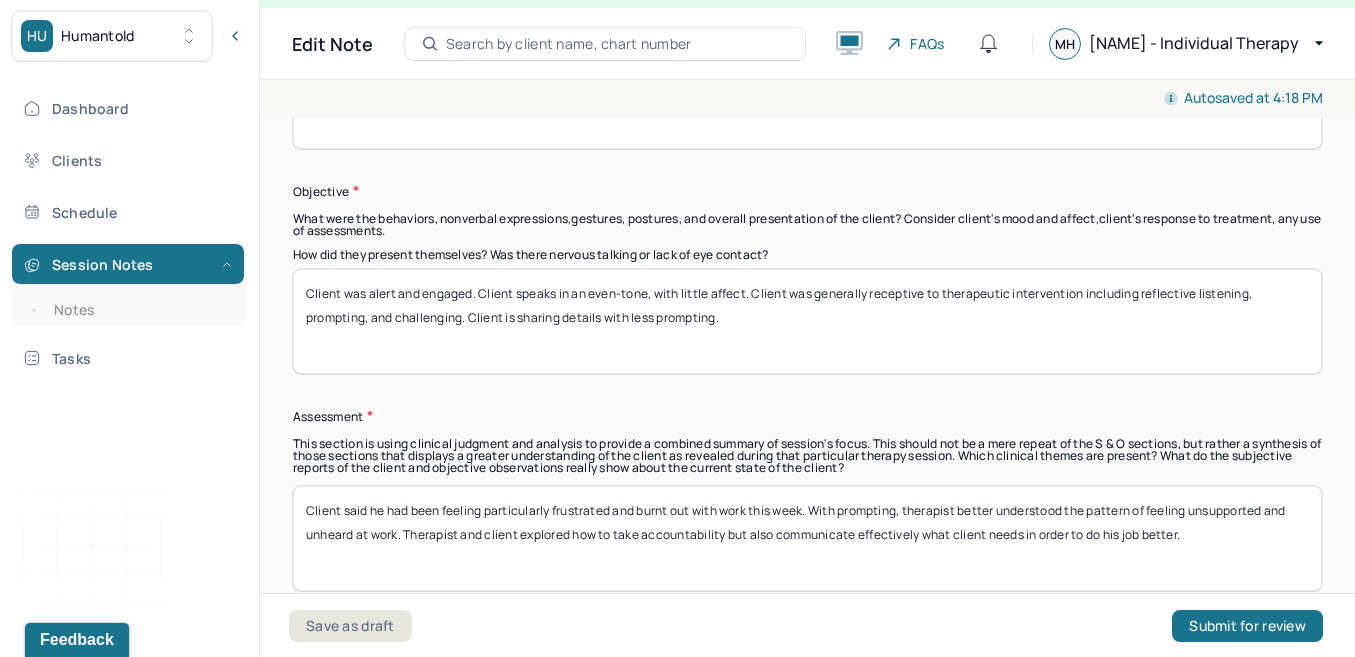 scroll, scrollTop: 1590, scrollLeft: 0, axis: vertical 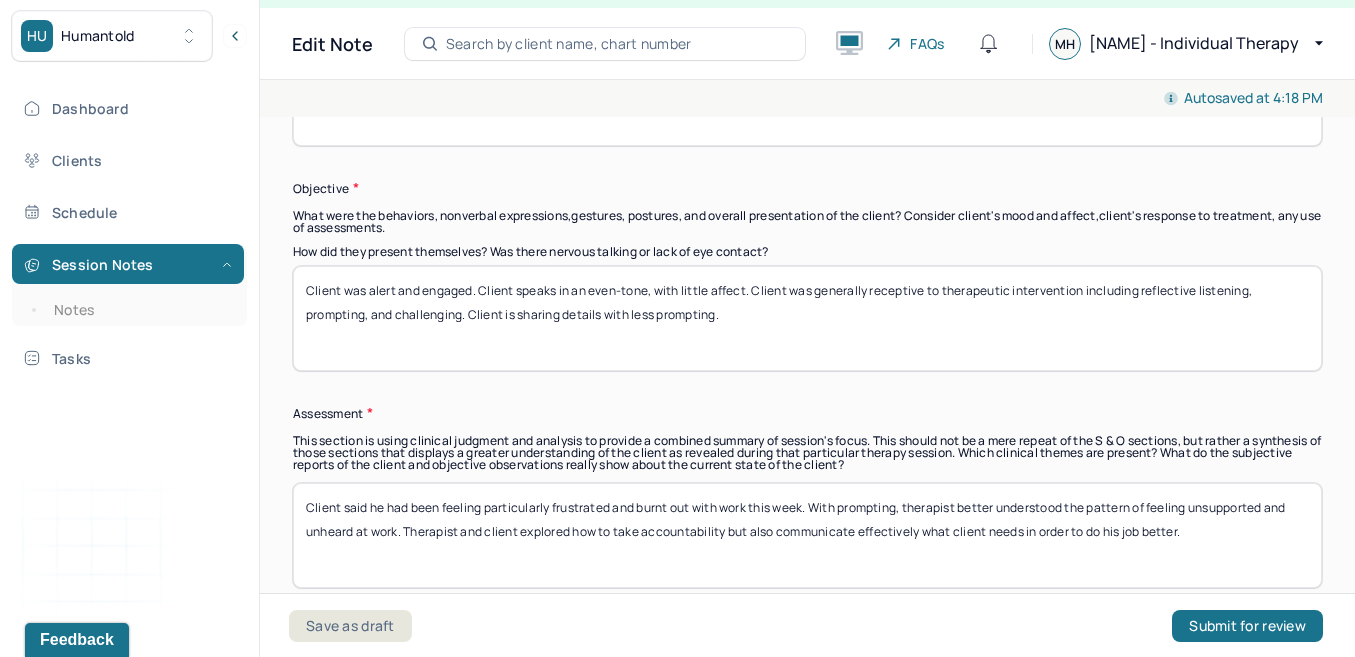 type on "Client said he's been having a really good few weeks in which he is feeling optimistic and confident. Client has been playing his bass and performing for people as well as feeling more physically healthy." 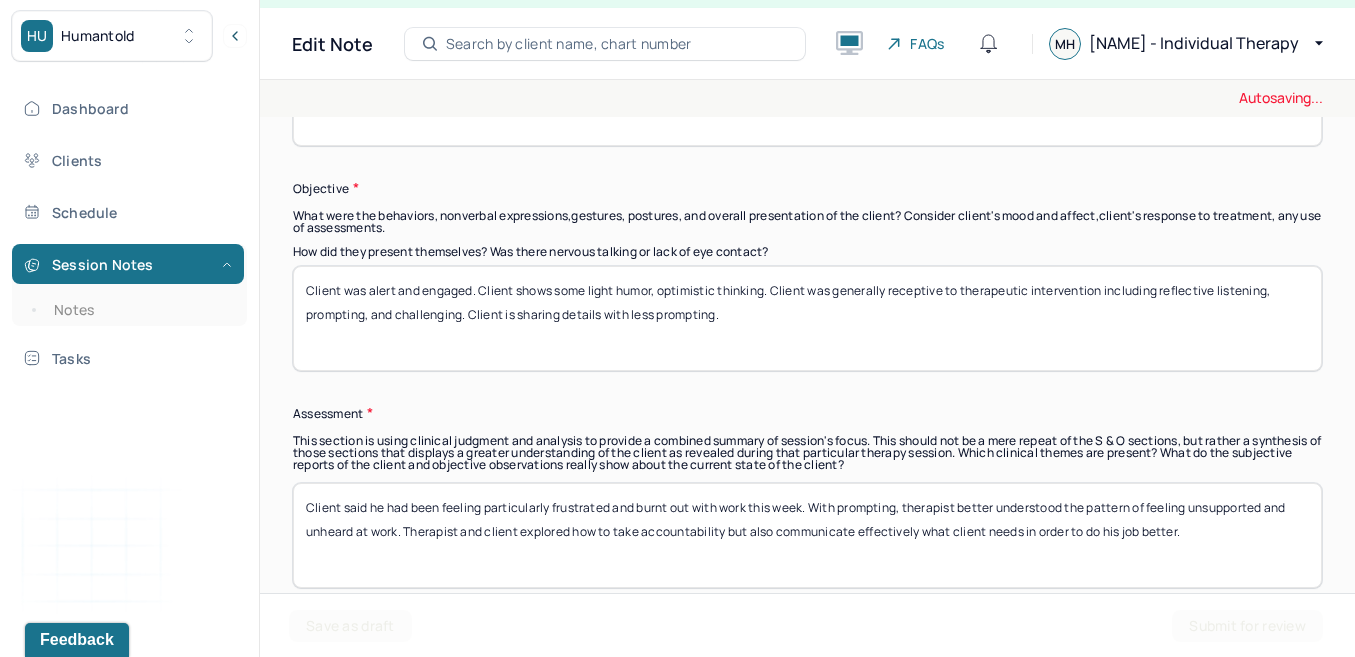 click on "Client was alert and engaged. Client speaks in an even-tone, with little affect. Client was generally receptive to therapeutic intervention including reflective listening, prompting, and challenging. Client is sharing details with less prompting." at bounding box center (807, 318) 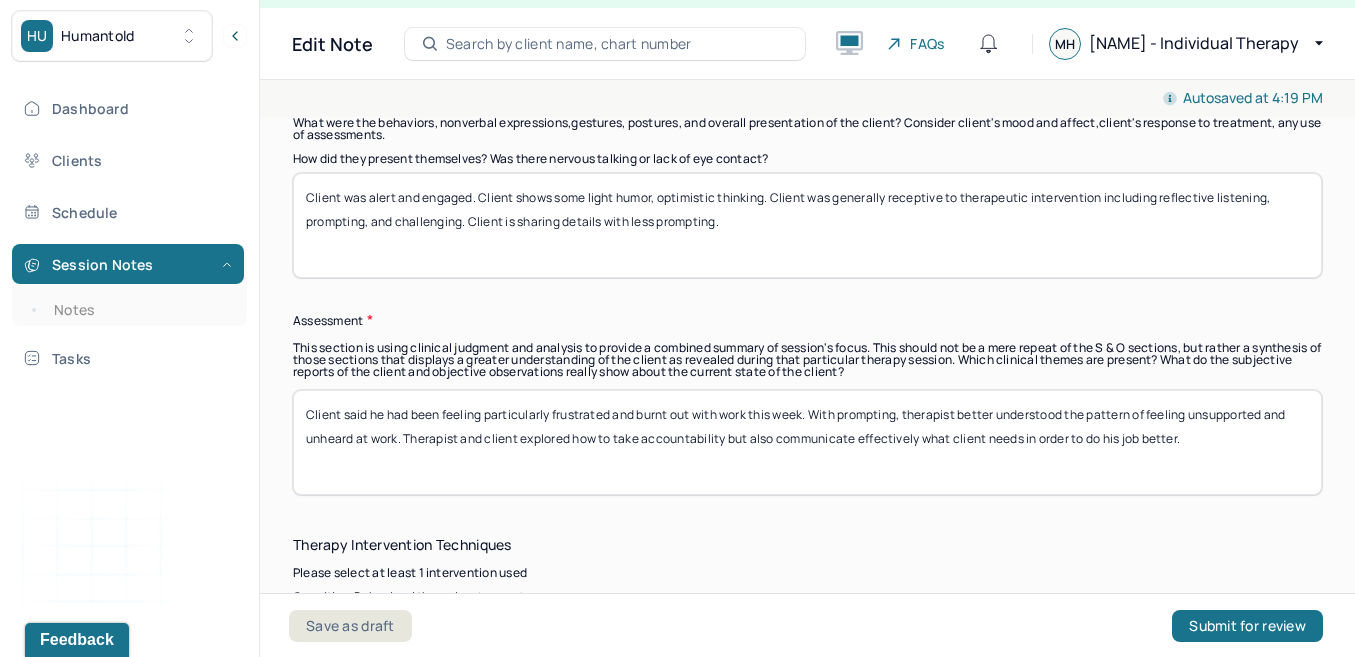 scroll, scrollTop: 1685, scrollLeft: 0, axis: vertical 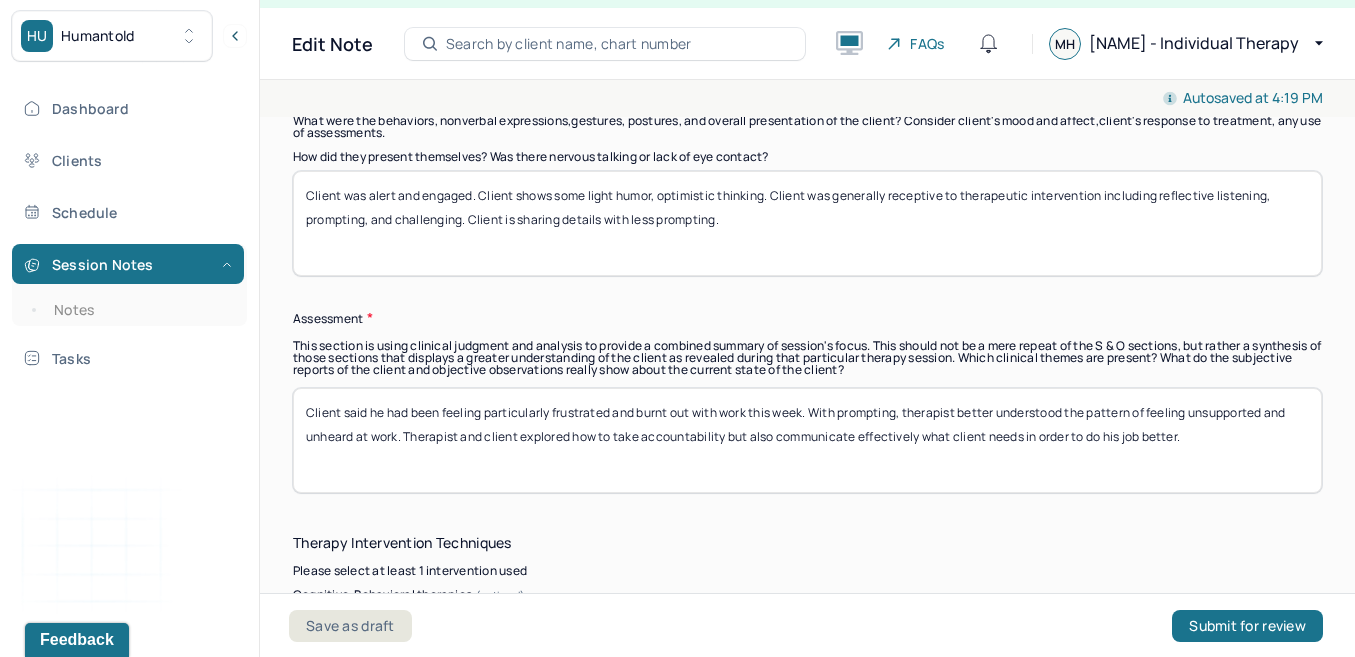 type on "Client was alert and engaged. Client shows some light humor, optimistic thinking. Client was generally receptive to therapeutic intervention including reflective listening, prompting, and challenging. Client is sharing details with less prompting." 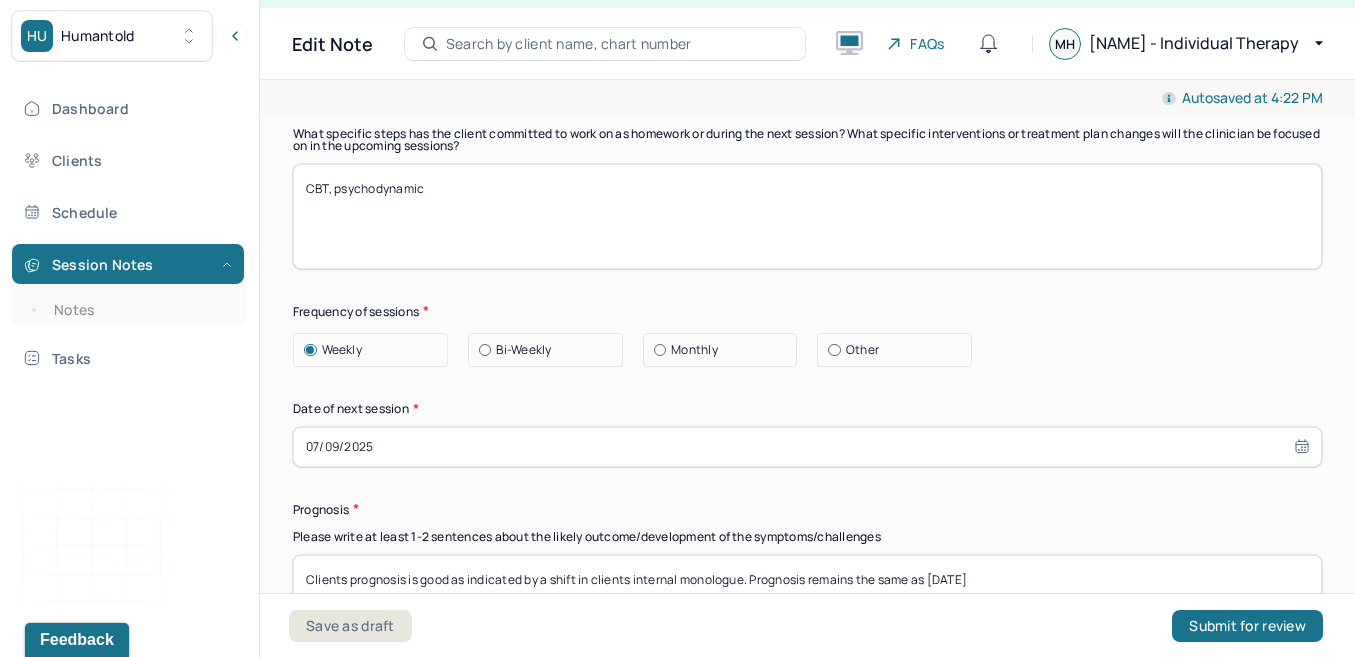 scroll, scrollTop: 2626, scrollLeft: 0, axis: vertical 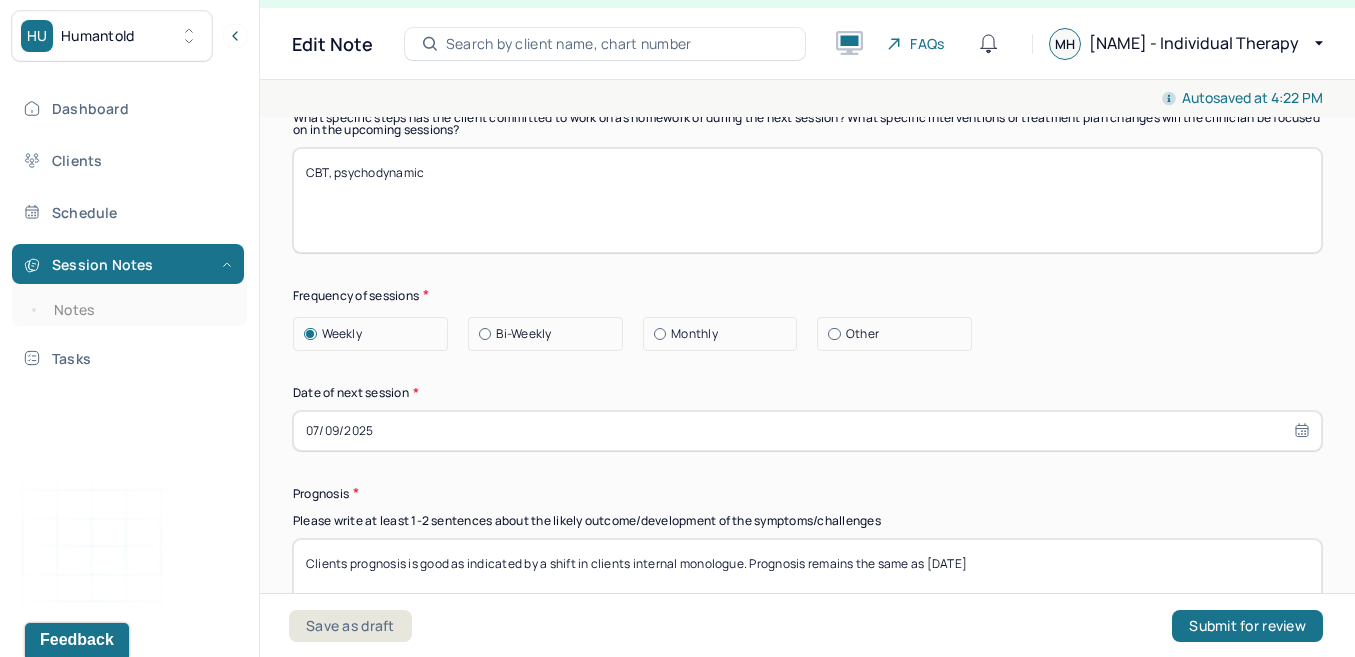type on "Client noted that in the past few weeks he has overall been feeling positive and healthy. Client reflected on what brought about the change including him being more social, leaning into activities he enjoys, and feeling better in his body. Therapist and client explored how to maintain this good feeling and keep depressive symptoms at bay." 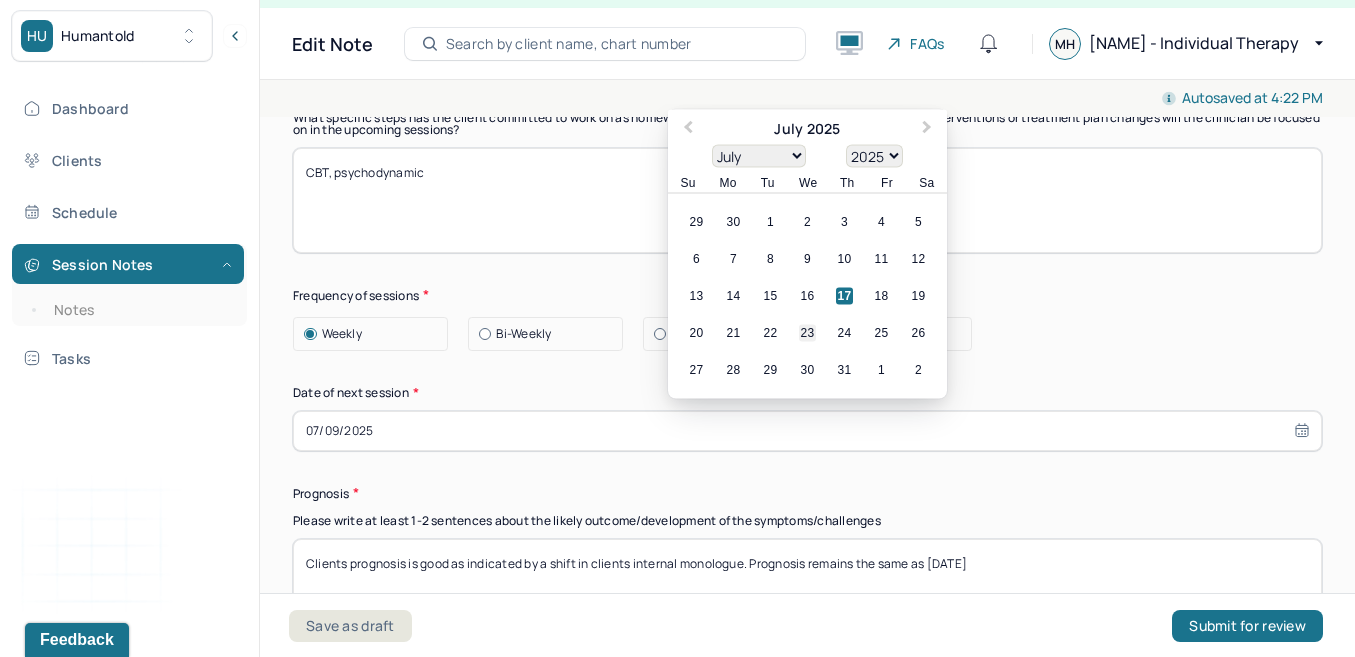 click on "23" at bounding box center [807, 332] 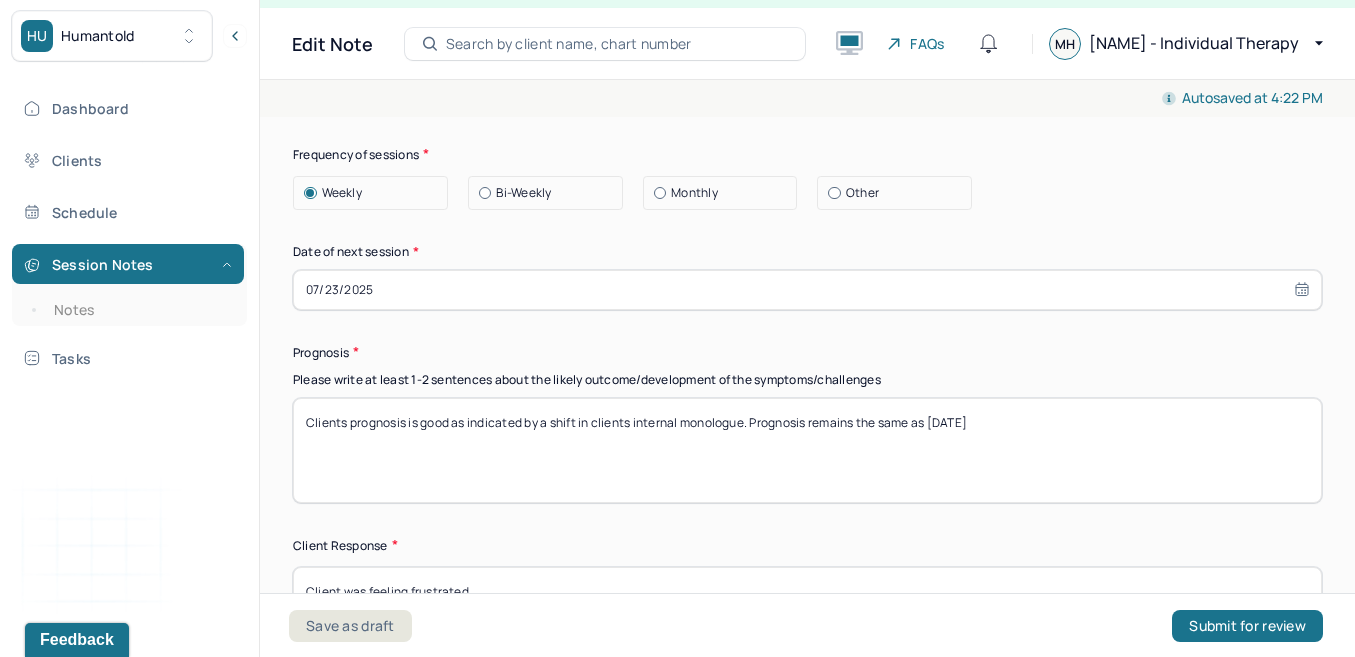 scroll, scrollTop: 2768, scrollLeft: 0, axis: vertical 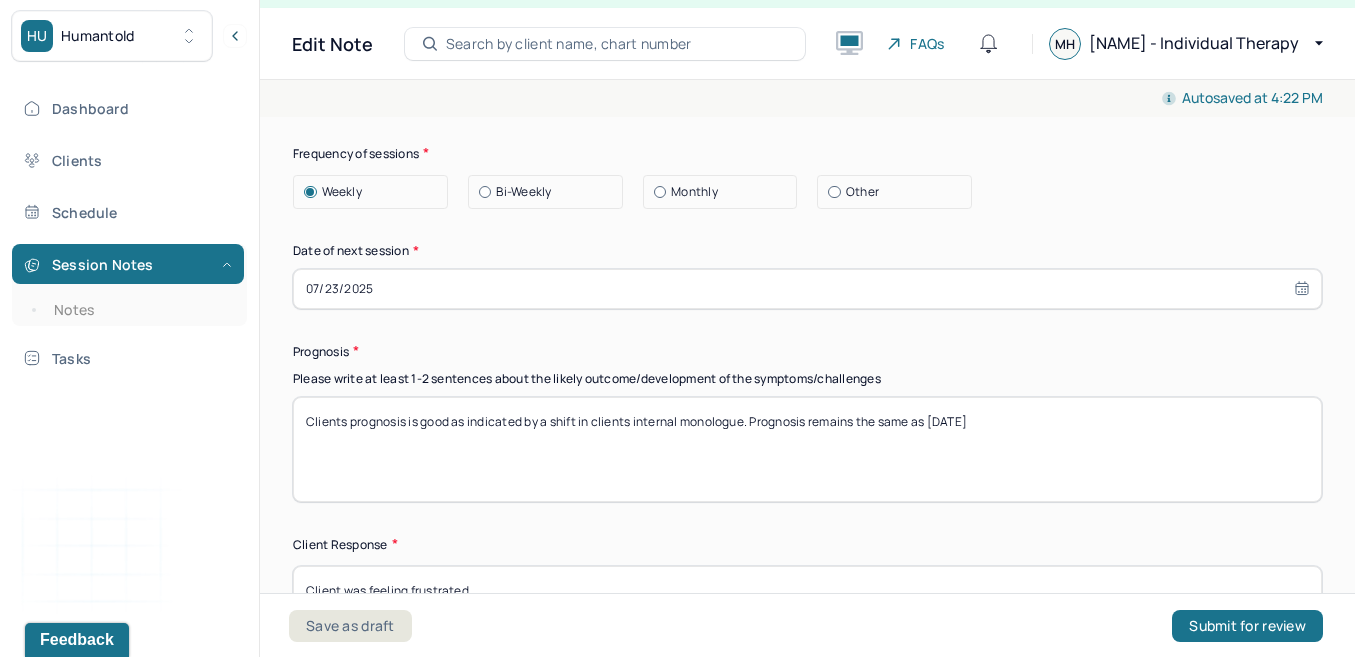 click on "Clients prognosis is good as indicated by a shift in clients internal monologue. Prognosis remains the same as [DATE]" at bounding box center [807, 449] 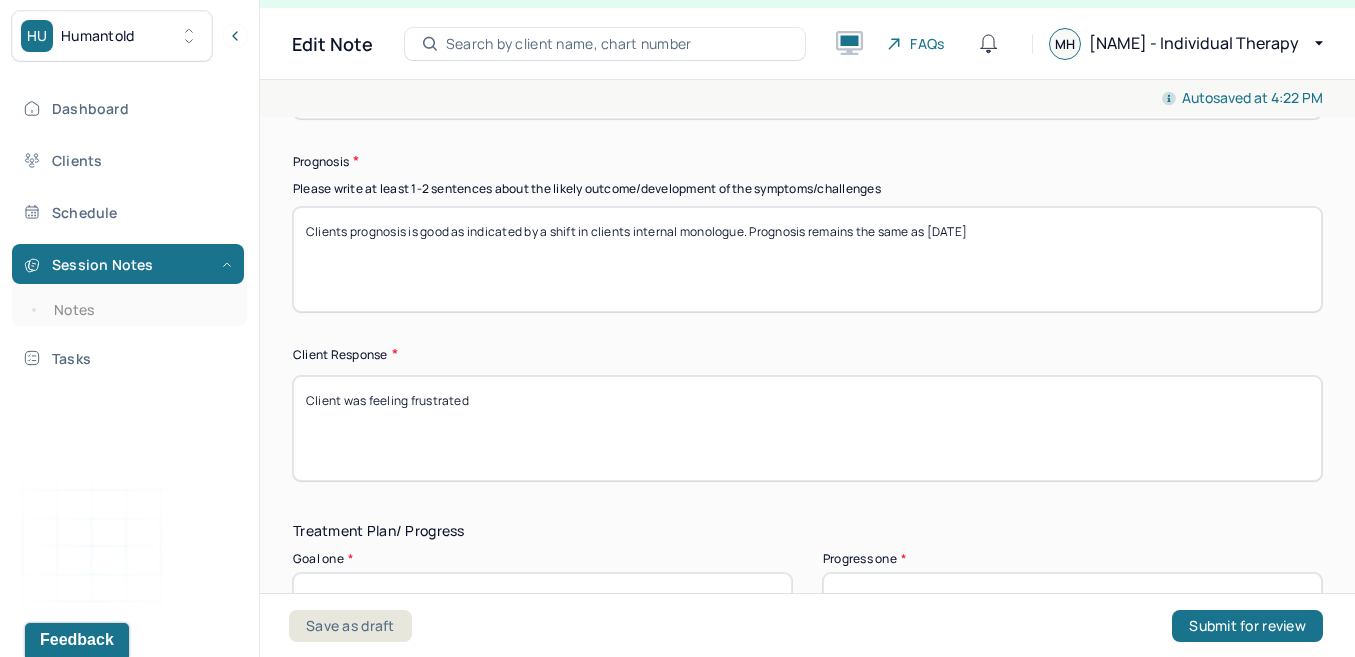 scroll, scrollTop: 2963, scrollLeft: 0, axis: vertical 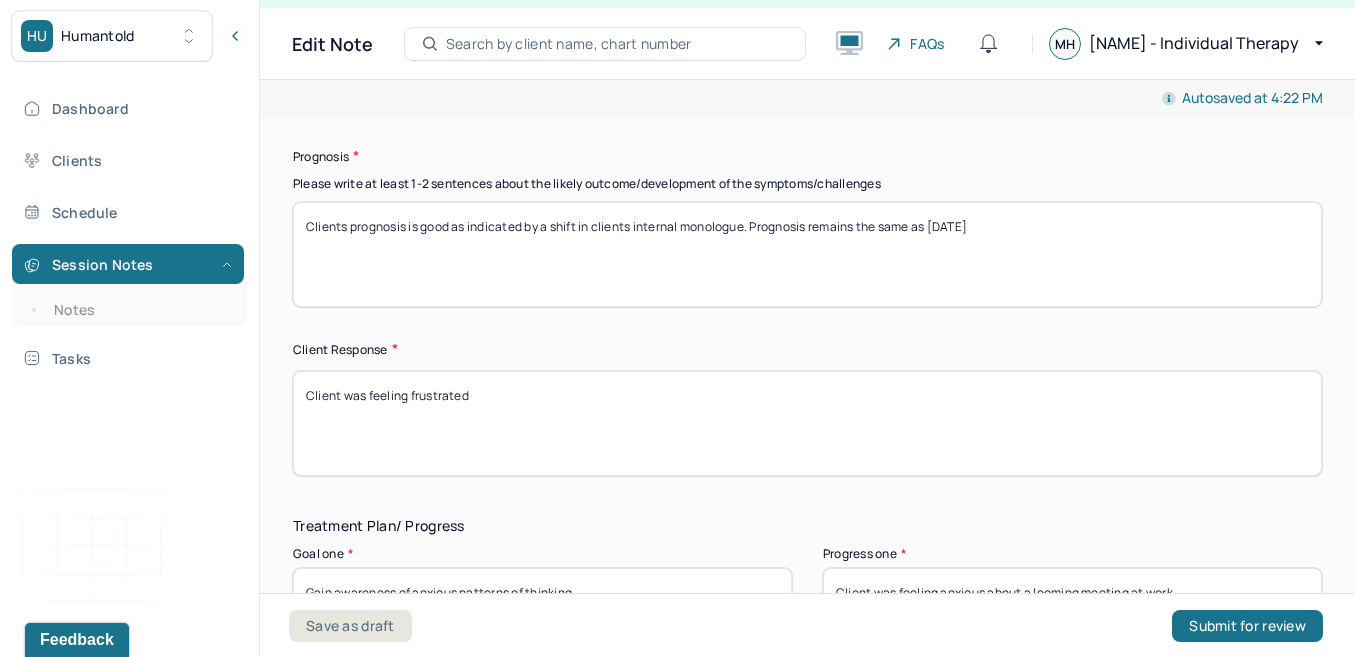 click on "Client was feeling frustrated" at bounding box center [807, 423] 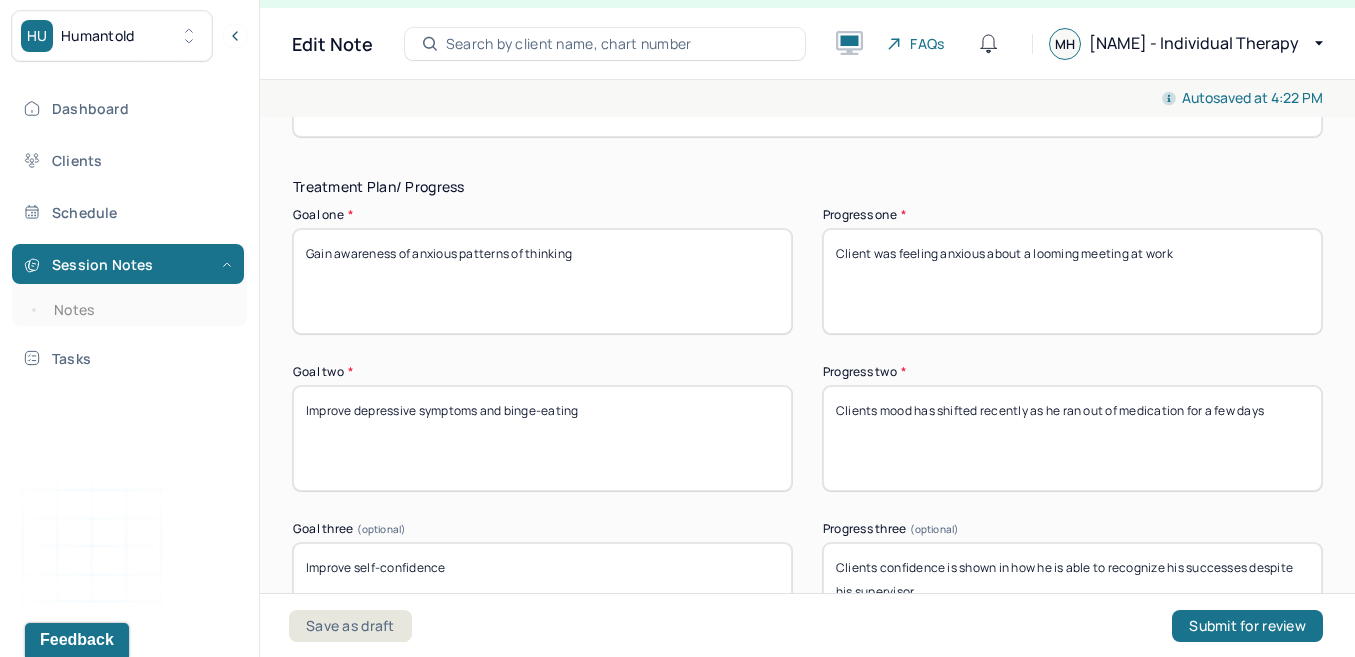 scroll, scrollTop: 3310, scrollLeft: 0, axis: vertical 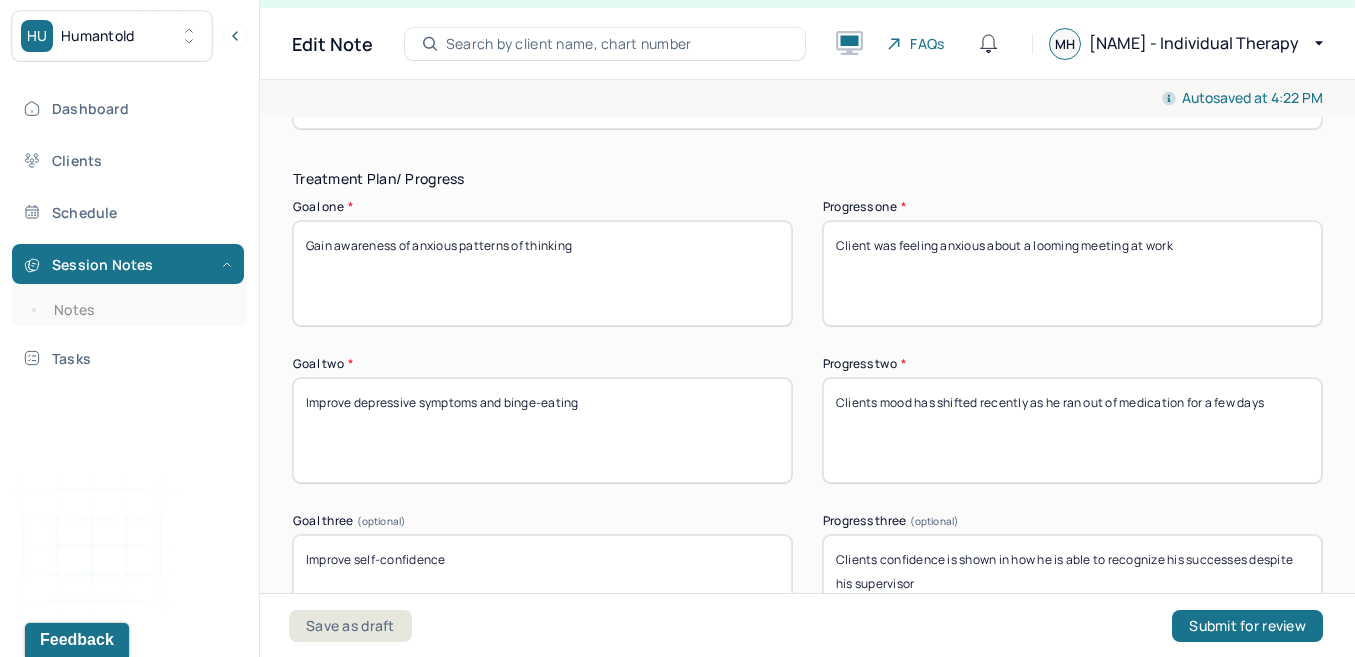 type on "Client was feeling hopeful" 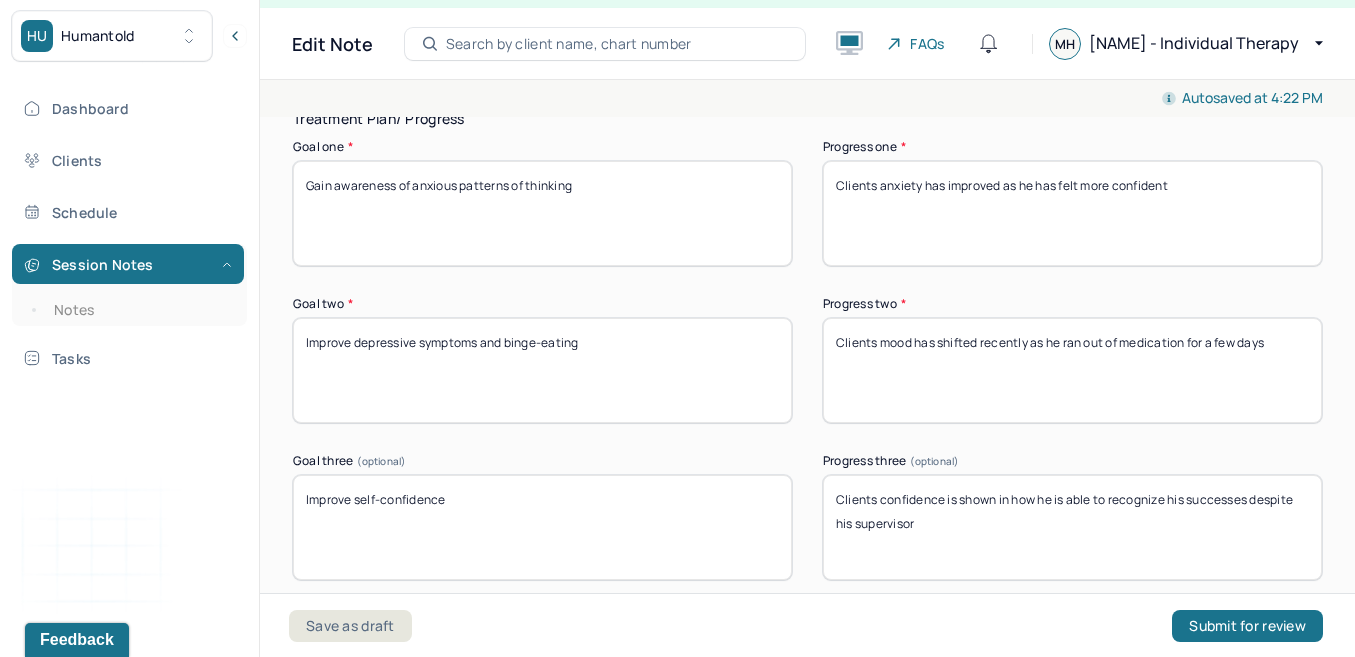 scroll, scrollTop: 3367, scrollLeft: 0, axis: vertical 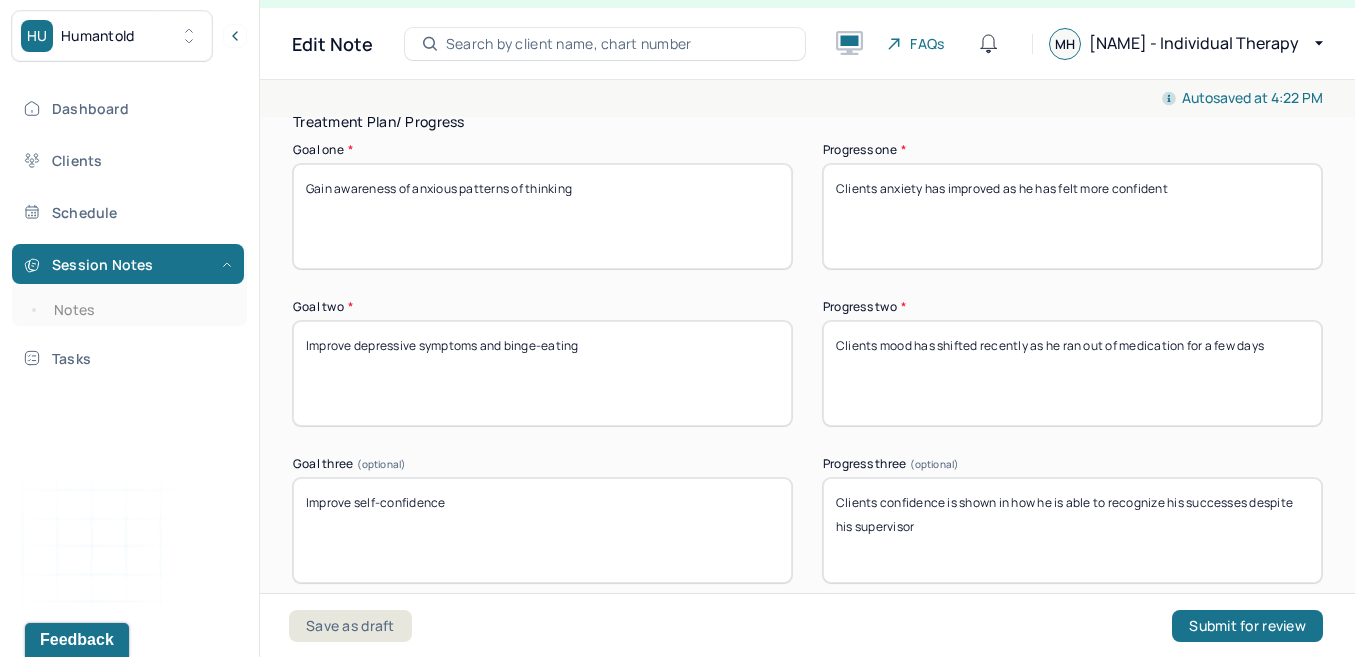 type on "Clients anxiety has improved as he has felt more confident" 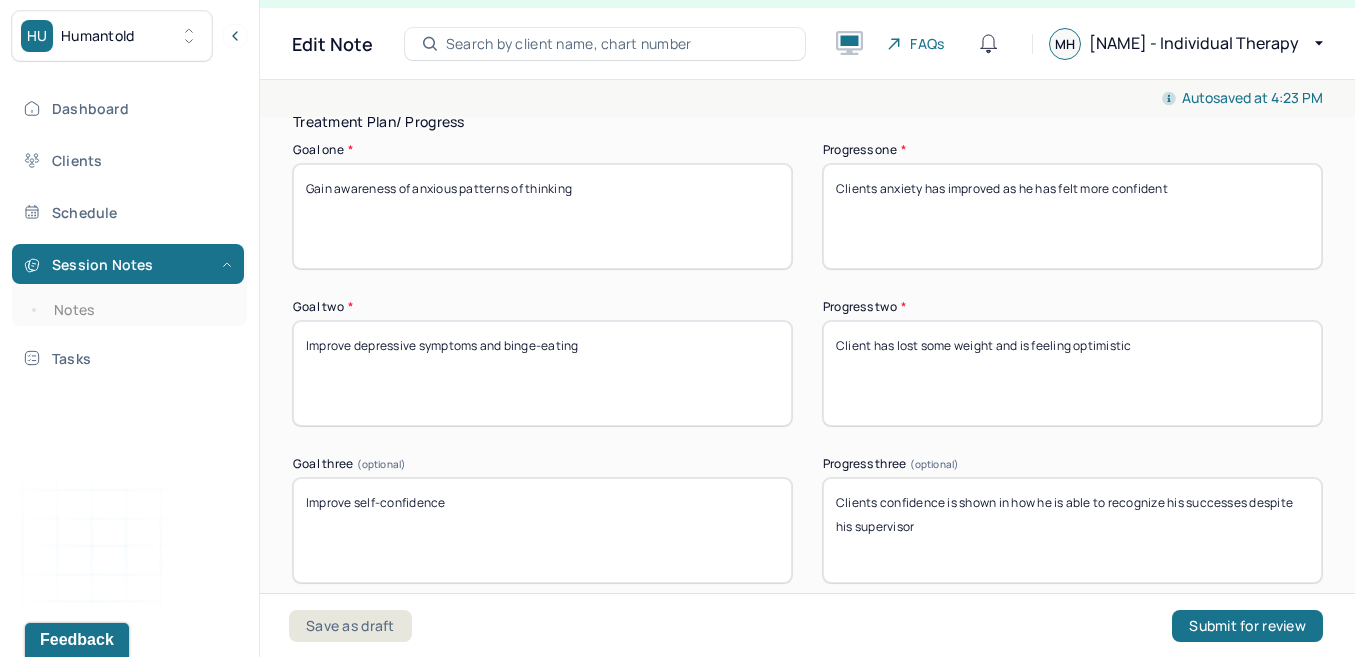 type on "Client has lost some weight and is feeling optimistic" 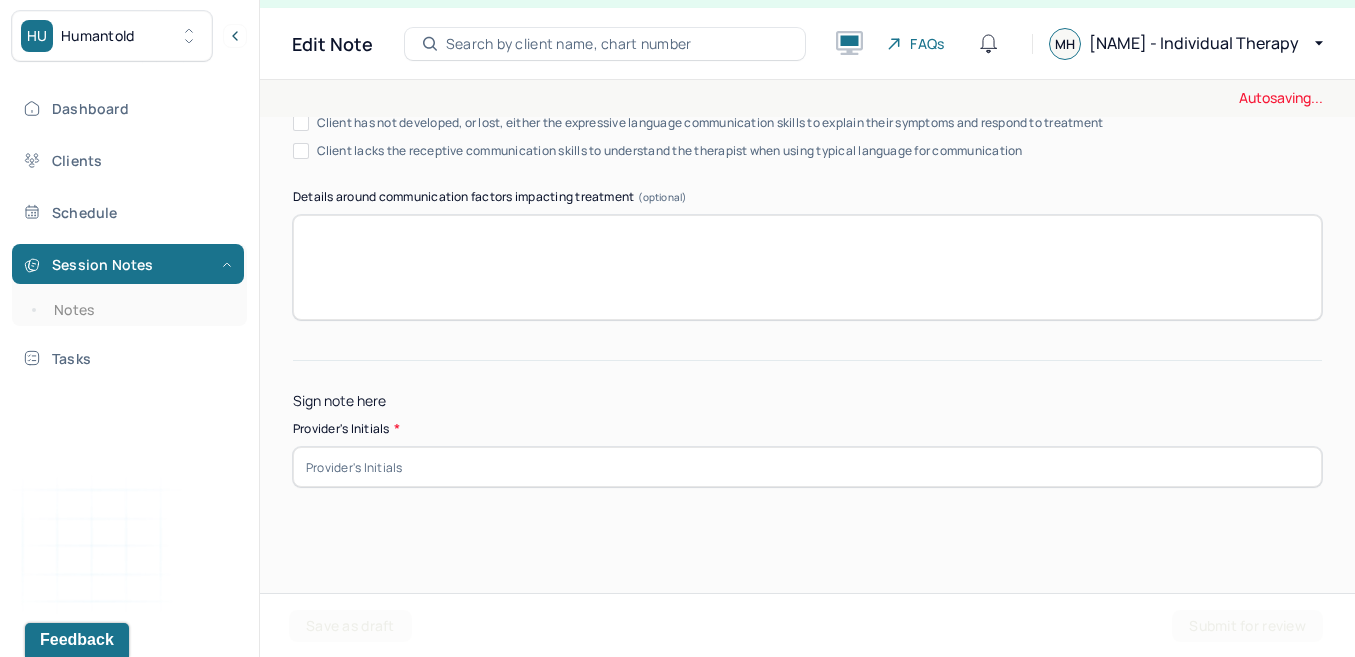 scroll, scrollTop: 4002, scrollLeft: 0, axis: vertical 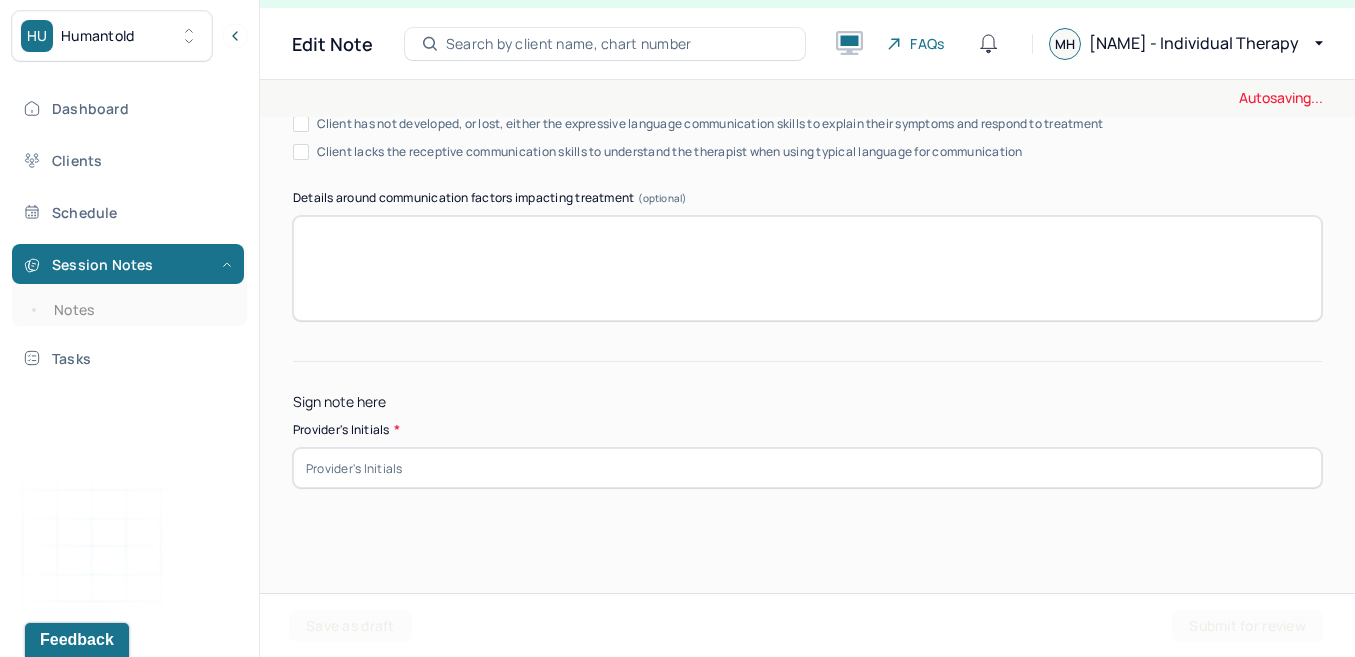 type on "Clients confidence improved as he played music for others and got positive feedback" 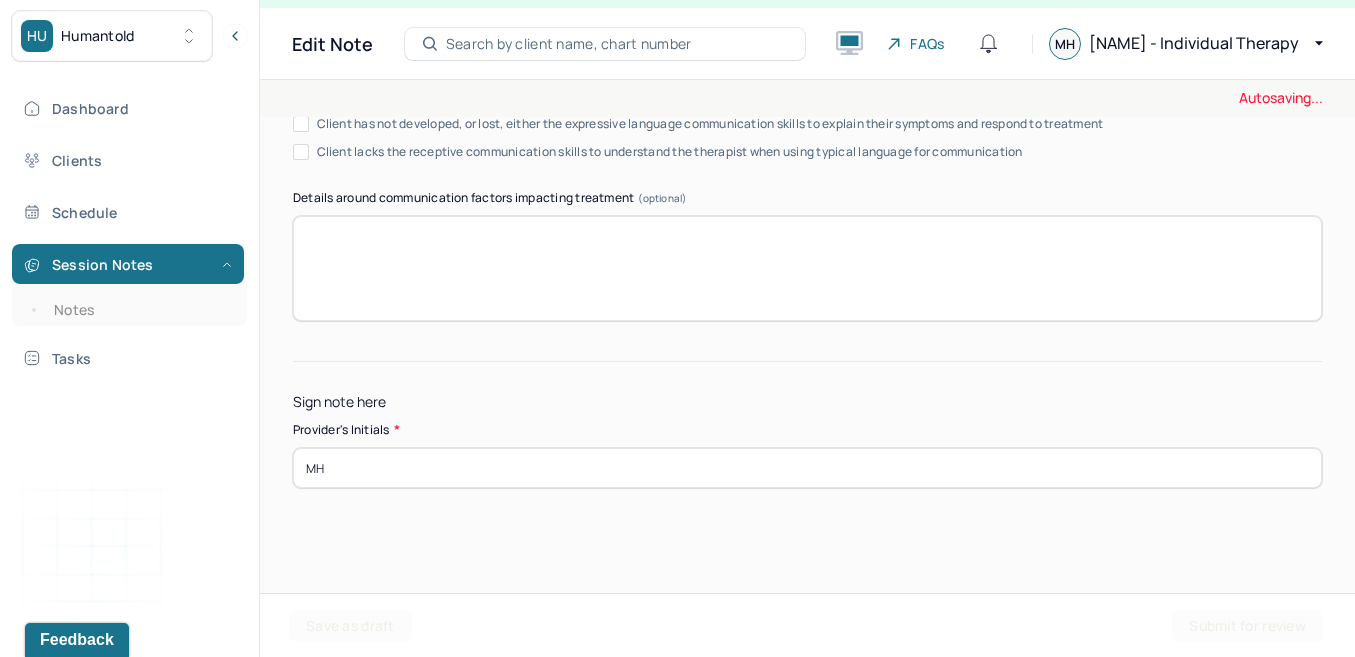 type on "MH" 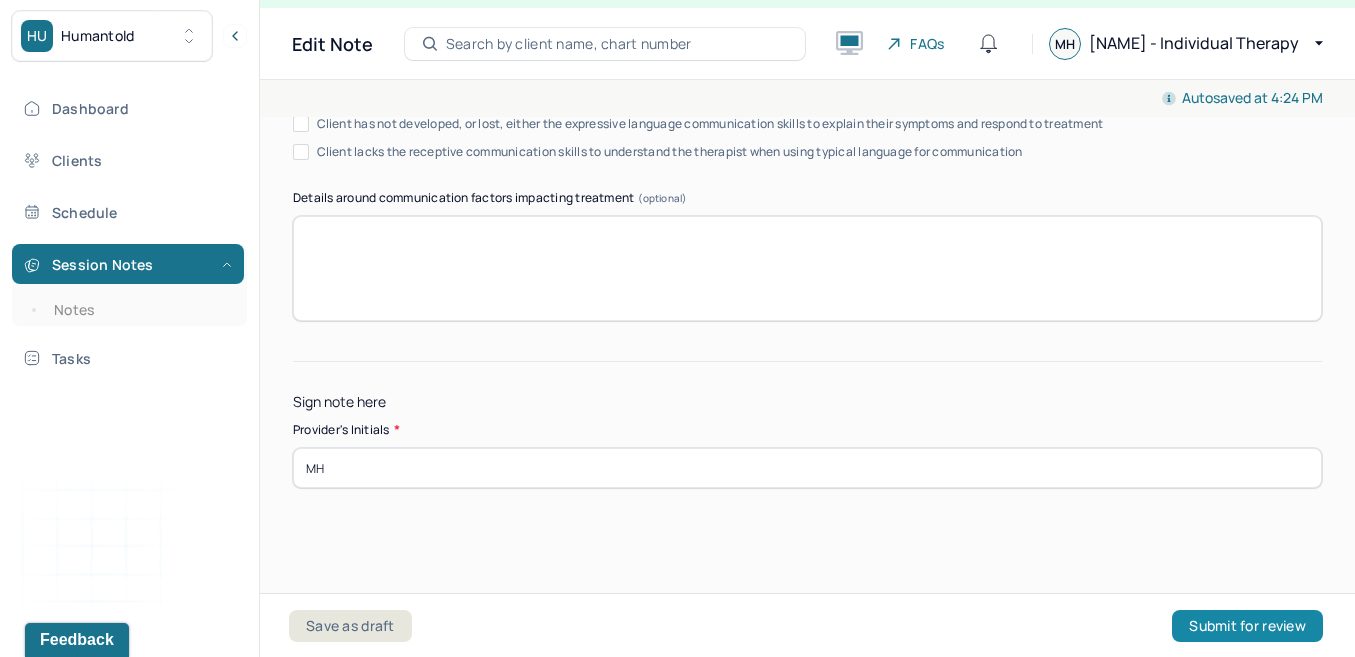 click on "Submit for review" at bounding box center (1247, 626) 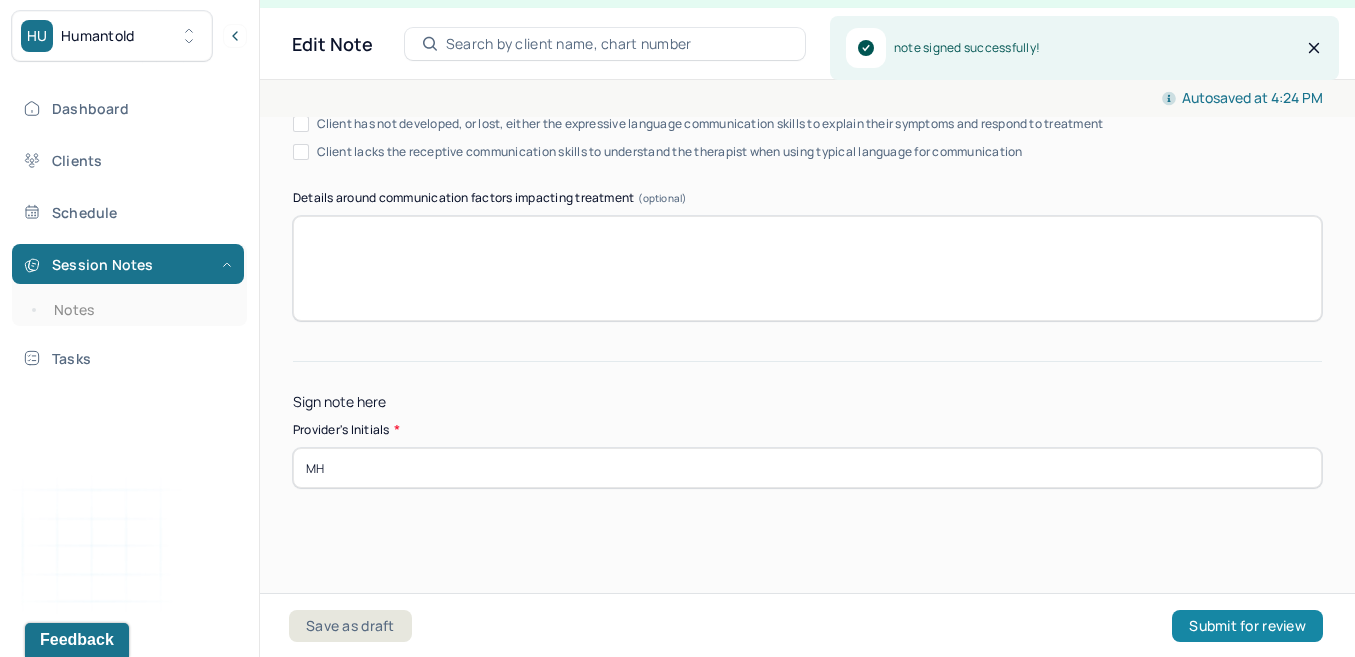 scroll, scrollTop: 0, scrollLeft: 0, axis: both 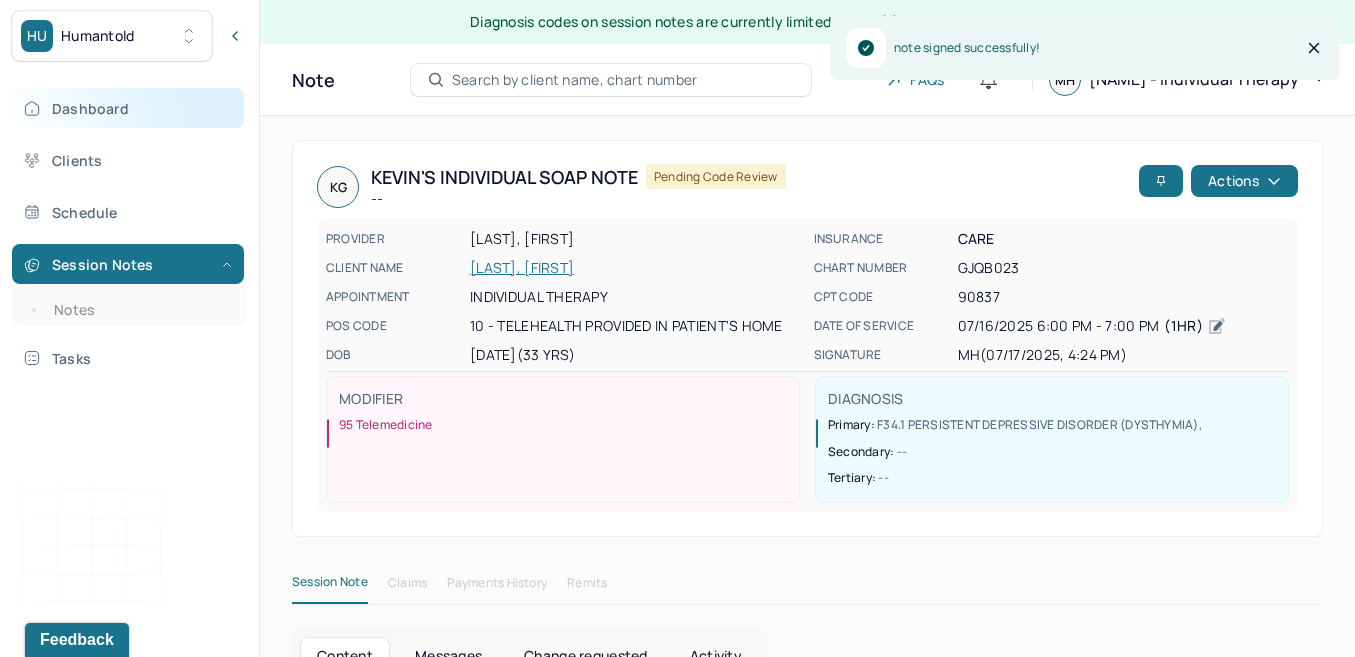 click on "Dashboard" at bounding box center (128, 108) 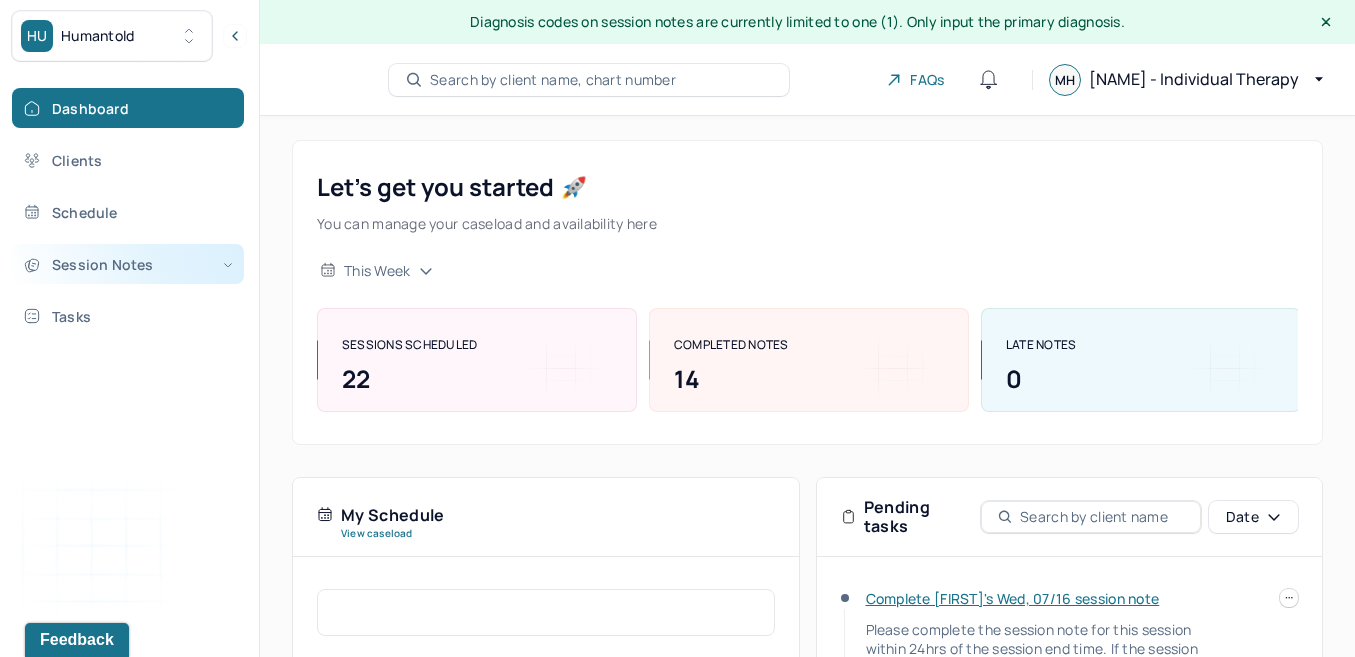 click on "Session Notes" at bounding box center (128, 264) 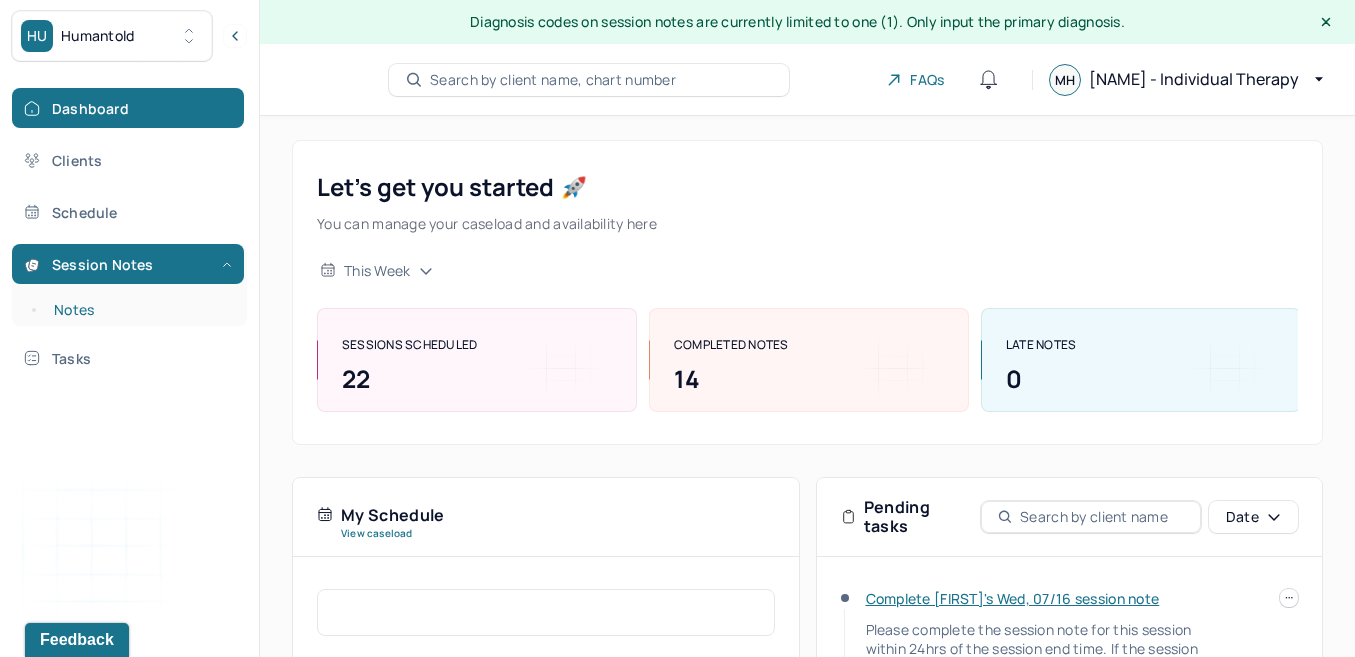 click on "Notes" at bounding box center [139, 310] 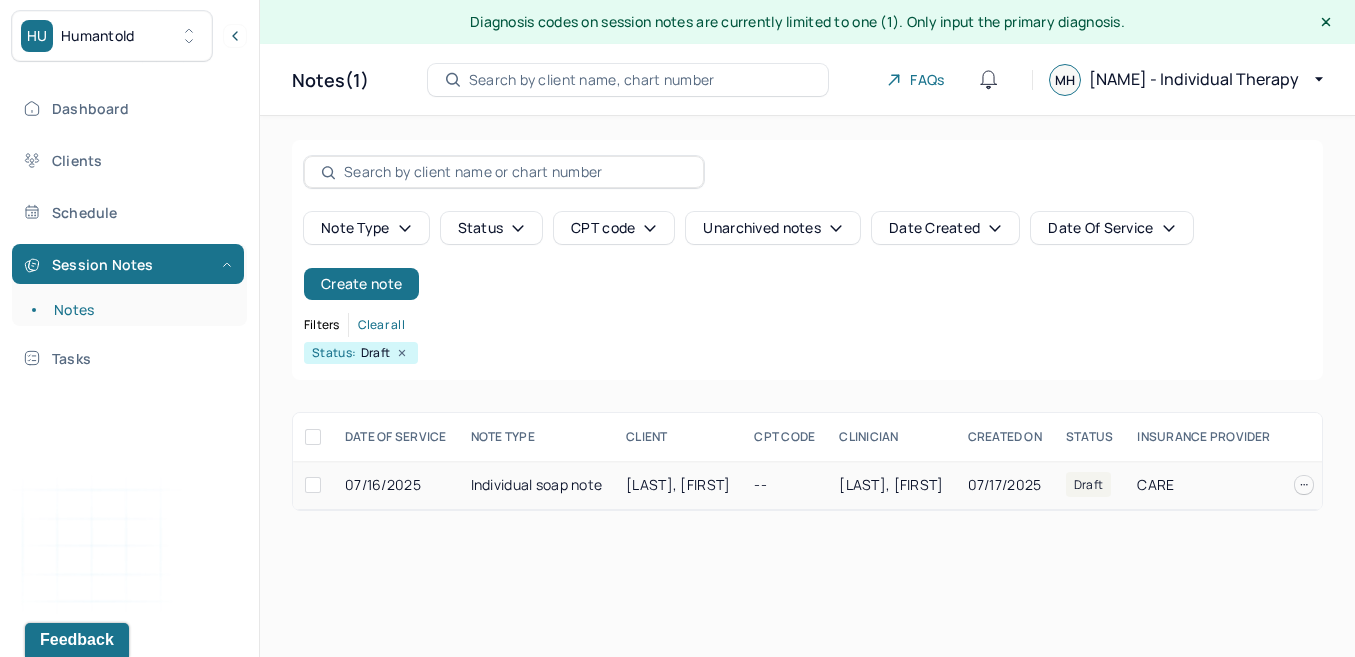 click on "[LAST], [FIRST]" at bounding box center [678, 484] 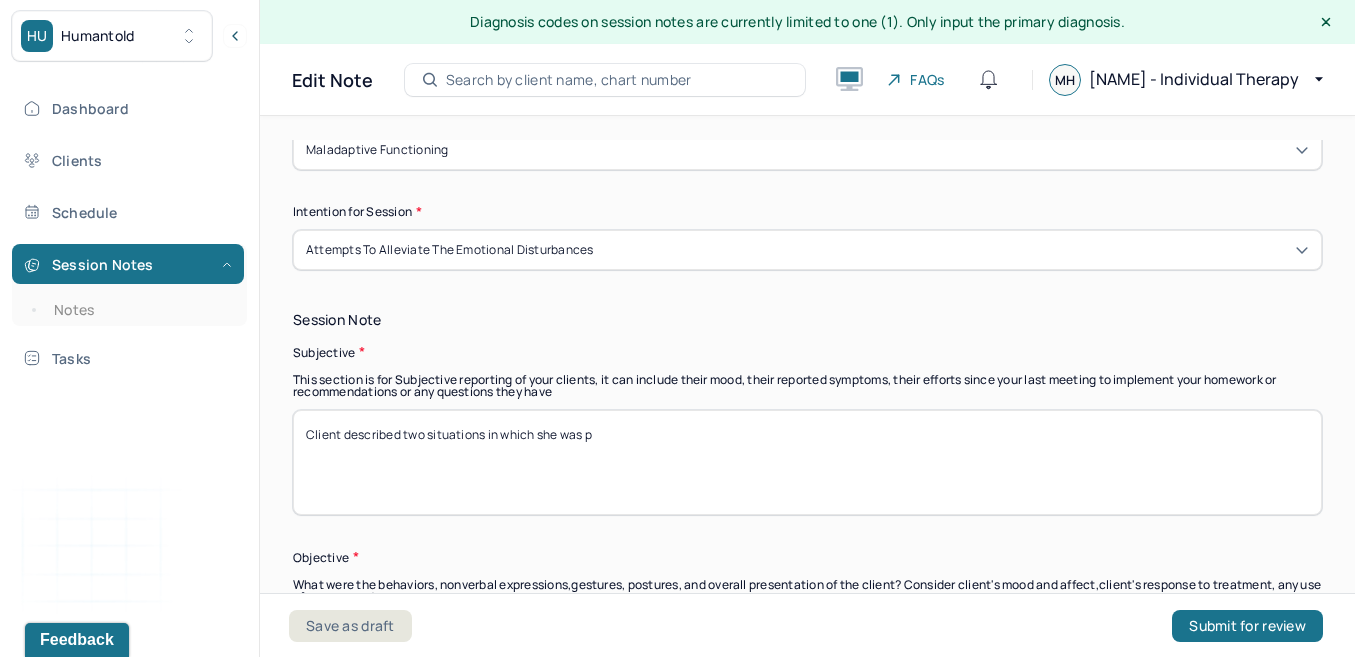 scroll, scrollTop: 1255, scrollLeft: 0, axis: vertical 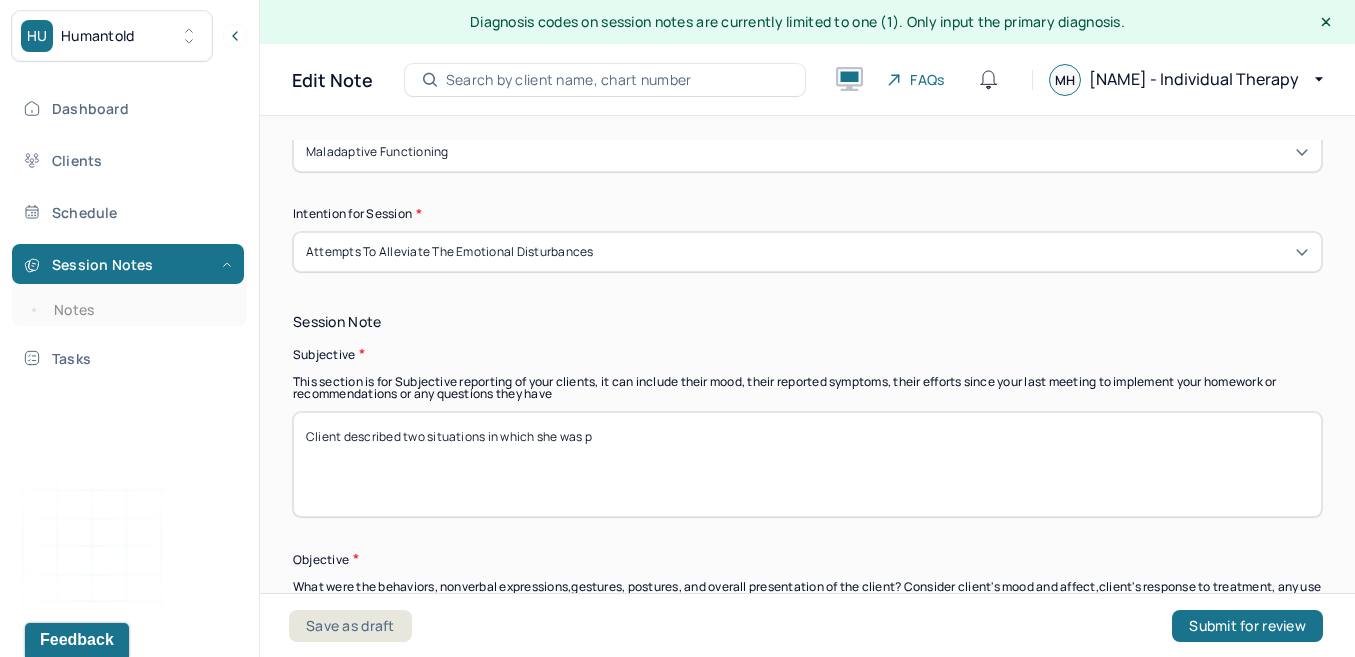 click on "Client described two situations in which she was p" at bounding box center (807, 464) 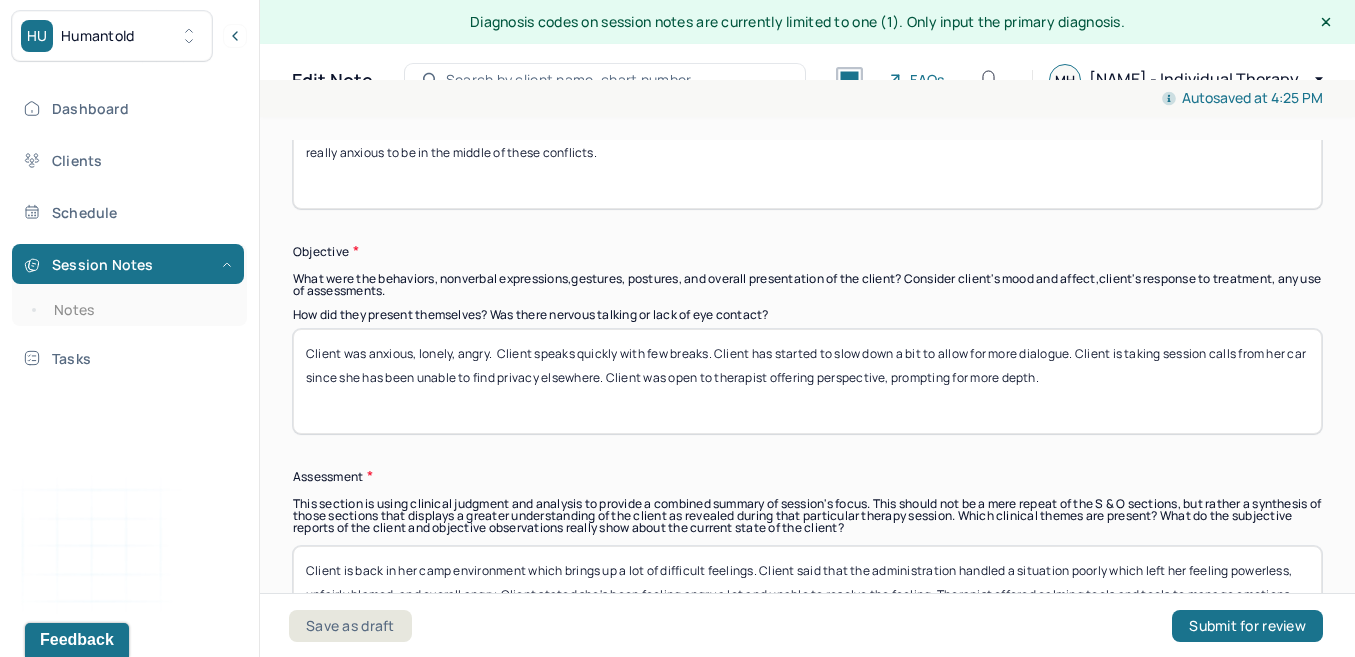 scroll, scrollTop: 1583, scrollLeft: 0, axis: vertical 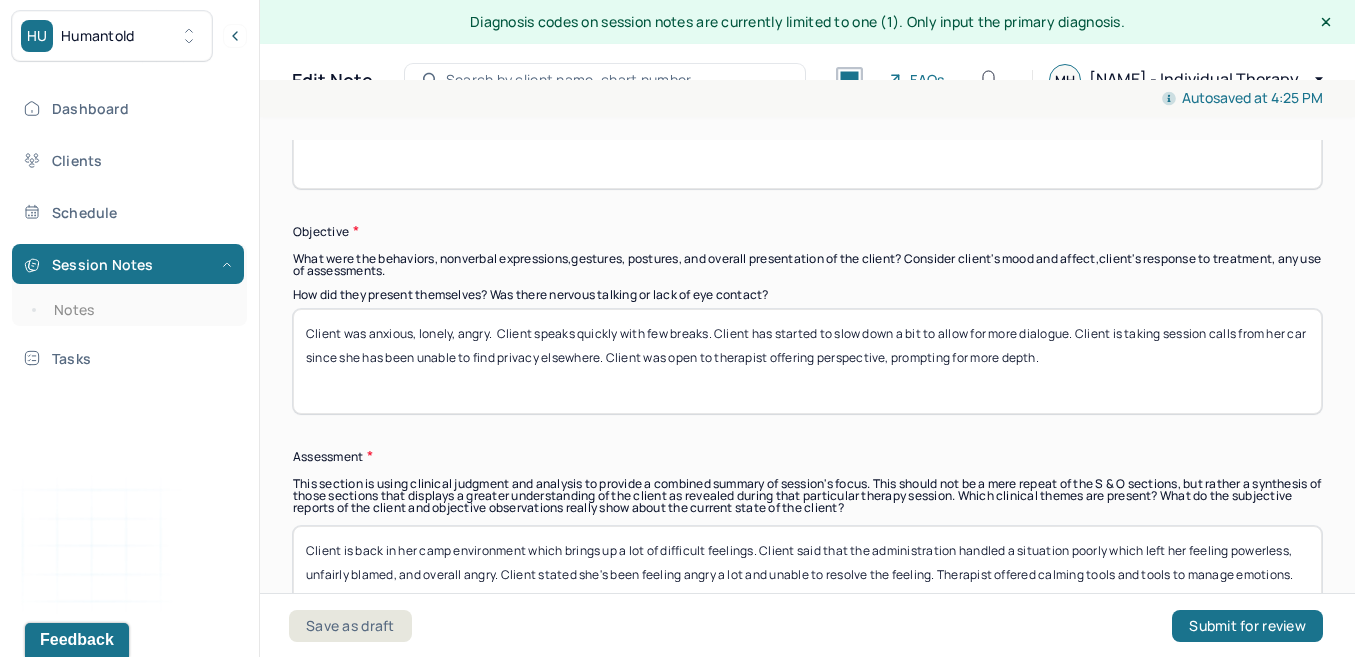 type on "Client described two situations in which she was put in a position of confrontation. Client is working up courage to advocate for herself professionally. Client said she was feeling really anxious to be in the middle of these conflicts." 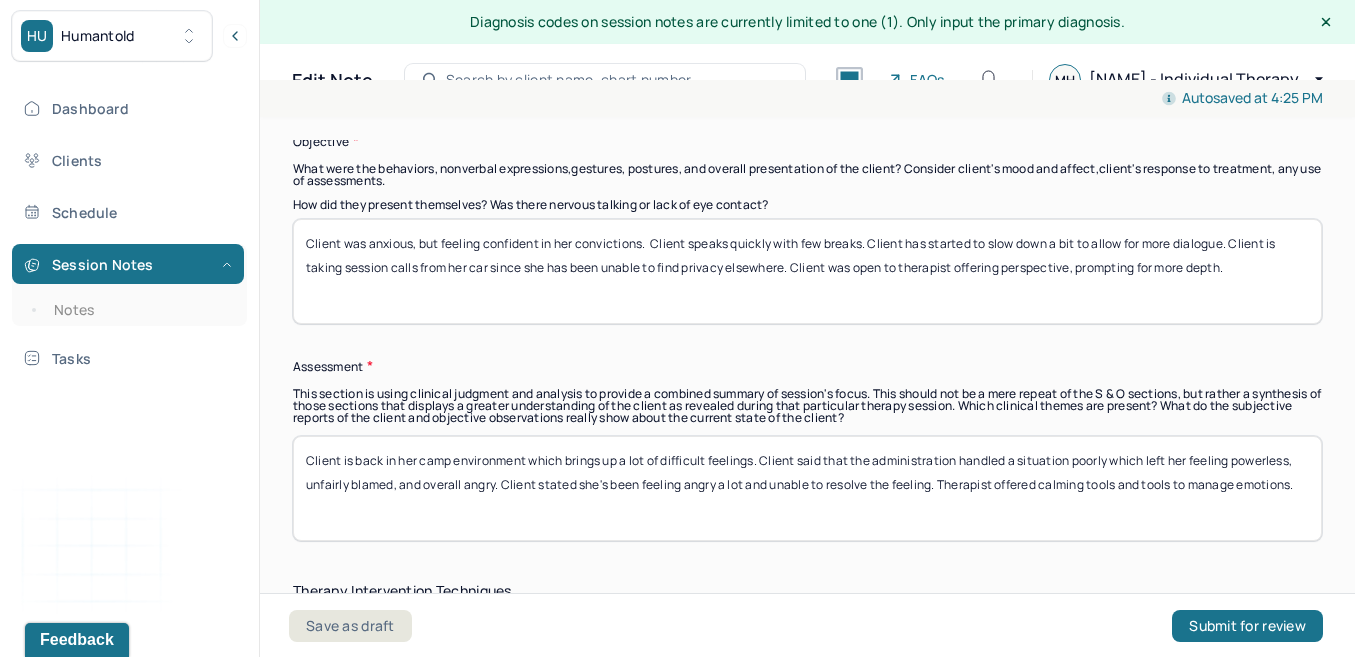 scroll, scrollTop: 1672, scrollLeft: 0, axis: vertical 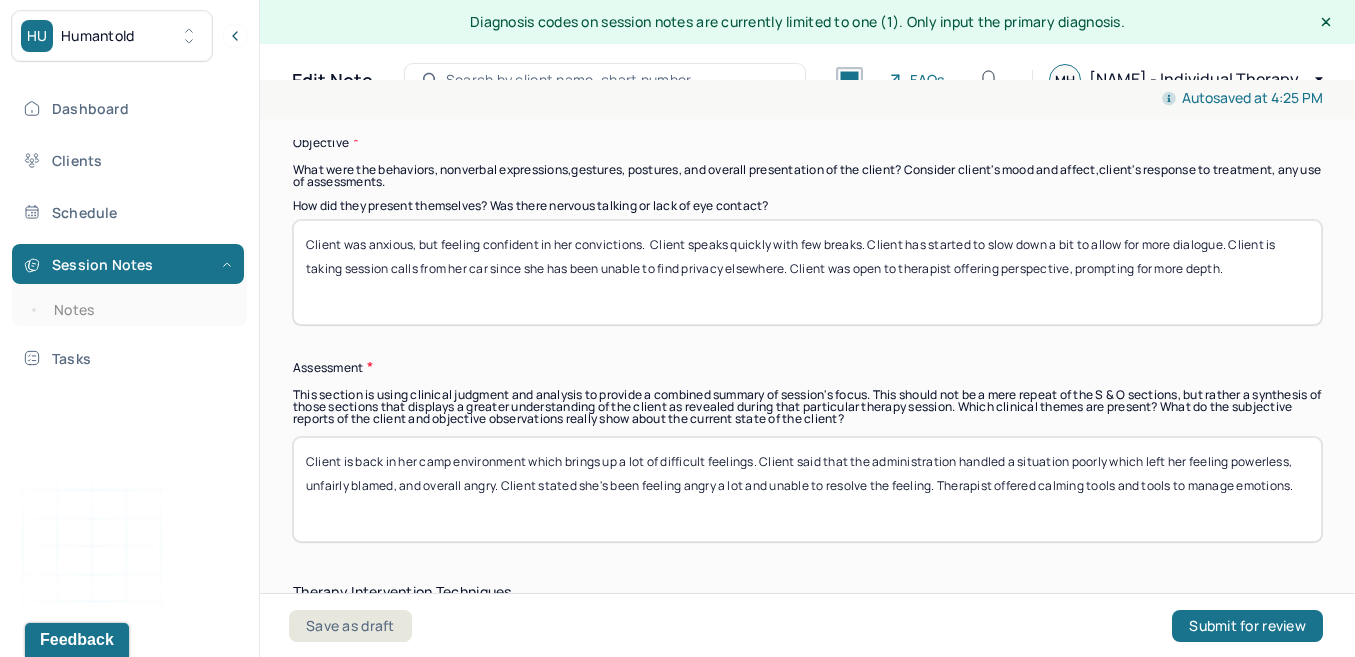 type on "Client was anxious, but feeling confident in her convictions.  Client speaks quickly with few breaks. Client has started to slow down a bit to allow for more dialogue. Client is taking session calls from her car since she has been unable to find privacy elsewhere. Client was open to therapist offering perspective, prompting for more depth." 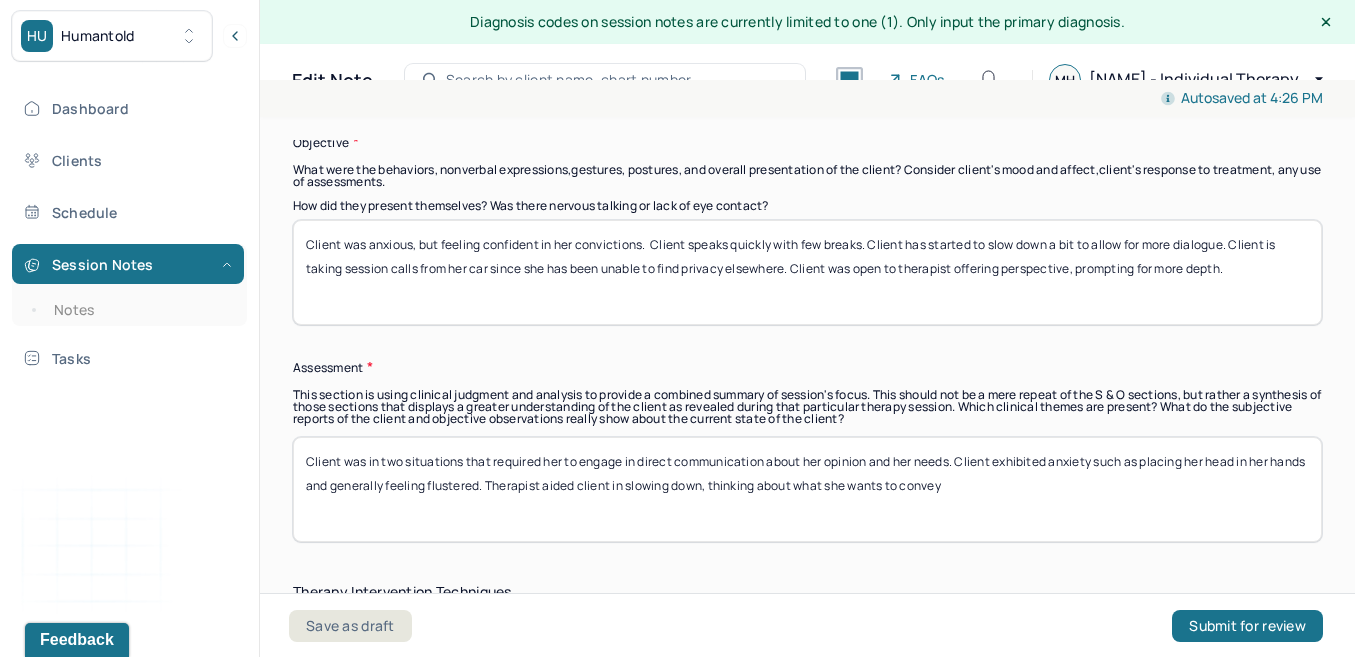 click on "Client was in two situations that required her to engage in direct communication about her opinion and her needs. Client exhibited anxiety such as placing her head in her hands and generally feeling flustered. Therapist aided client in slowing down, thinking about what she wants to convey" at bounding box center (807, 489) 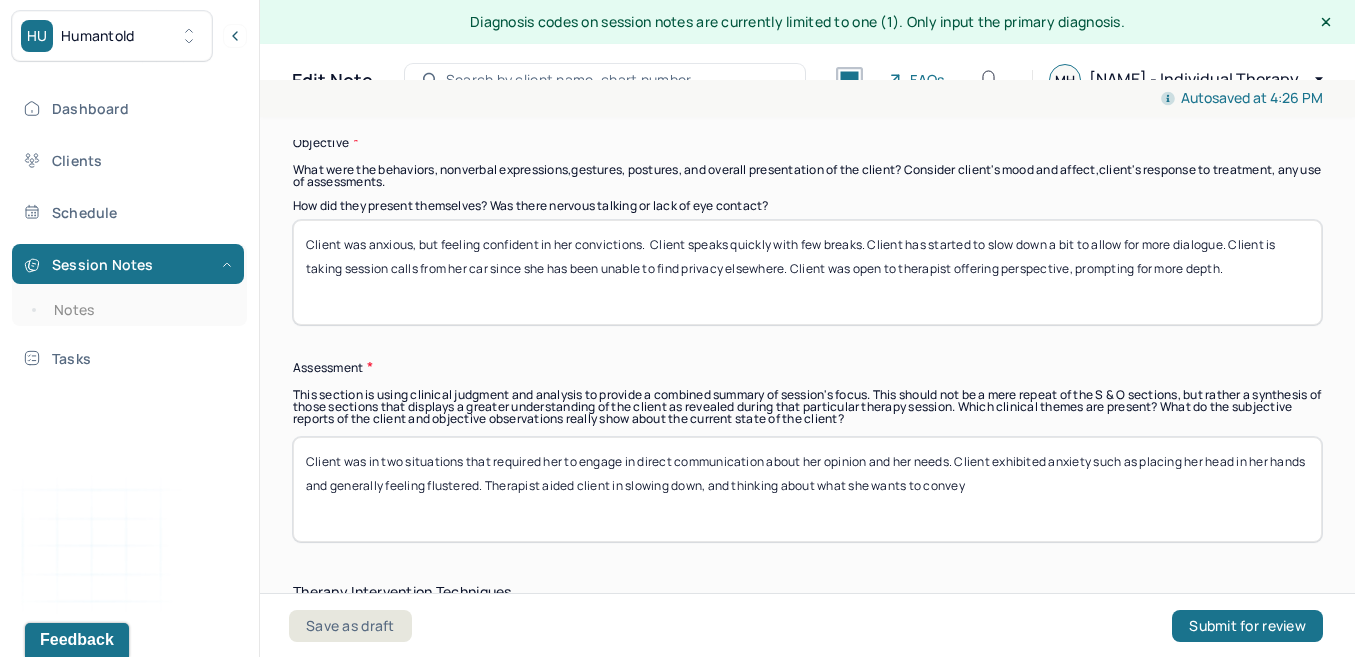 click on "Client was in two situations that required her to engage in direct communication about her opinion and her needs. Client exhibited anxiety such as placing her head in her hands and generally feeling flustered. Therapist aided client in slowing down, thinking about what she wants to convey" at bounding box center (807, 489) 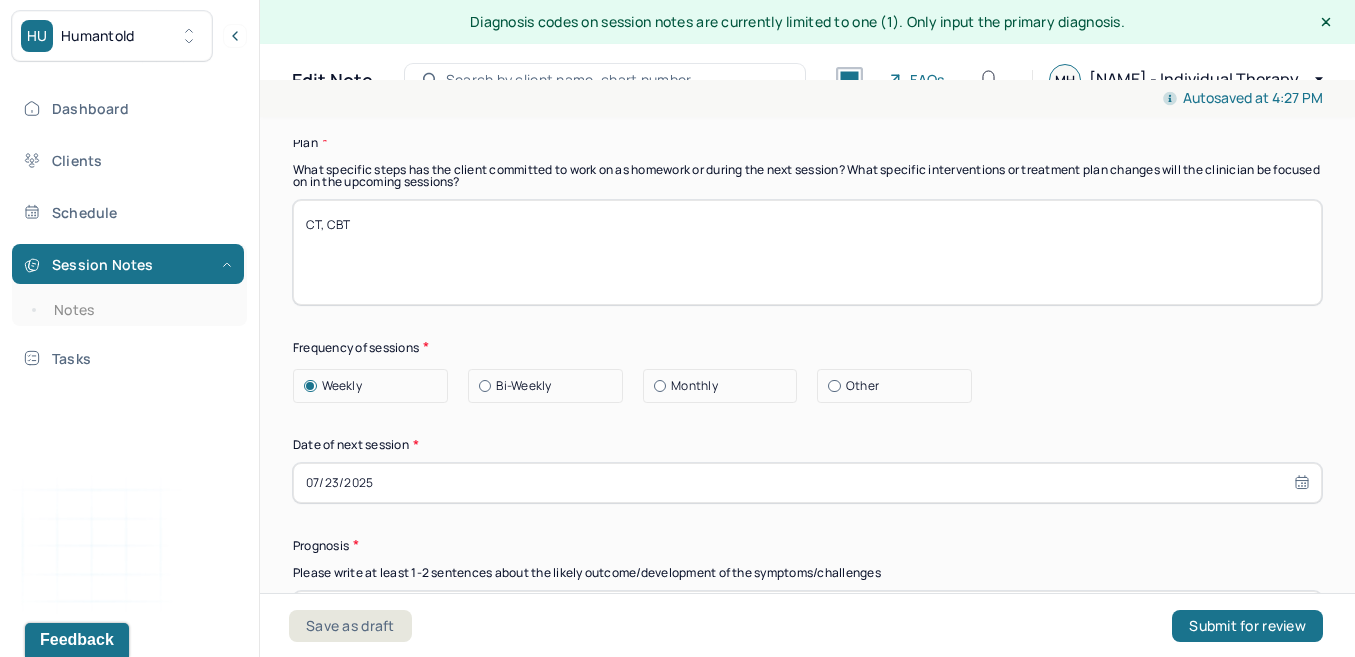 scroll, scrollTop: 2612, scrollLeft: 0, axis: vertical 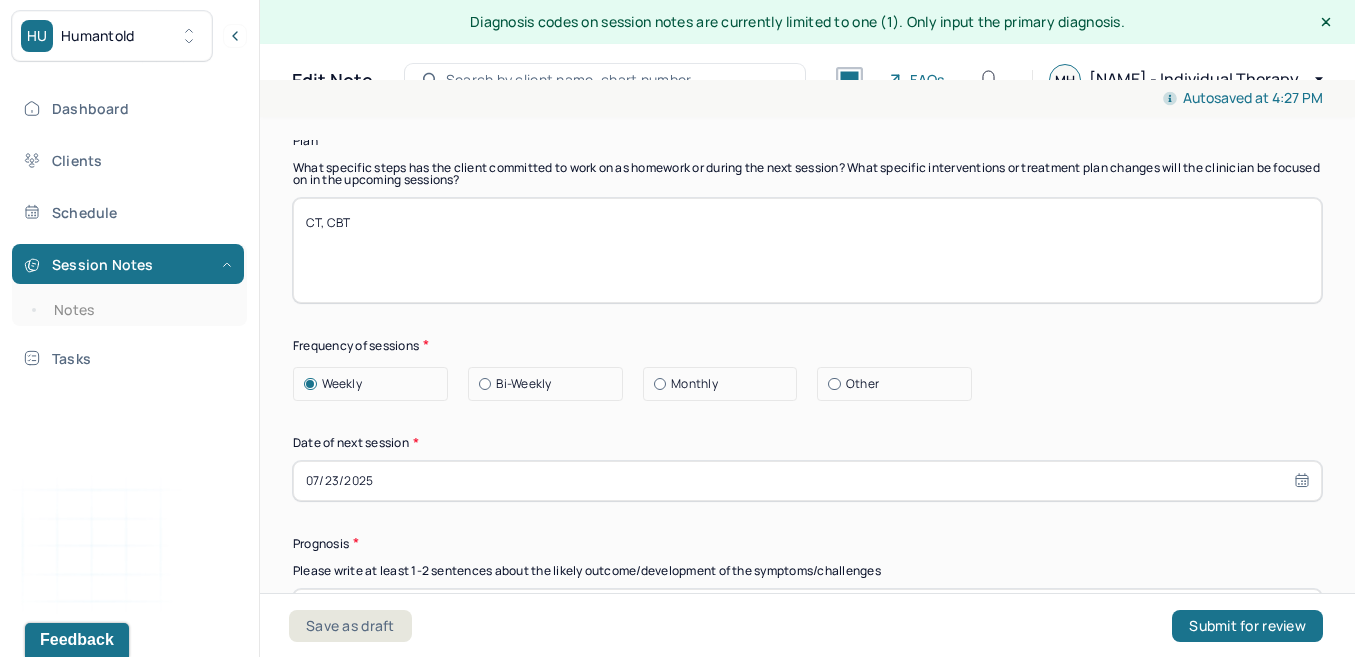type on "Client was in two situations that required her to engage in direct communication about her opinion and her needs. Client exhibited anxiety such as placing her head in her hands and generally feeling flustered. Therapist aided client in slowing down, and thinking about what she wants to convey." 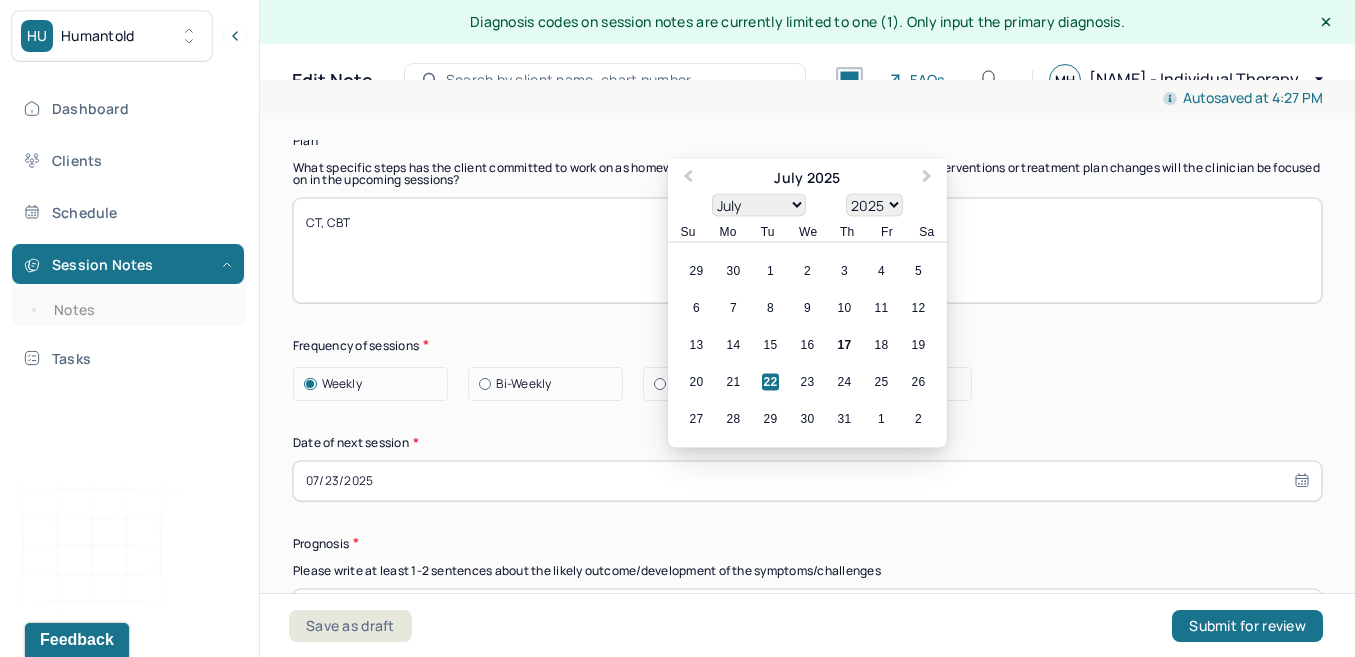 click on "07/23/2025" at bounding box center (807, 481) 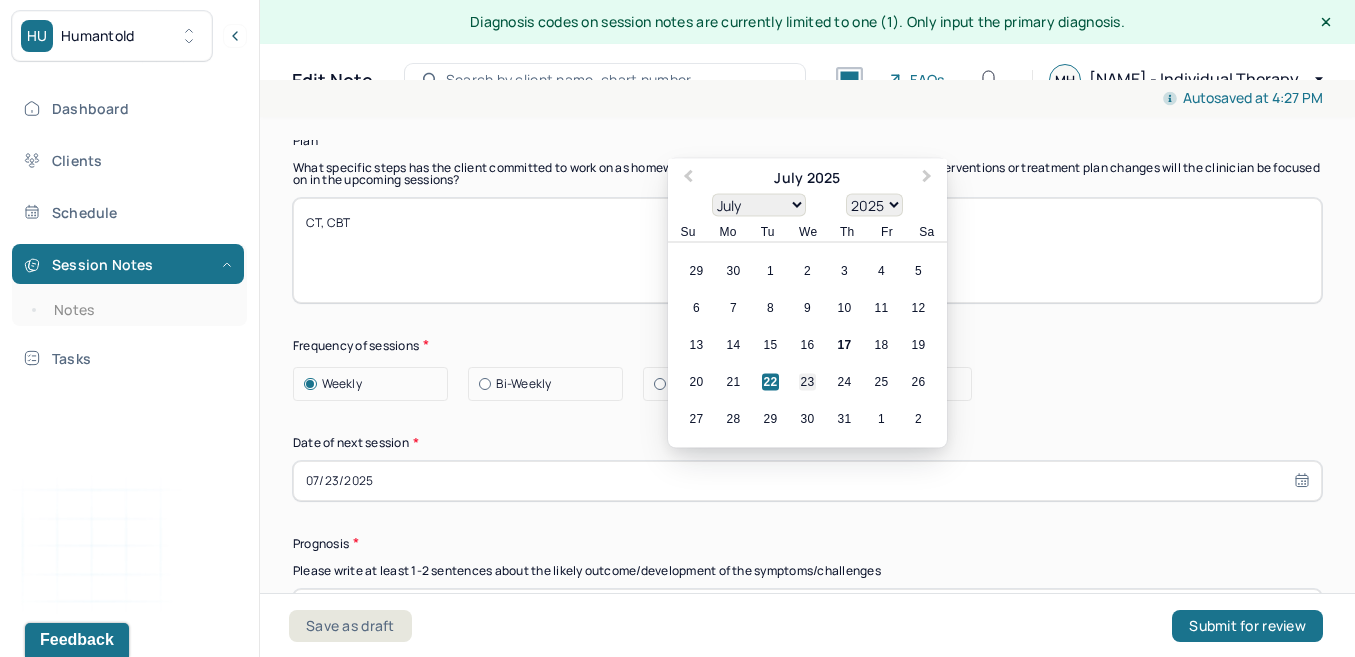 click on "23" at bounding box center [807, 381] 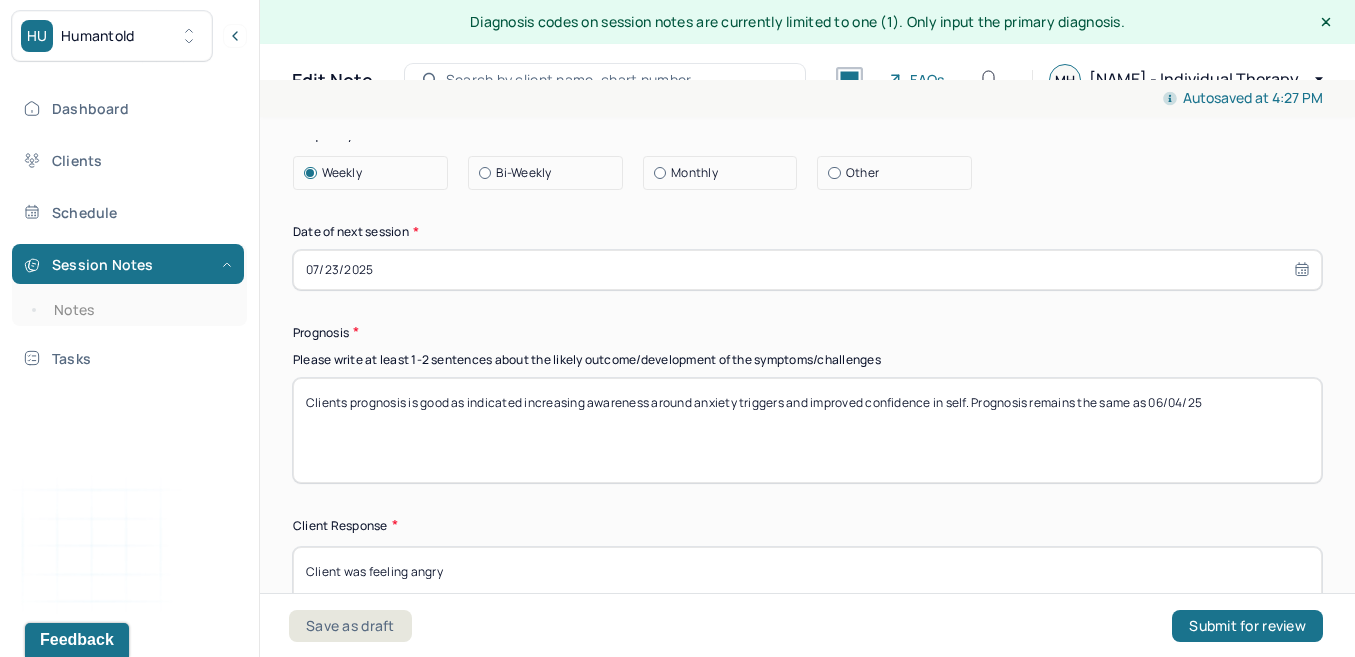 scroll, scrollTop: 2828, scrollLeft: 0, axis: vertical 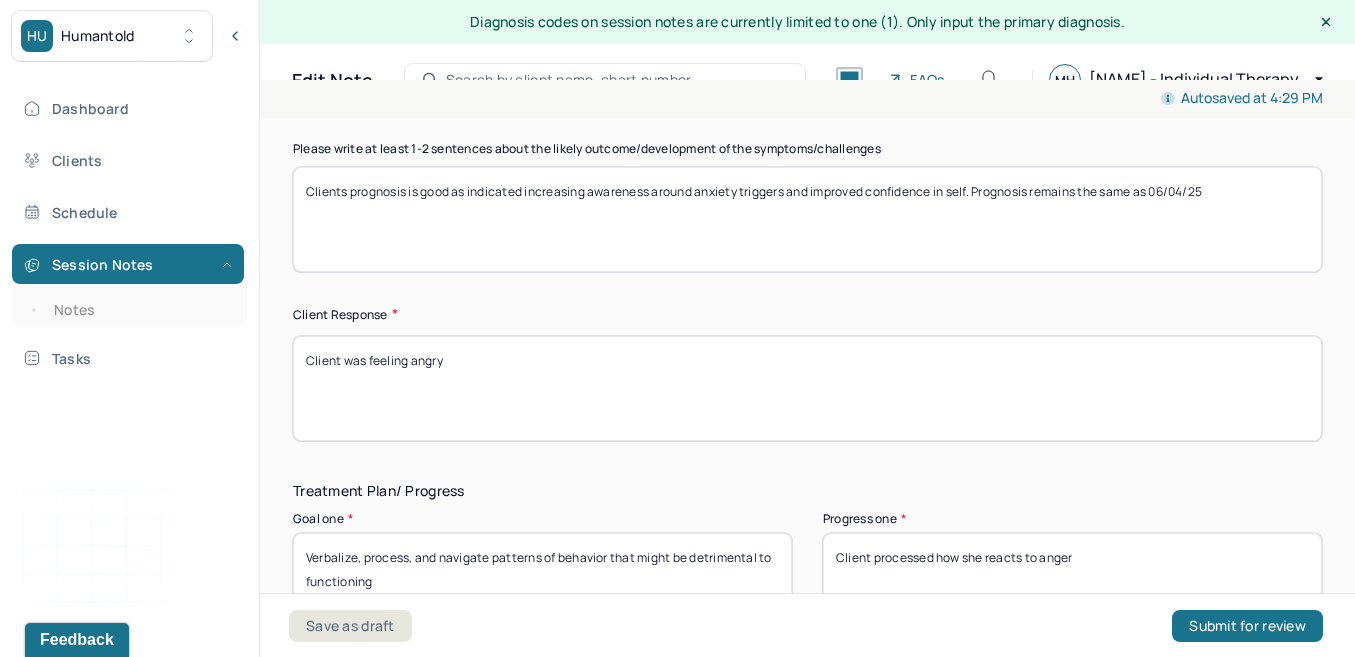 drag, startPoint x: 369, startPoint y: 359, endPoint x: 571, endPoint y: 359, distance: 202 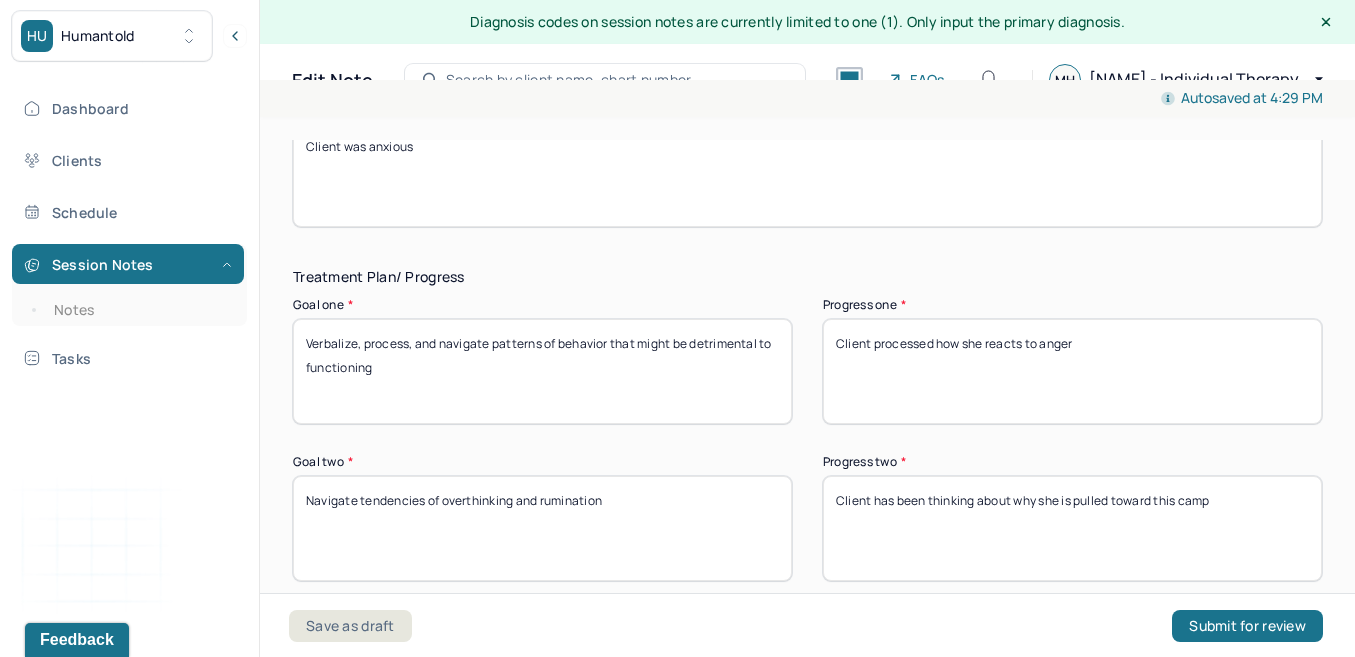 scroll, scrollTop: 3299, scrollLeft: 0, axis: vertical 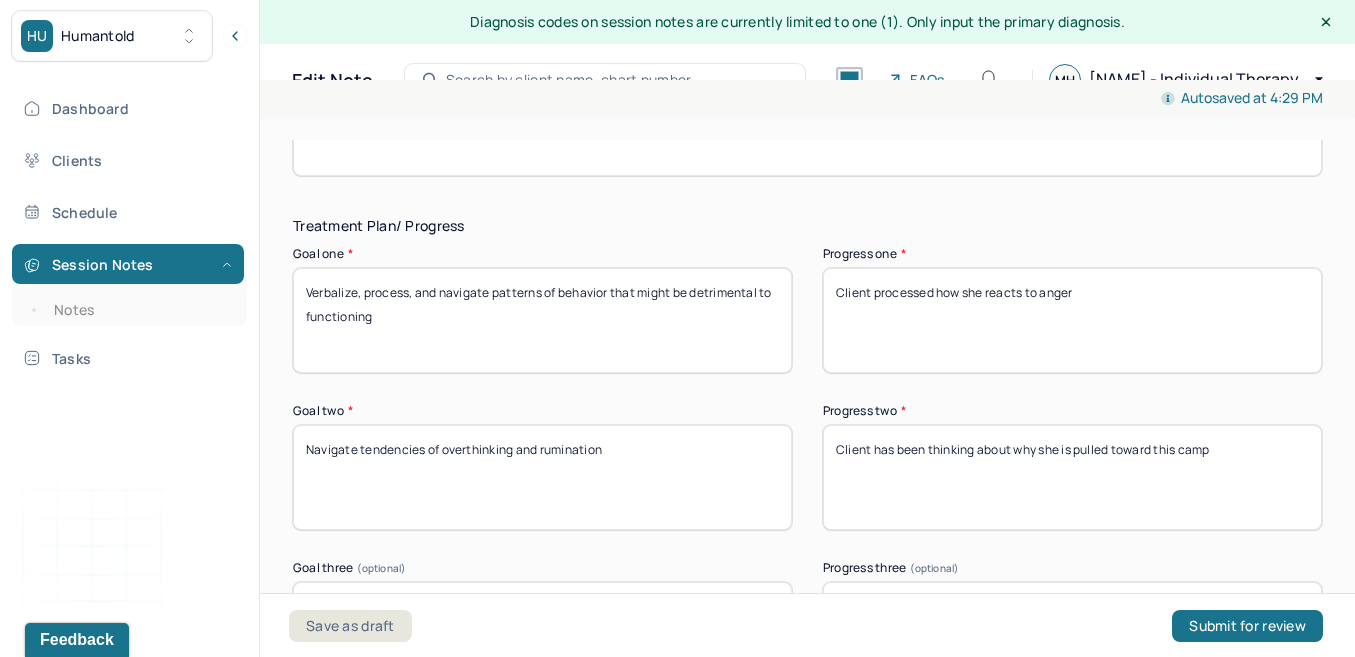 type on "Client was anxious" 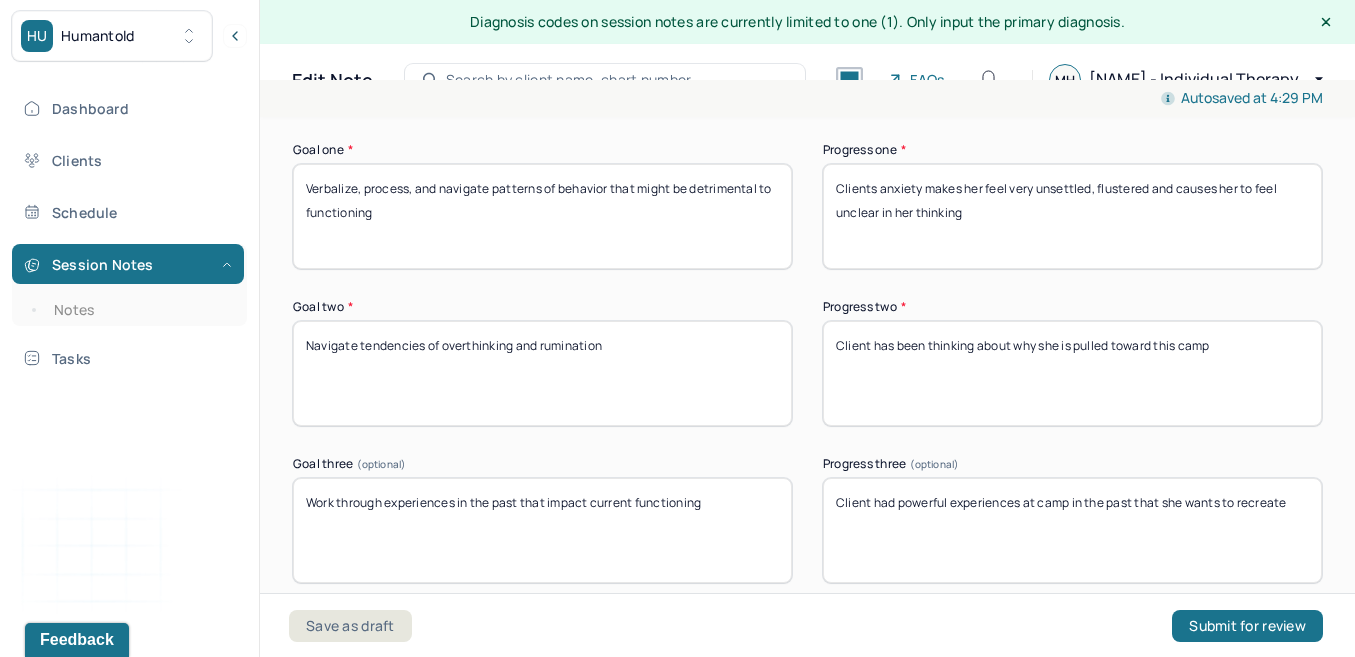 scroll, scrollTop: 3406, scrollLeft: 0, axis: vertical 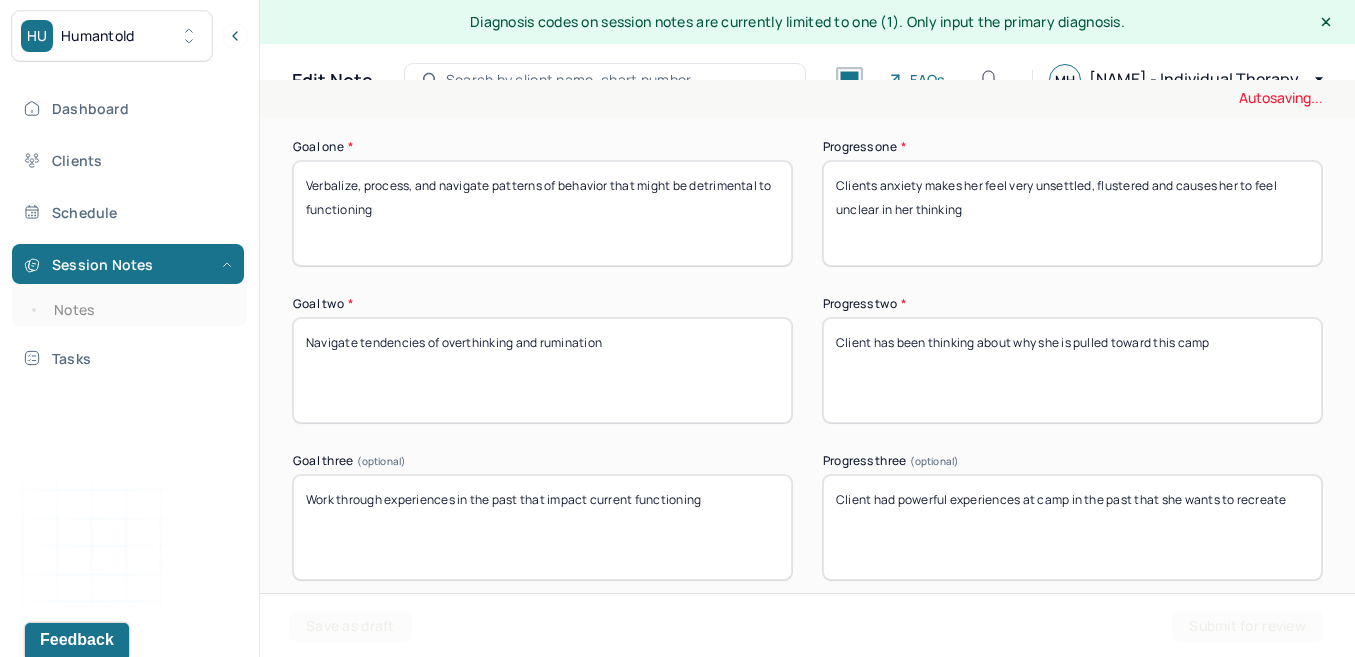 type on "Clients anxiety makes her feel very unsettled, flustered and causes her to feel unclear in her thinking" 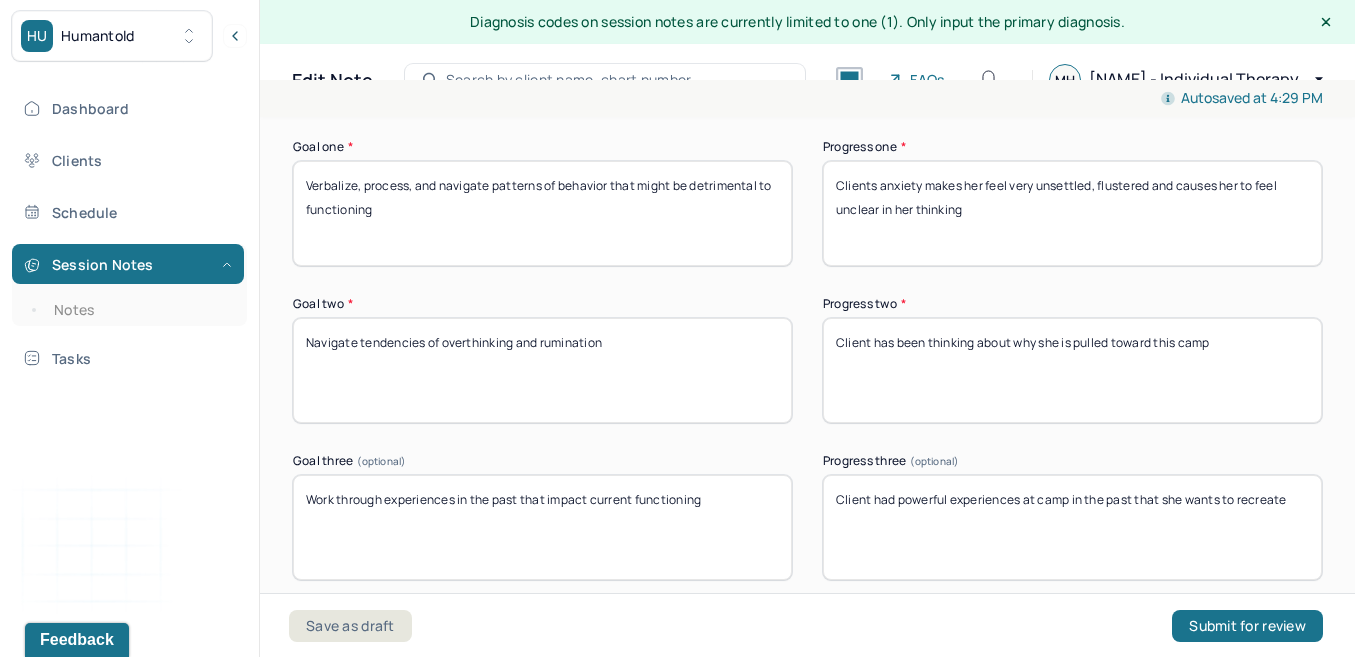 click on "Client has been thinking about why she is pulled toward this camp" at bounding box center (1072, 370) 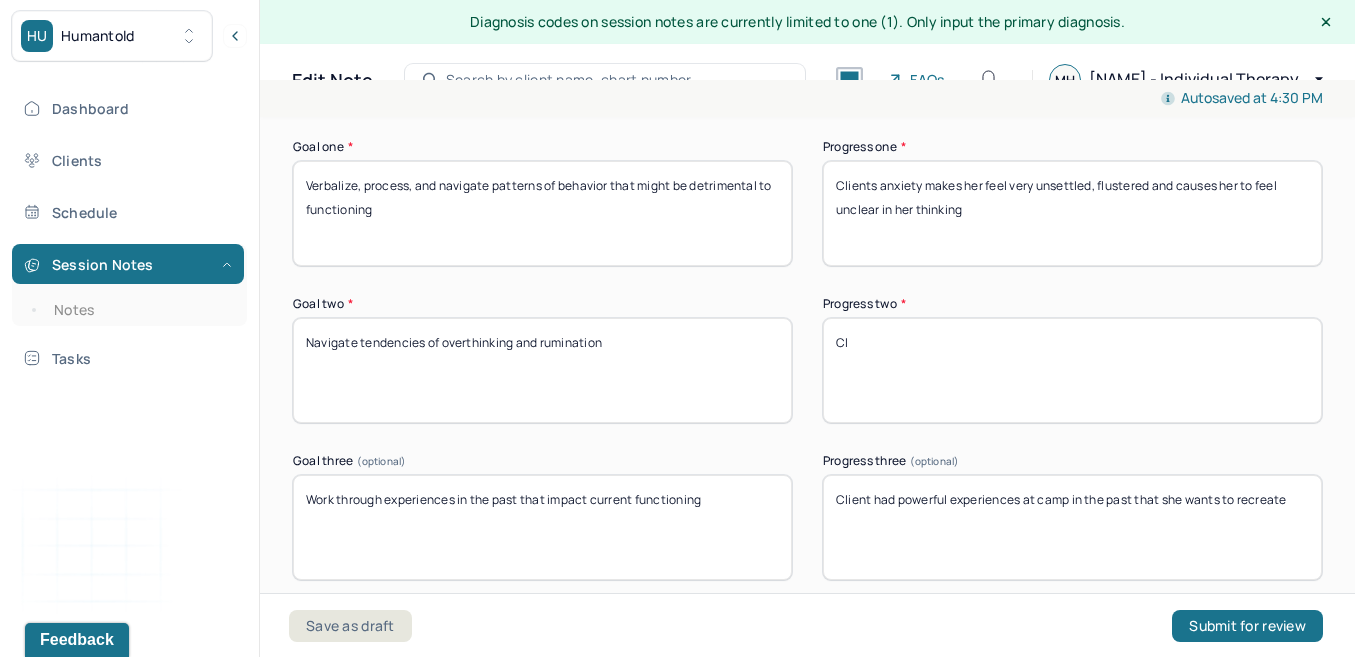 type on "C" 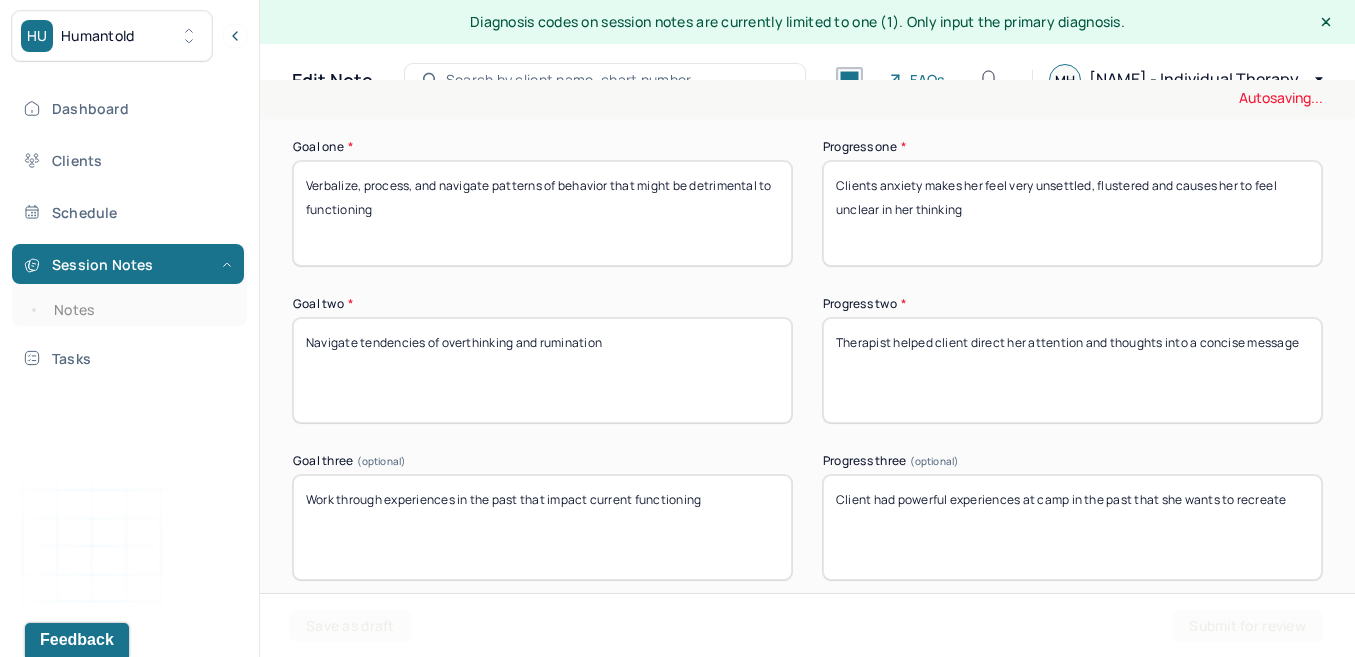 type on "Therapist helped client direct her attention and thoughts into a concise message" 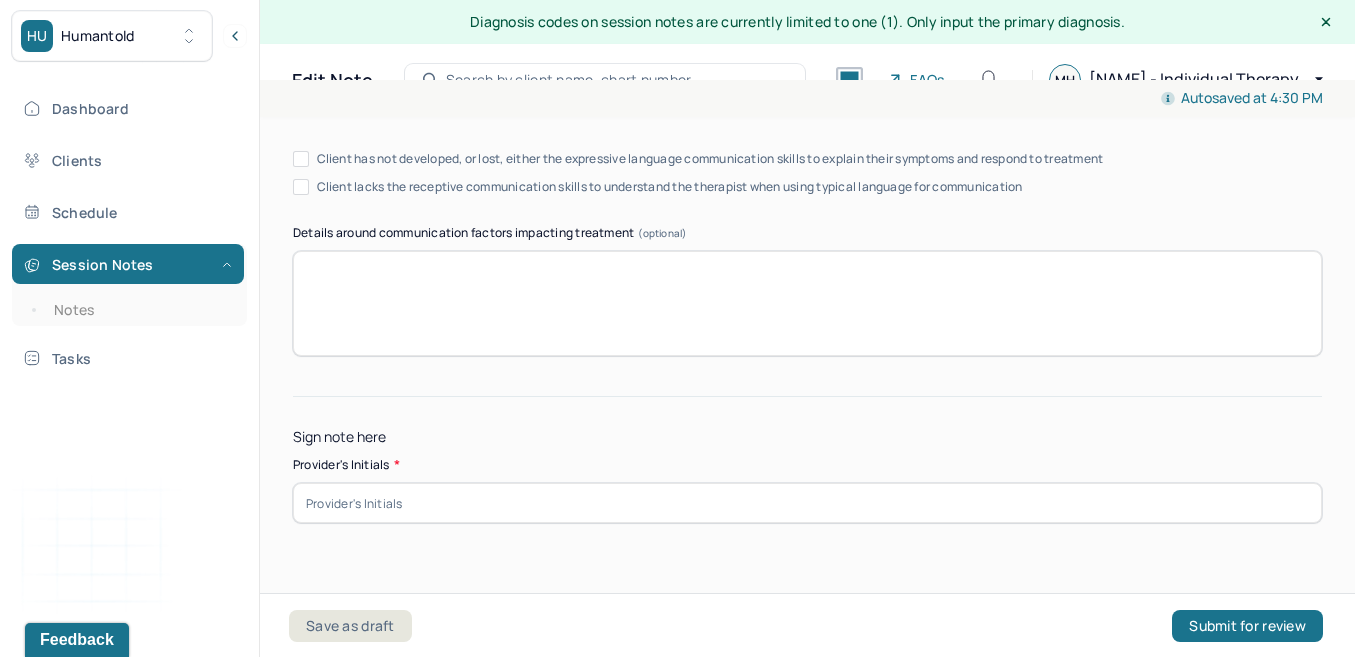 scroll, scrollTop: 4002, scrollLeft: 0, axis: vertical 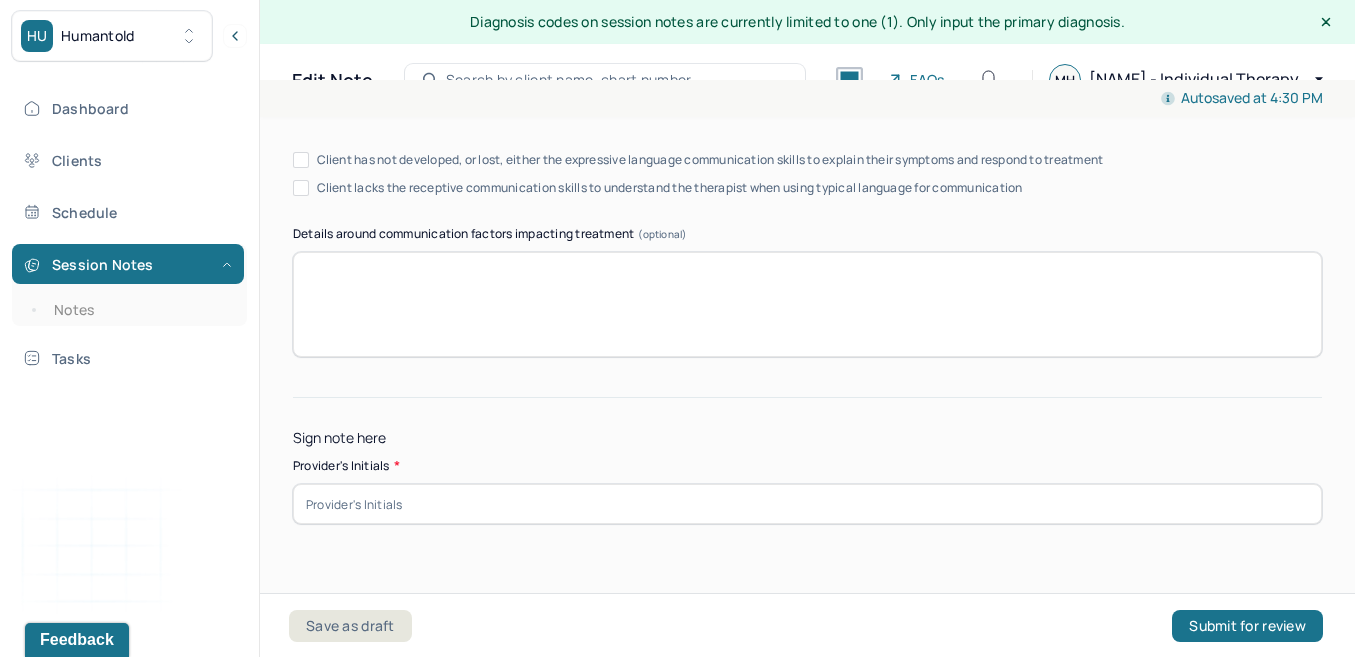 type on "Not discussed" 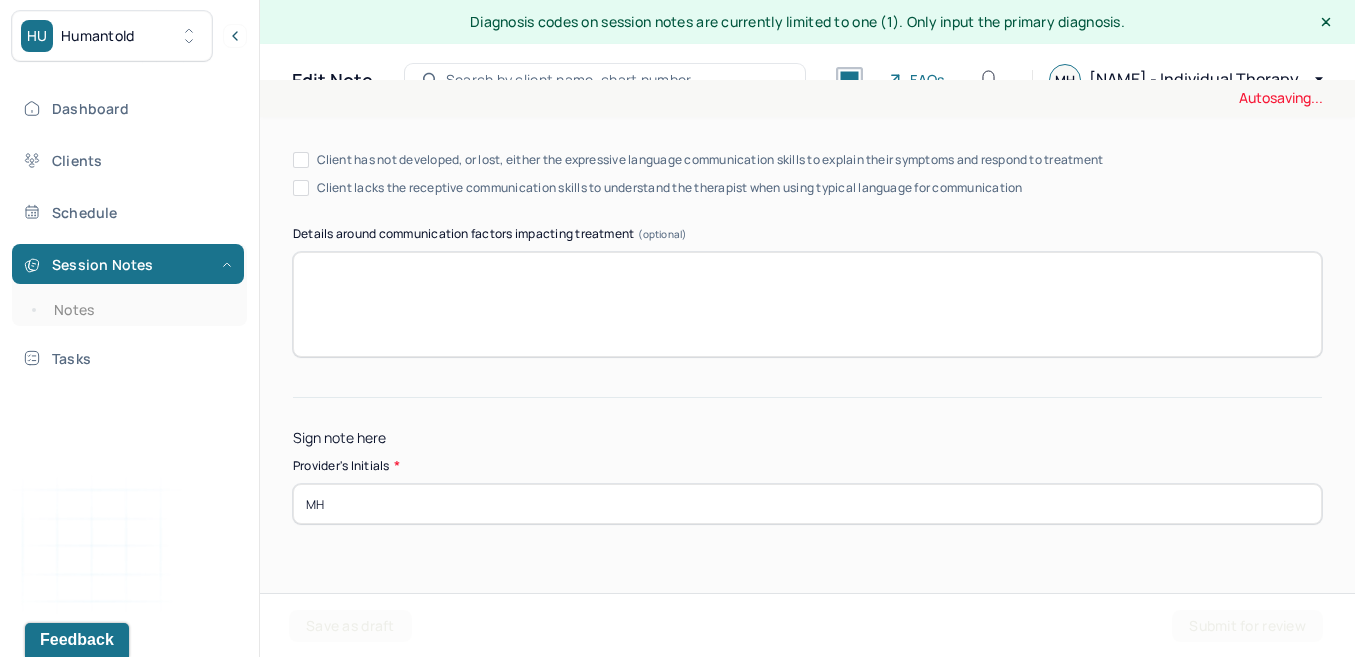 type on "MH" 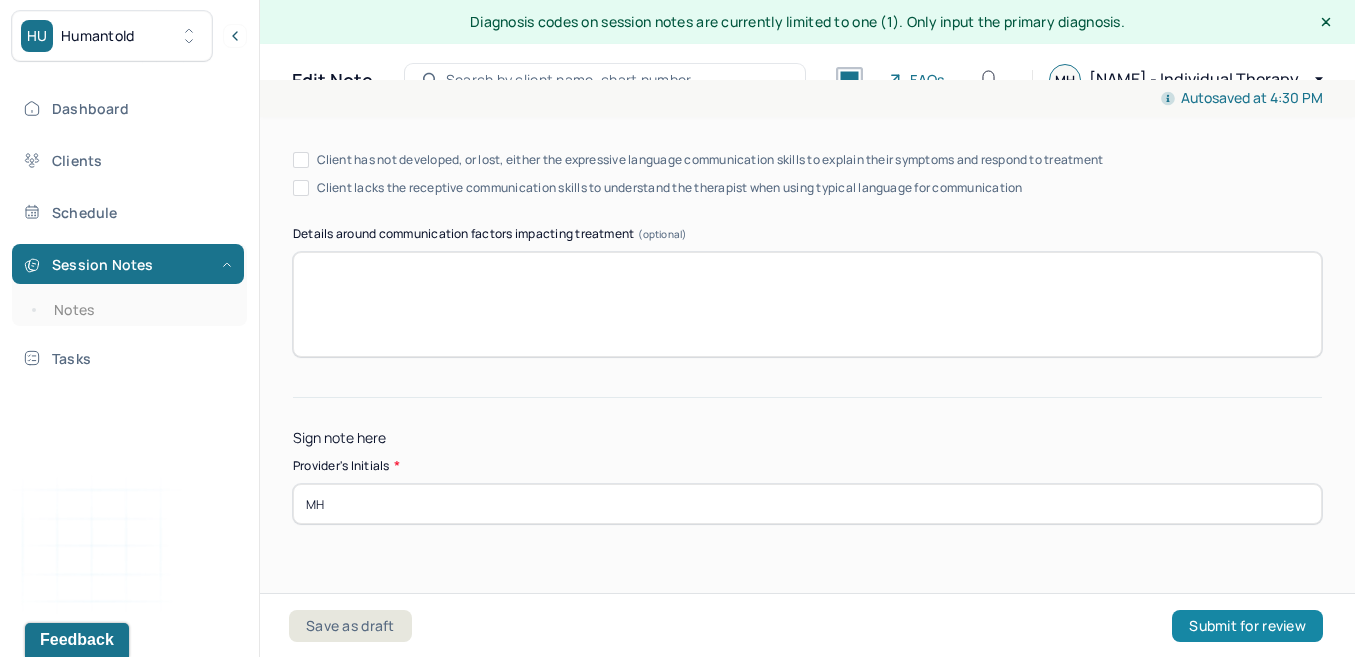 click on "Submit for review" at bounding box center (1247, 626) 